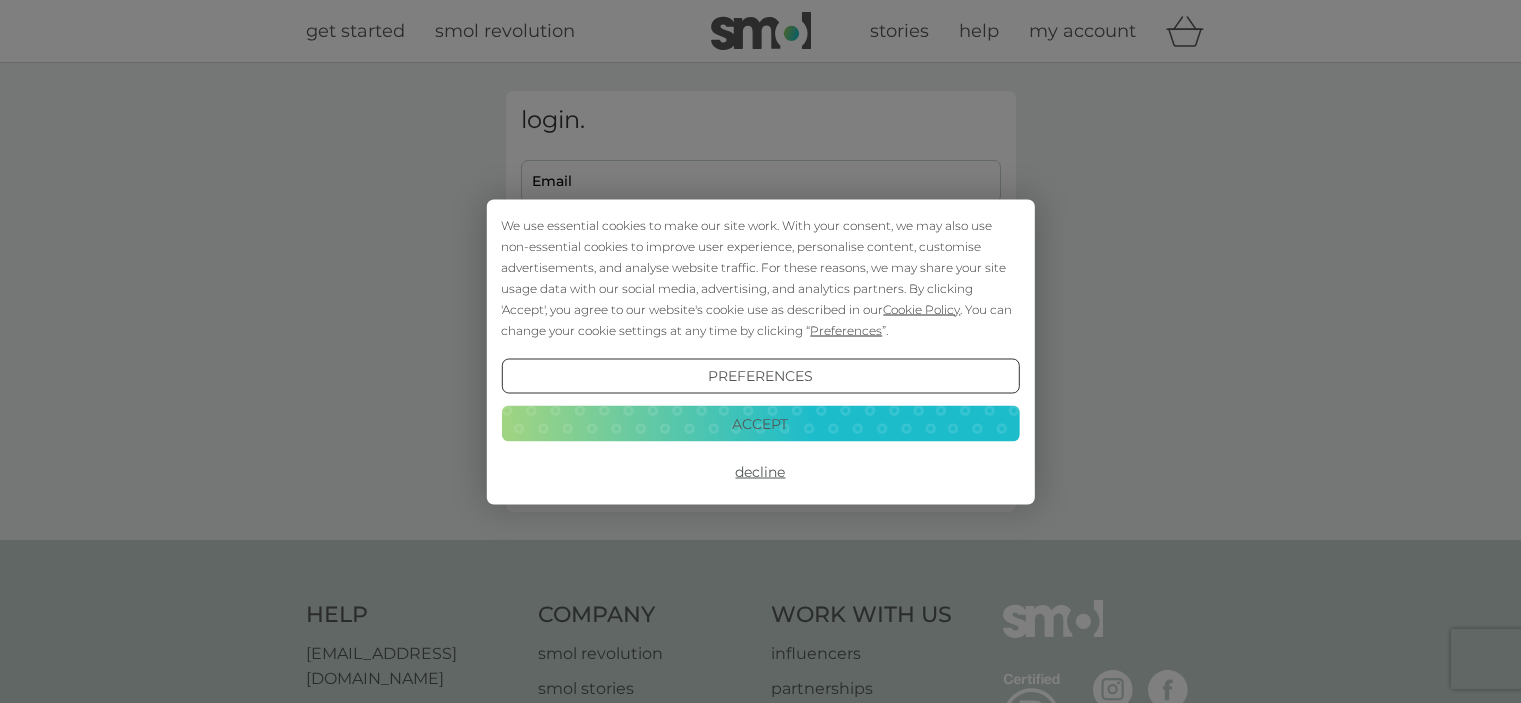 scroll, scrollTop: 0, scrollLeft: 0, axis: both 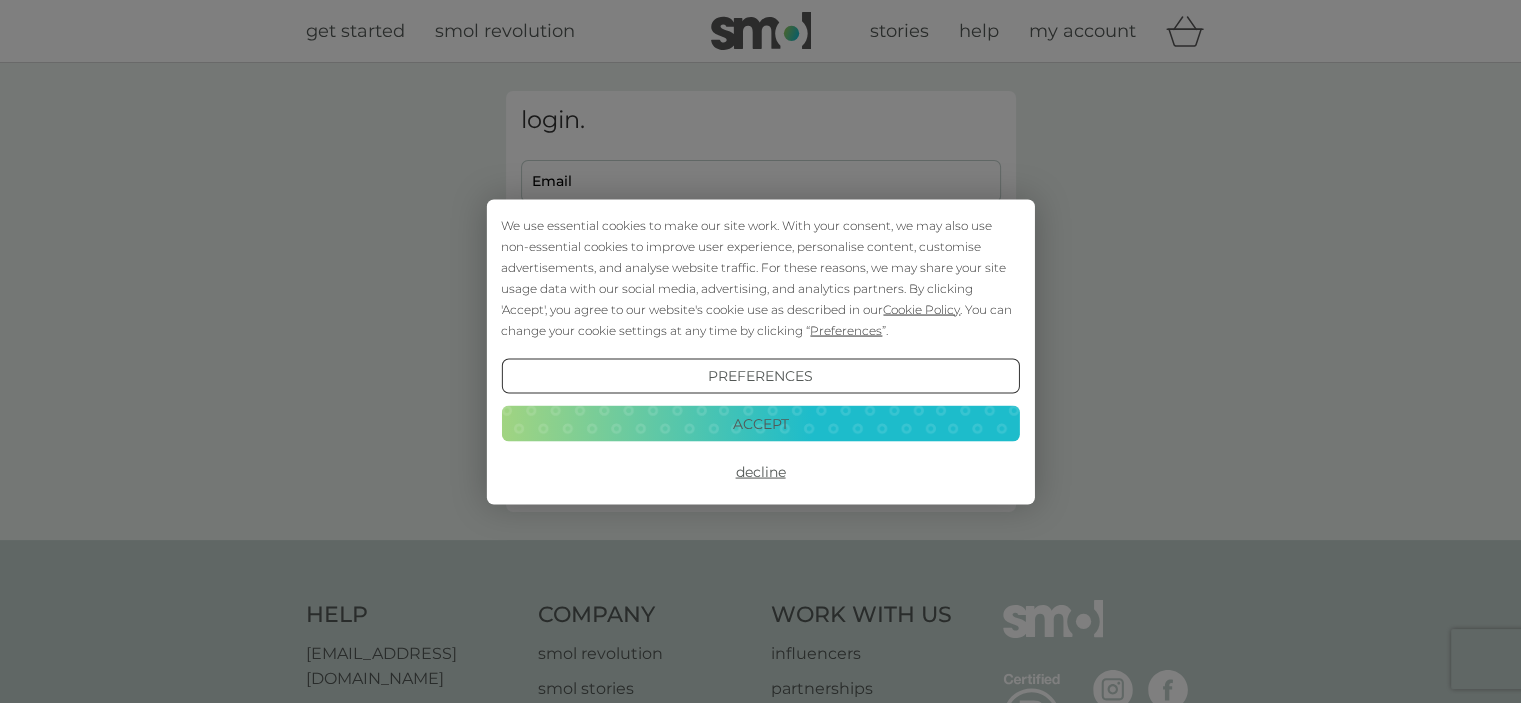 click on "Accept" at bounding box center [760, 424] 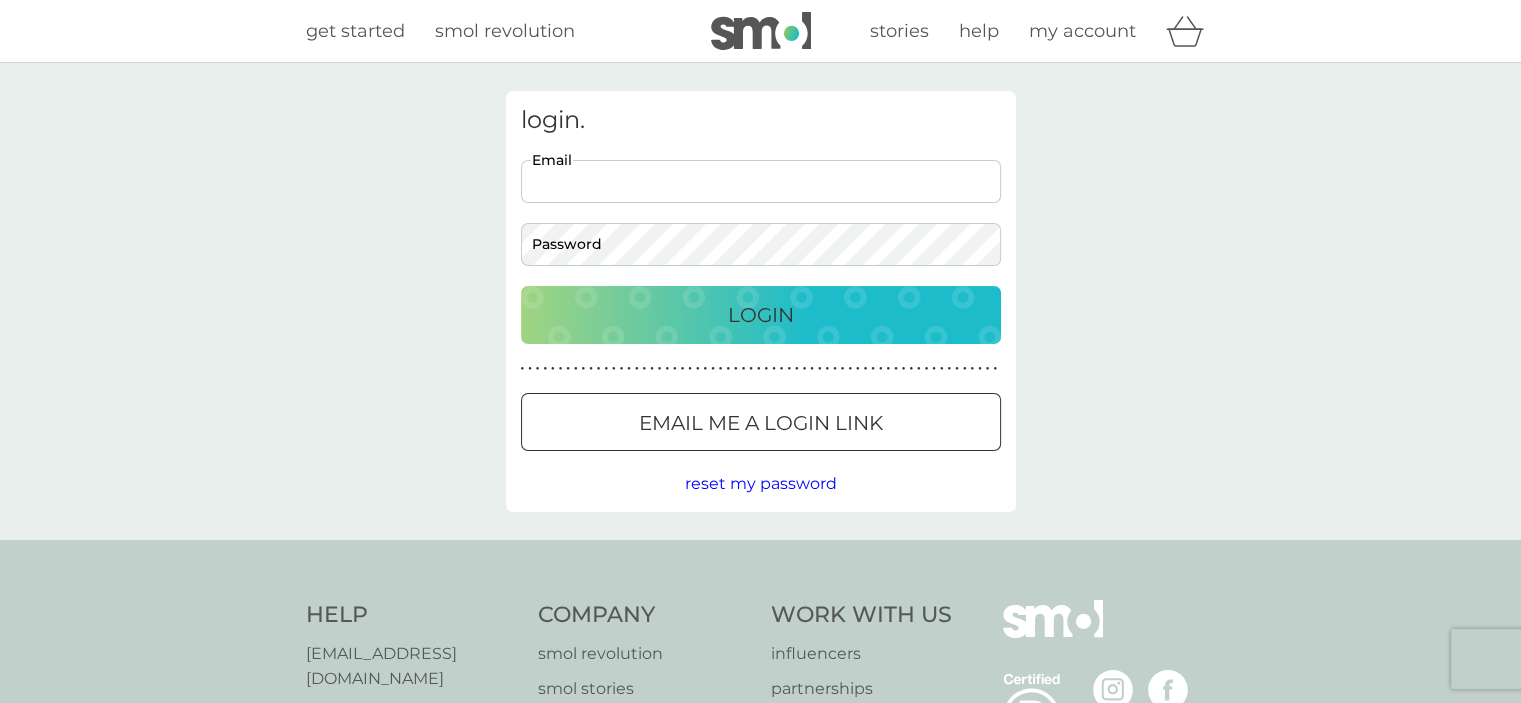 click on "Email" at bounding box center [761, 181] 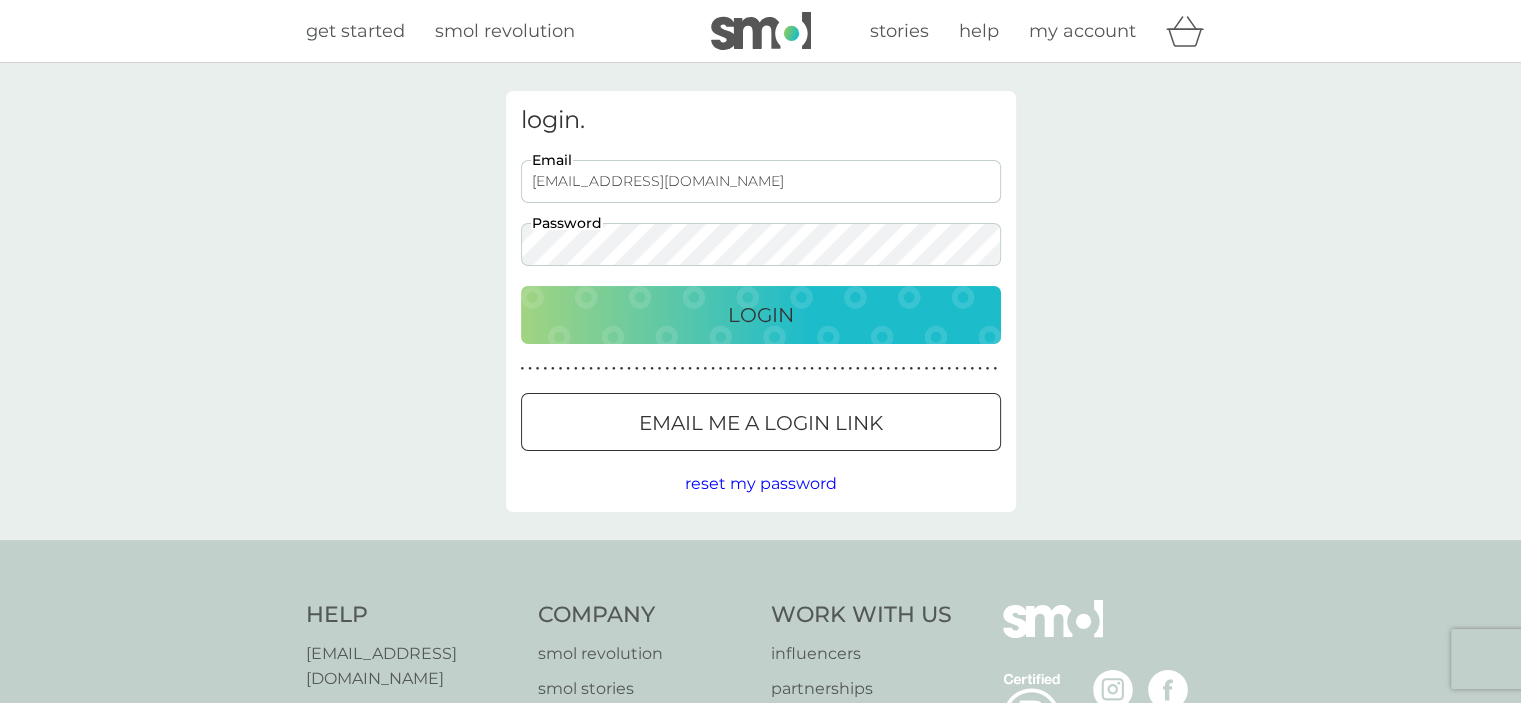 click on "Login" at bounding box center [761, 315] 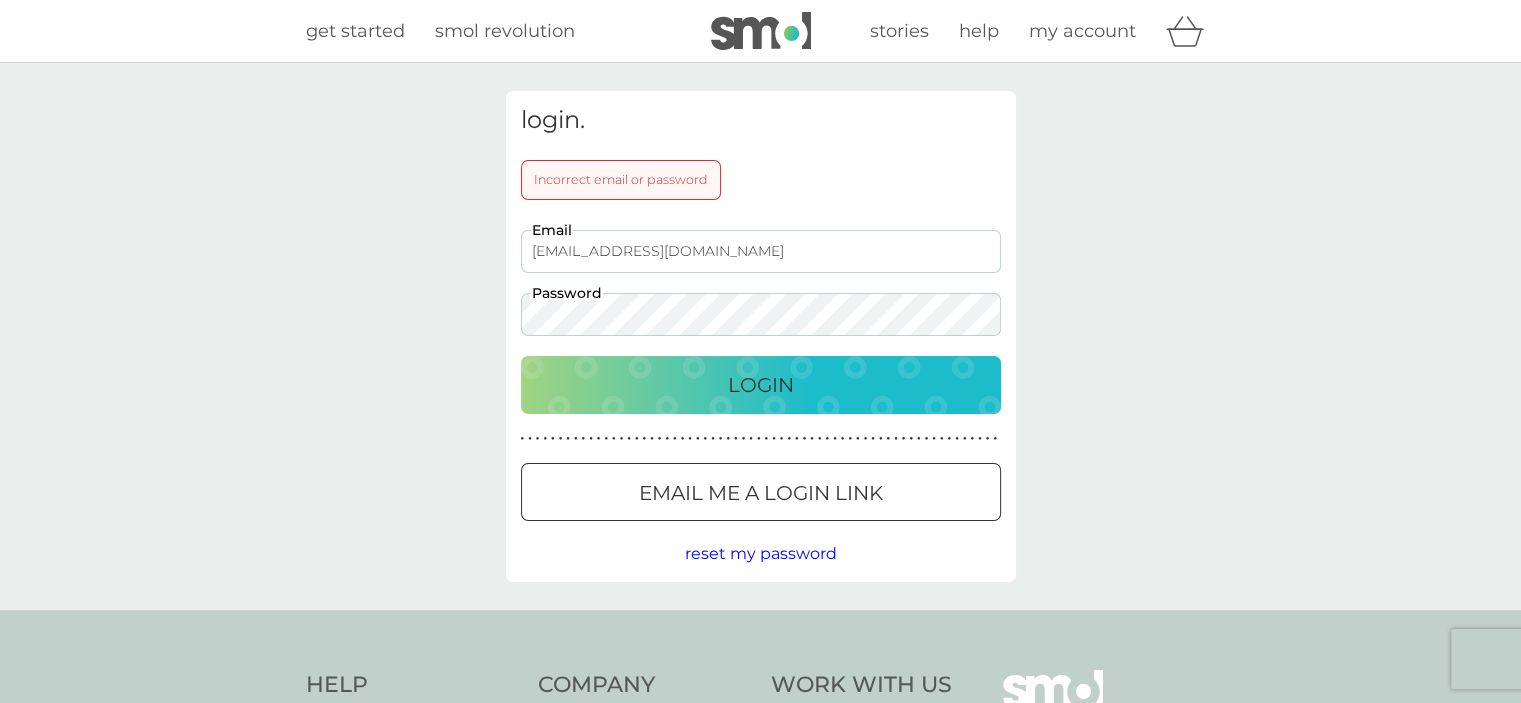 click on "Login" at bounding box center (761, 385) 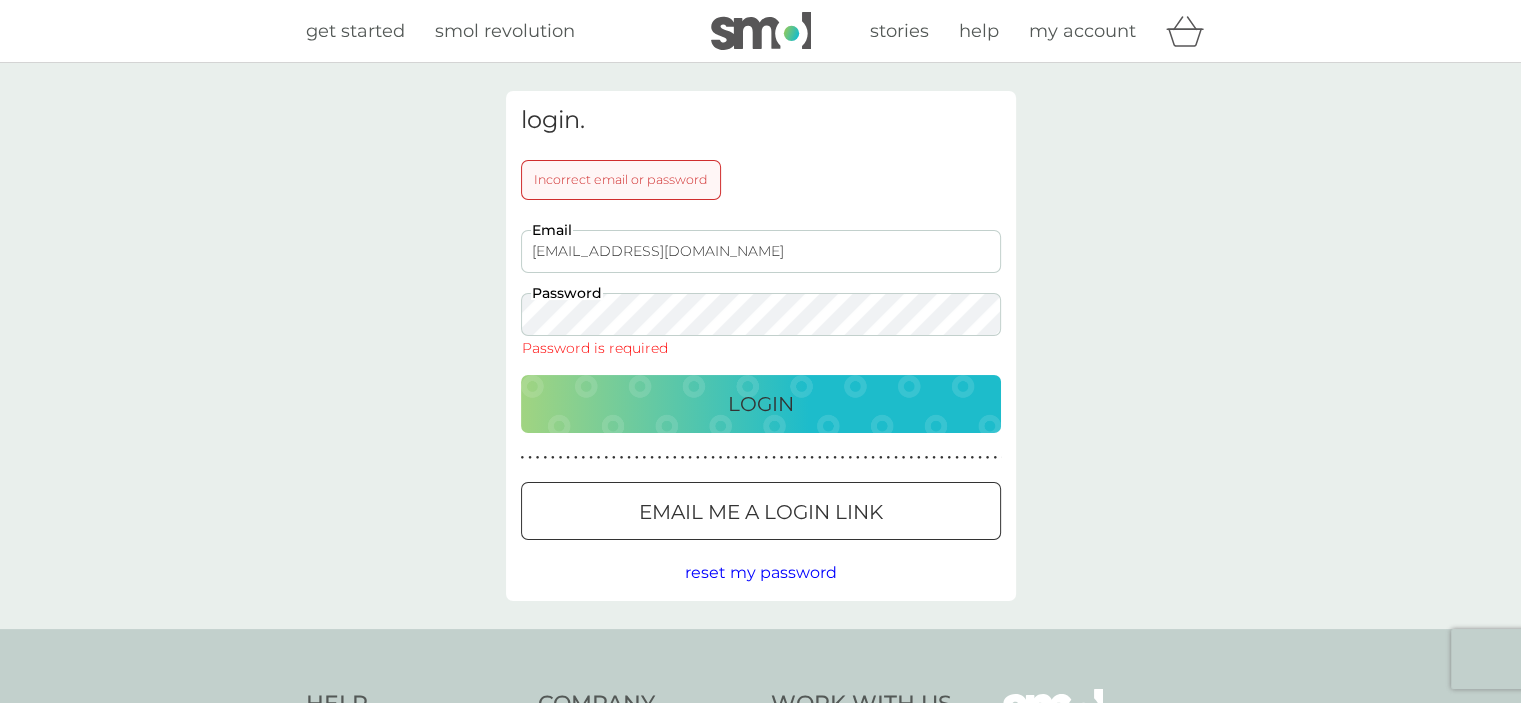 click on "Email me a login link" at bounding box center (761, 512) 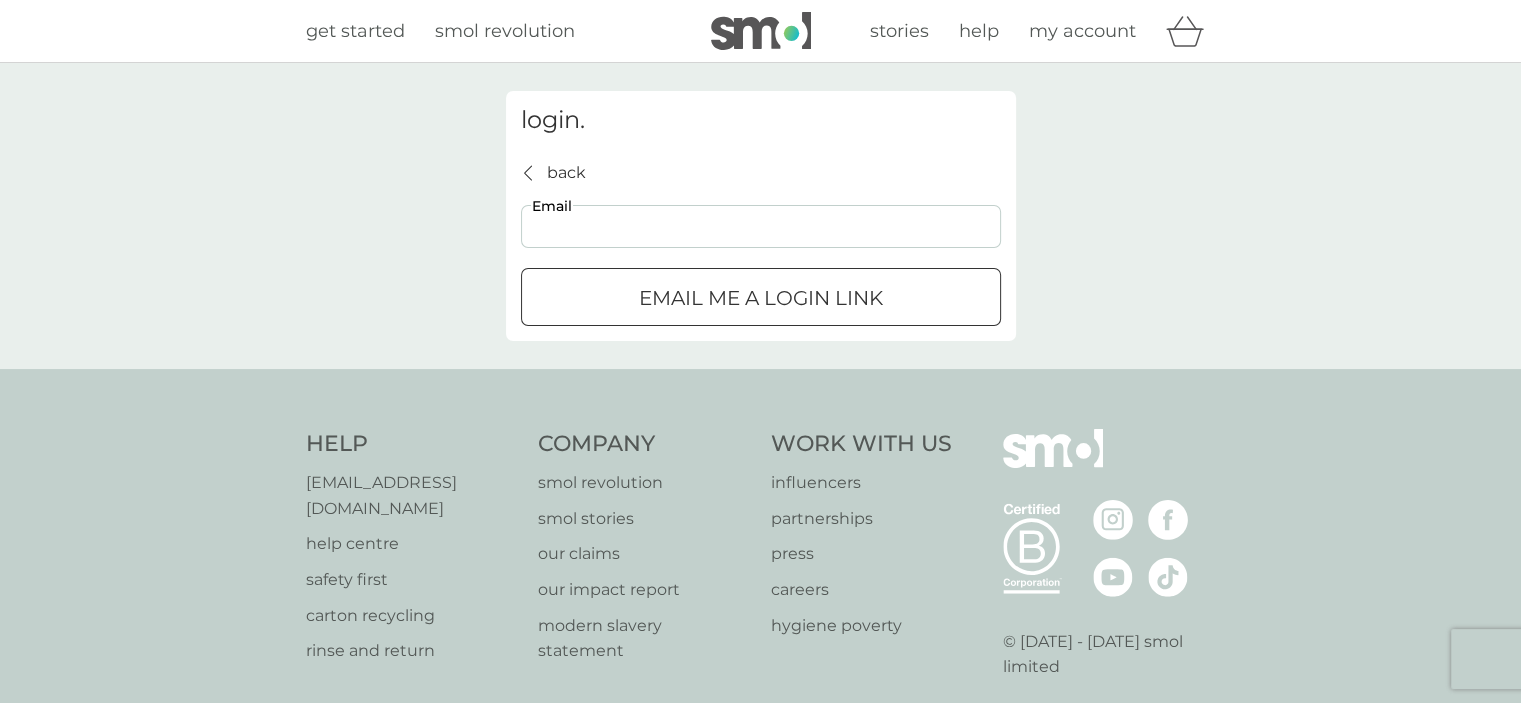 click on "Email" at bounding box center [761, 226] 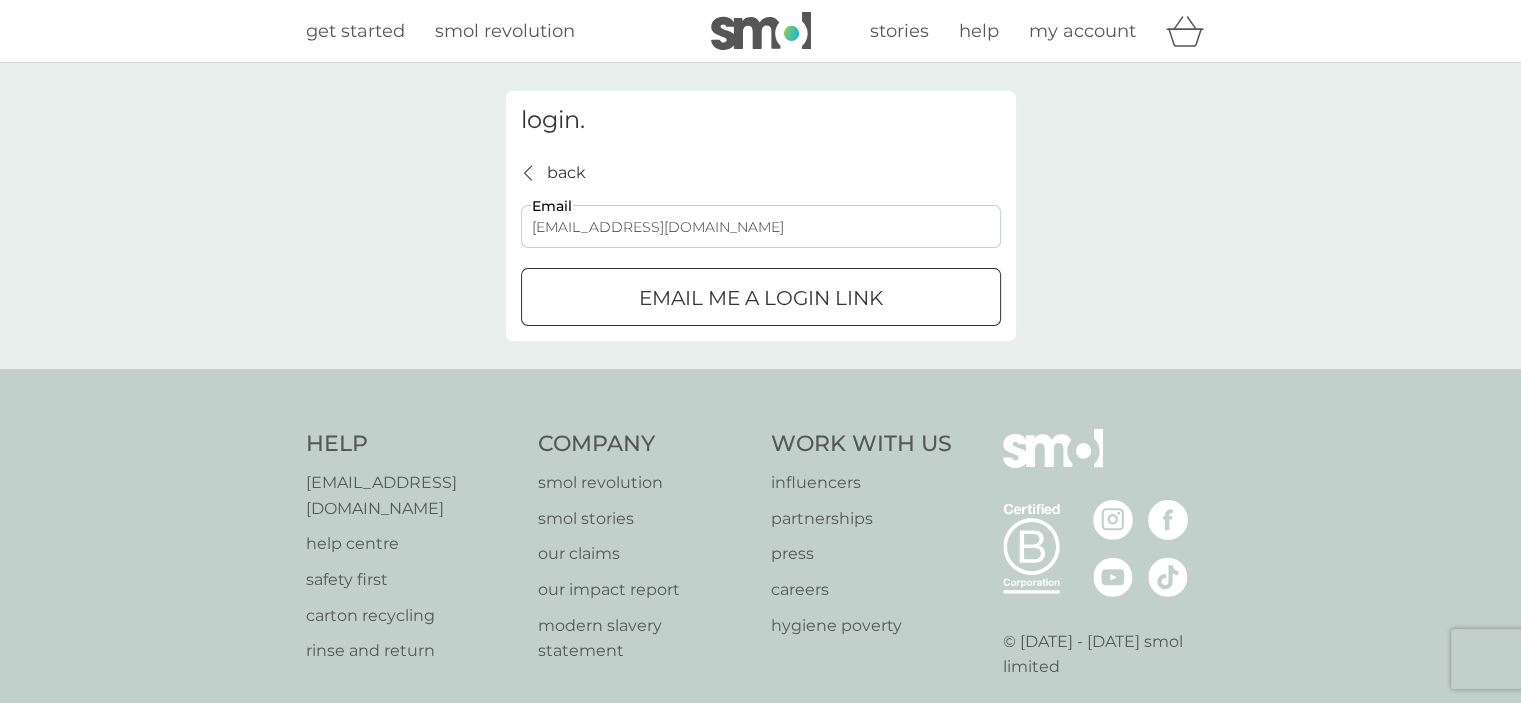 click on "Email me a login link" at bounding box center [761, 298] 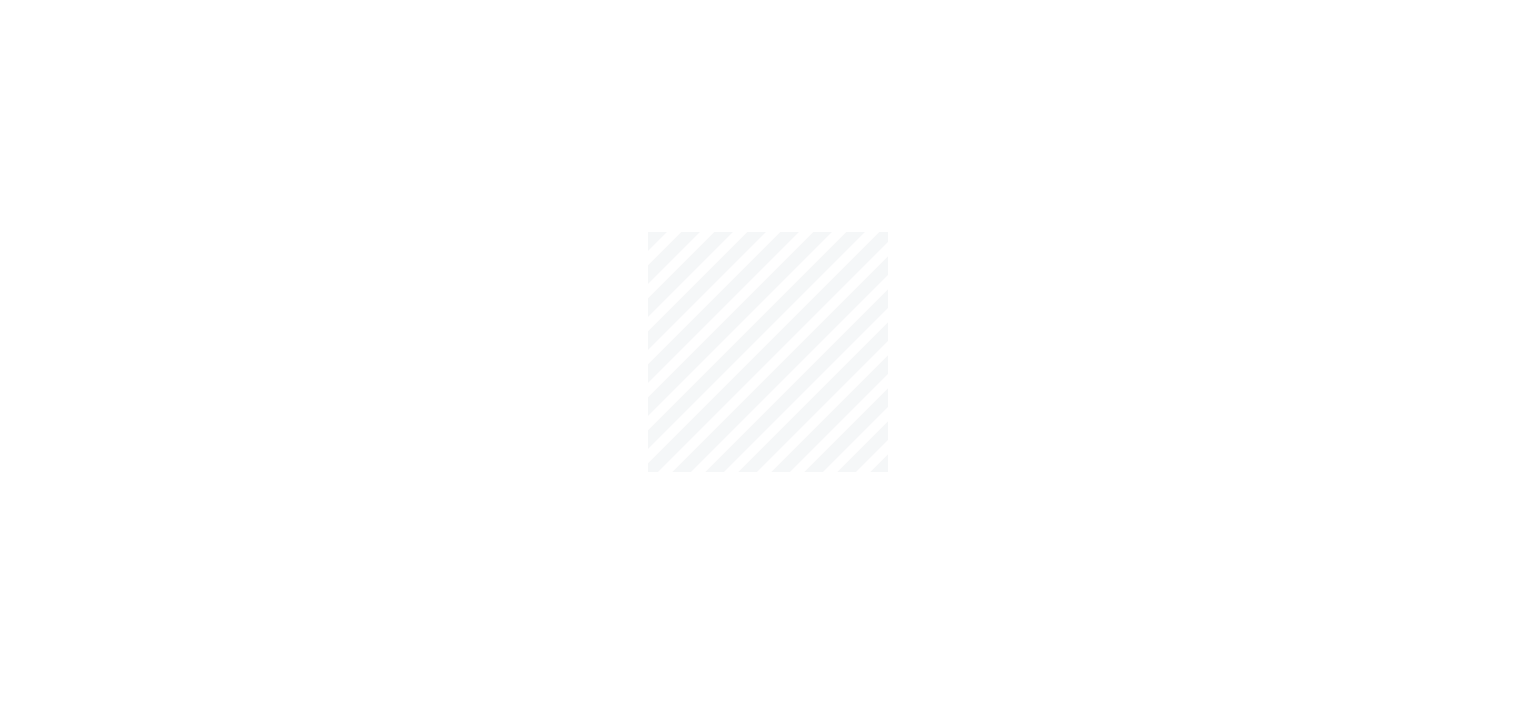 scroll, scrollTop: 0, scrollLeft: 0, axis: both 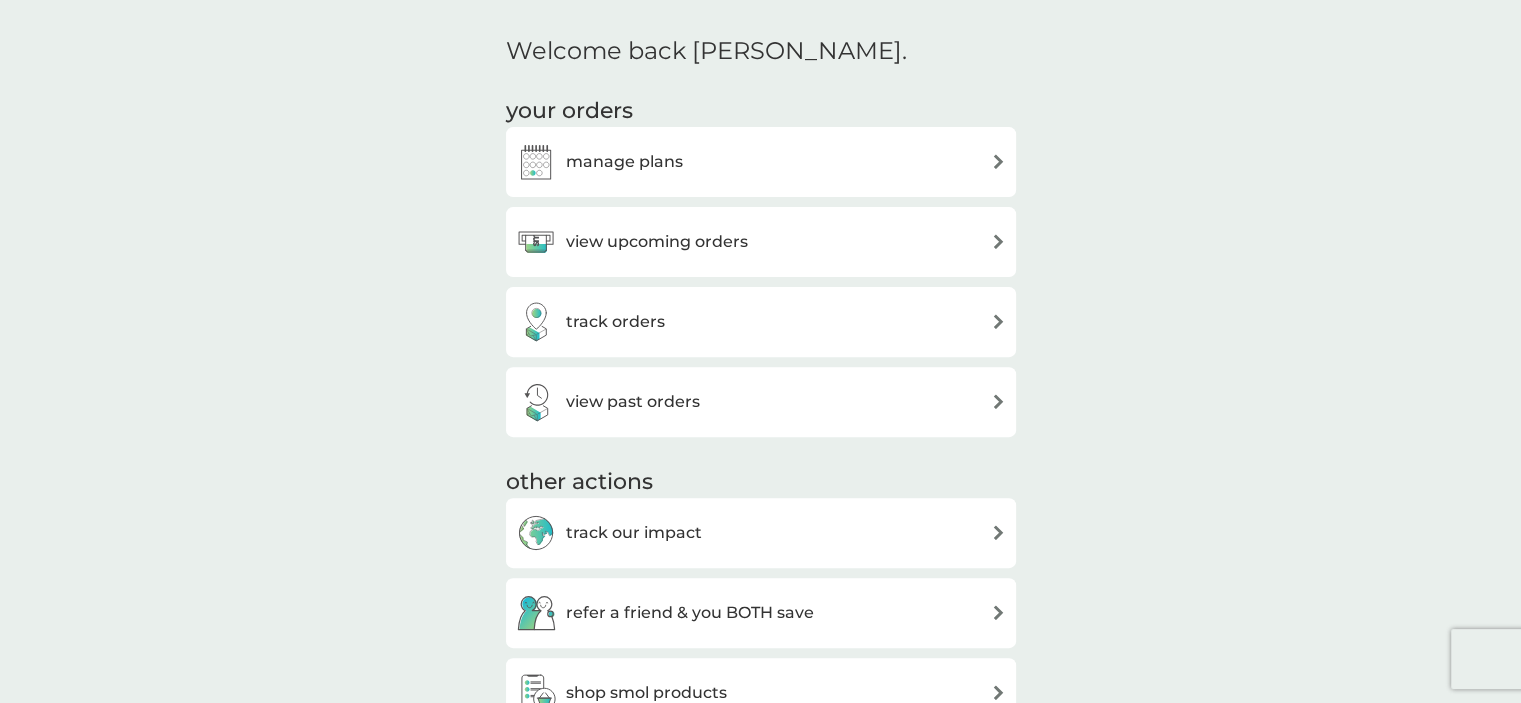 click on "manage plans" at bounding box center (761, 162) 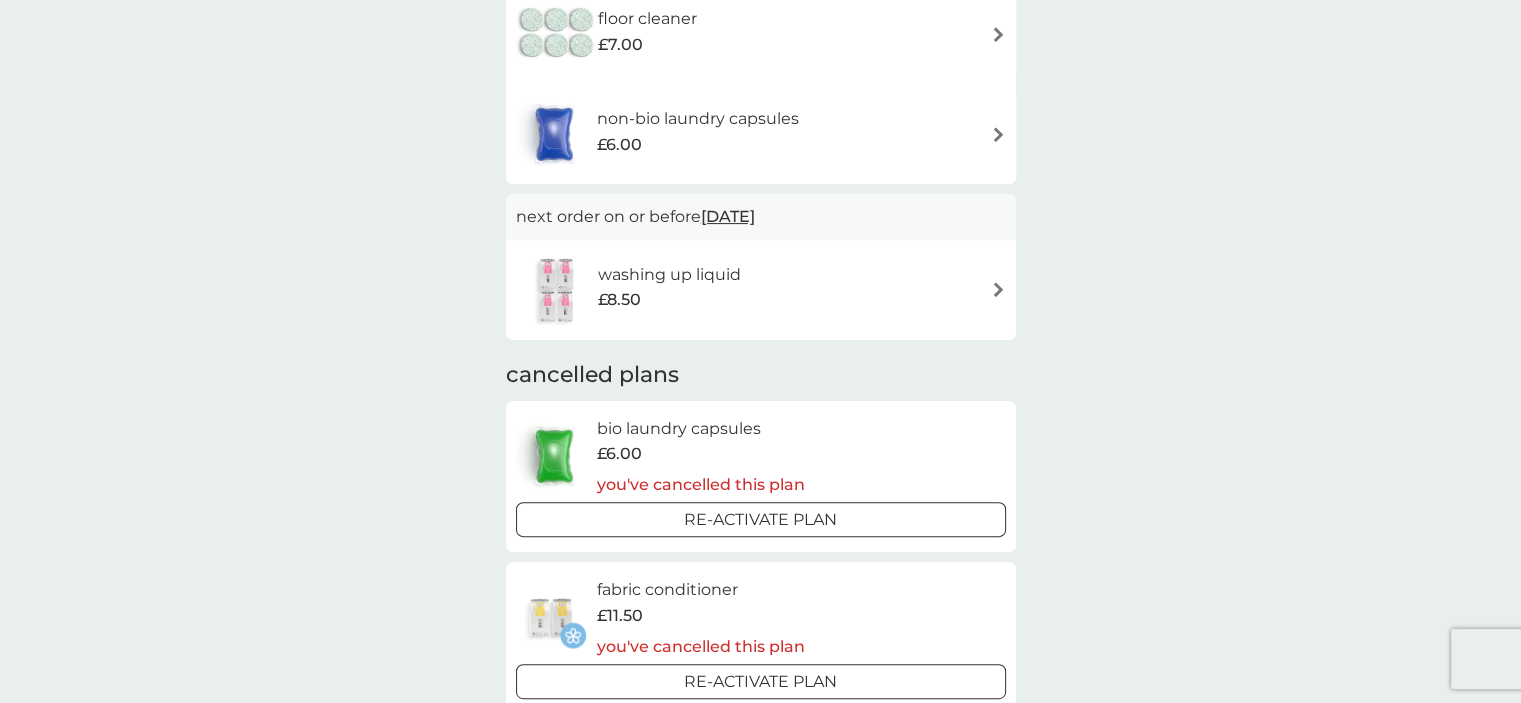 scroll, scrollTop: 500, scrollLeft: 0, axis: vertical 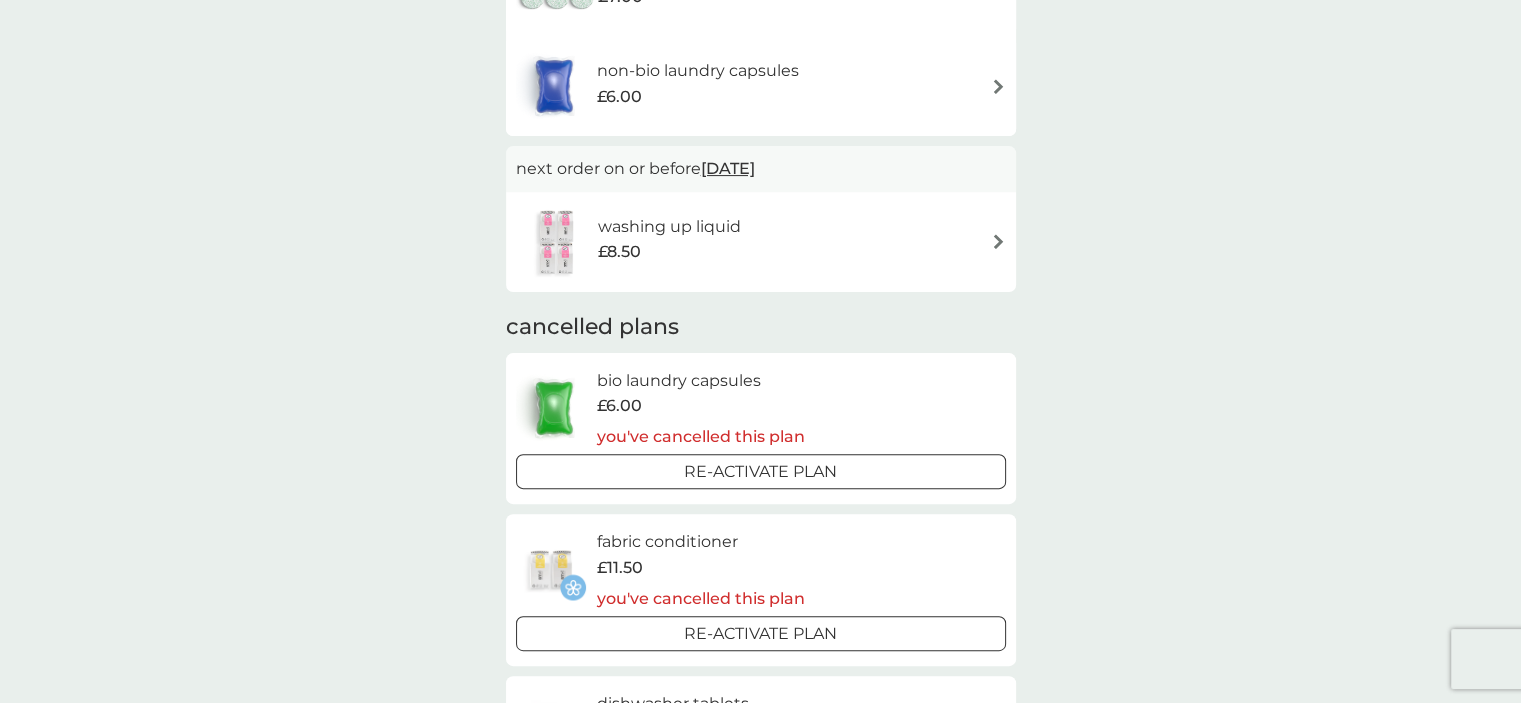 click on "washing up liquid" at bounding box center [669, 227] 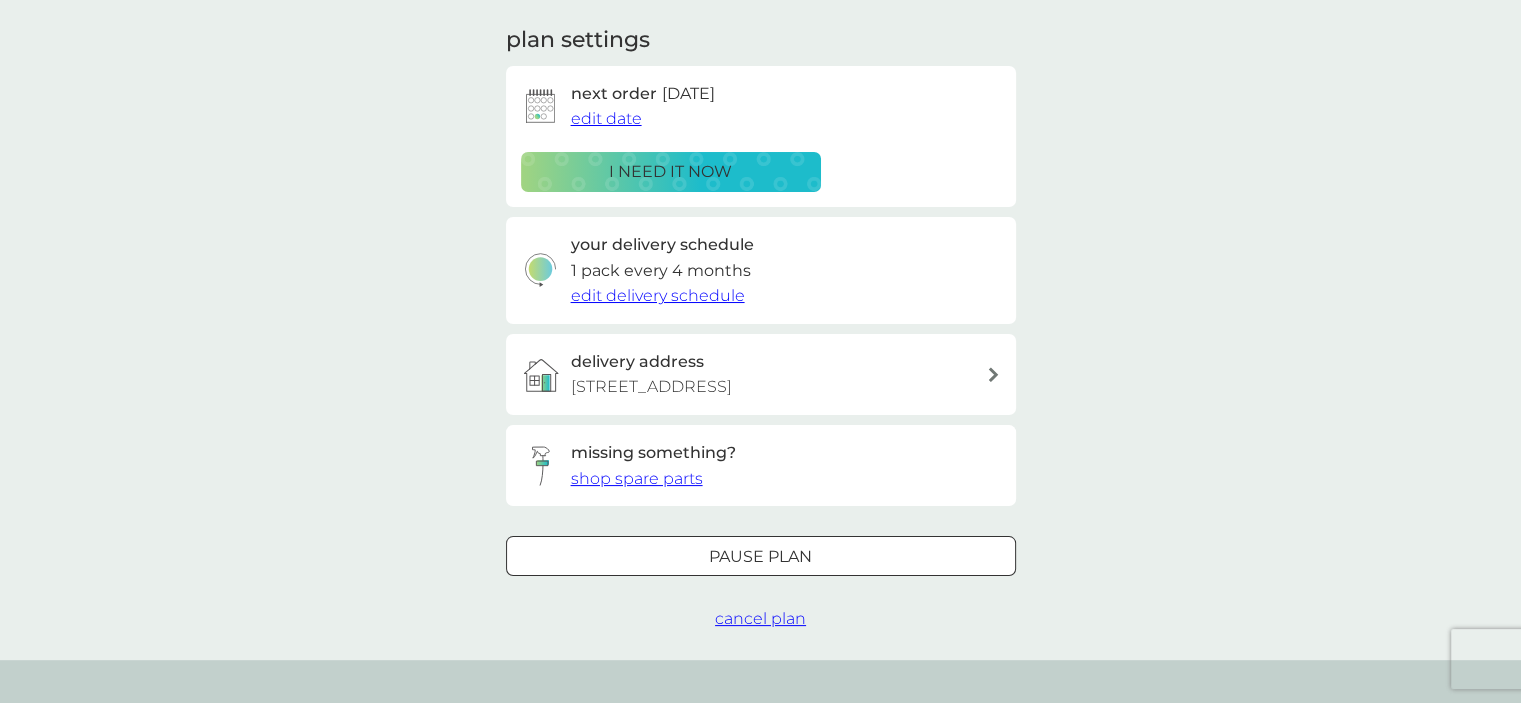 scroll, scrollTop: 300, scrollLeft: 0, axis: vertical 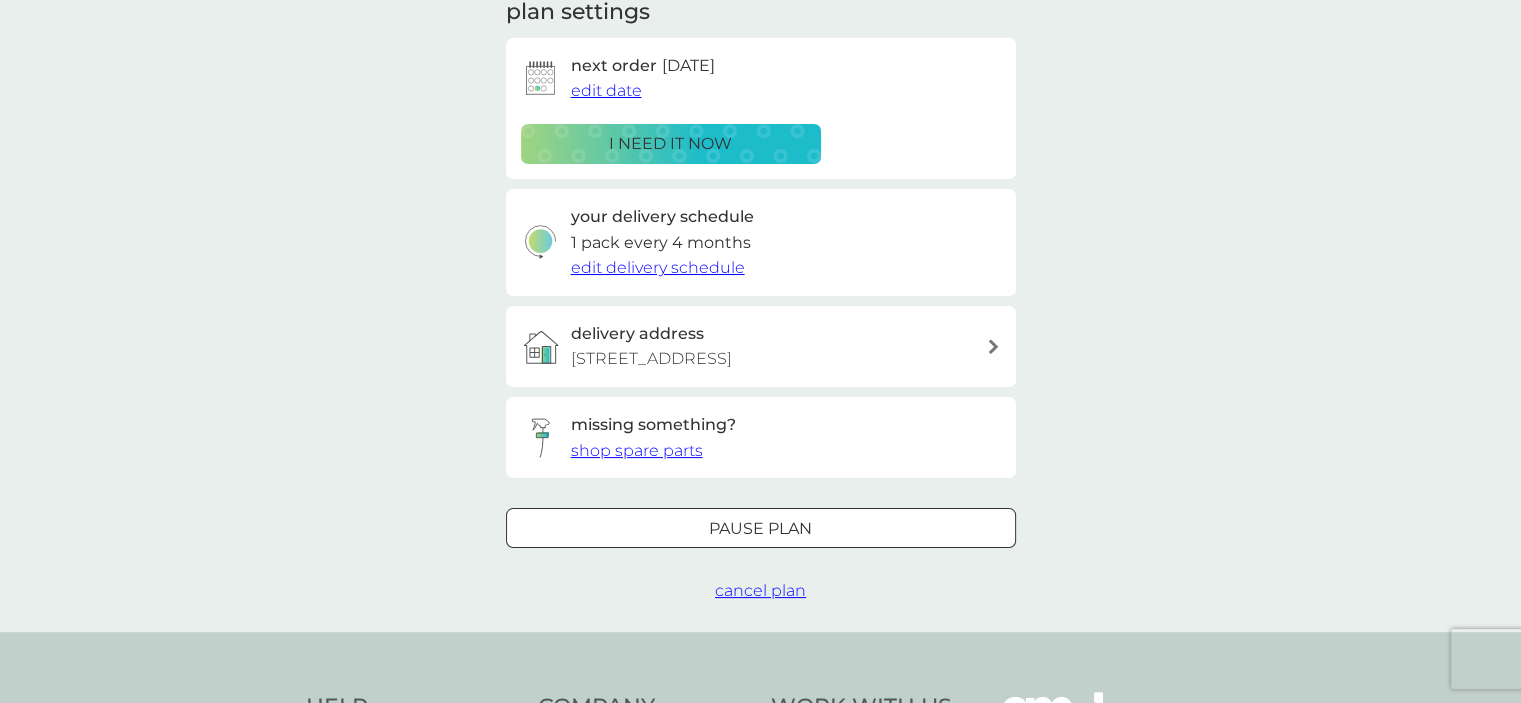 click on "Pause plan" at bounding box center (761, 529) 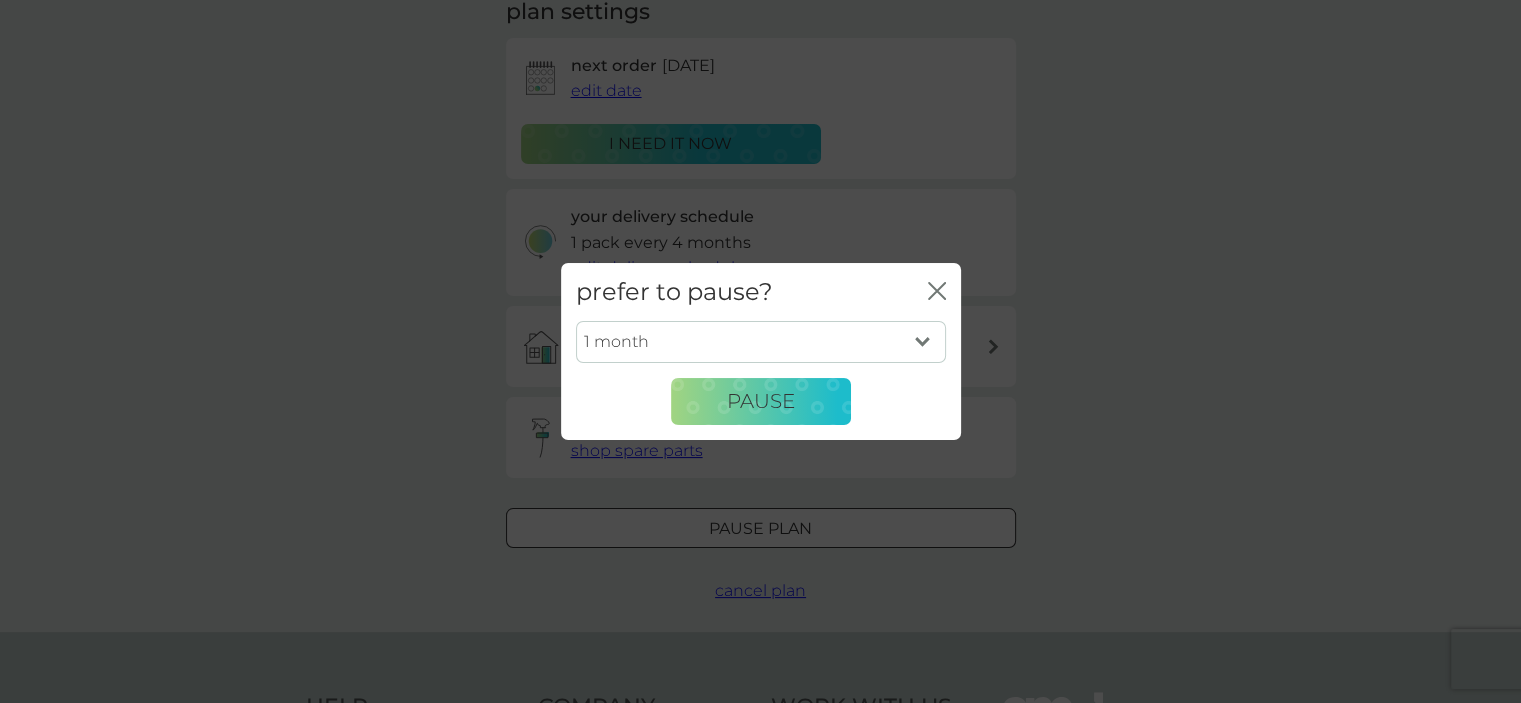click on "1 month 2 months 3 months 4 months 5 months 6 months" at bounding box center [761, 342] 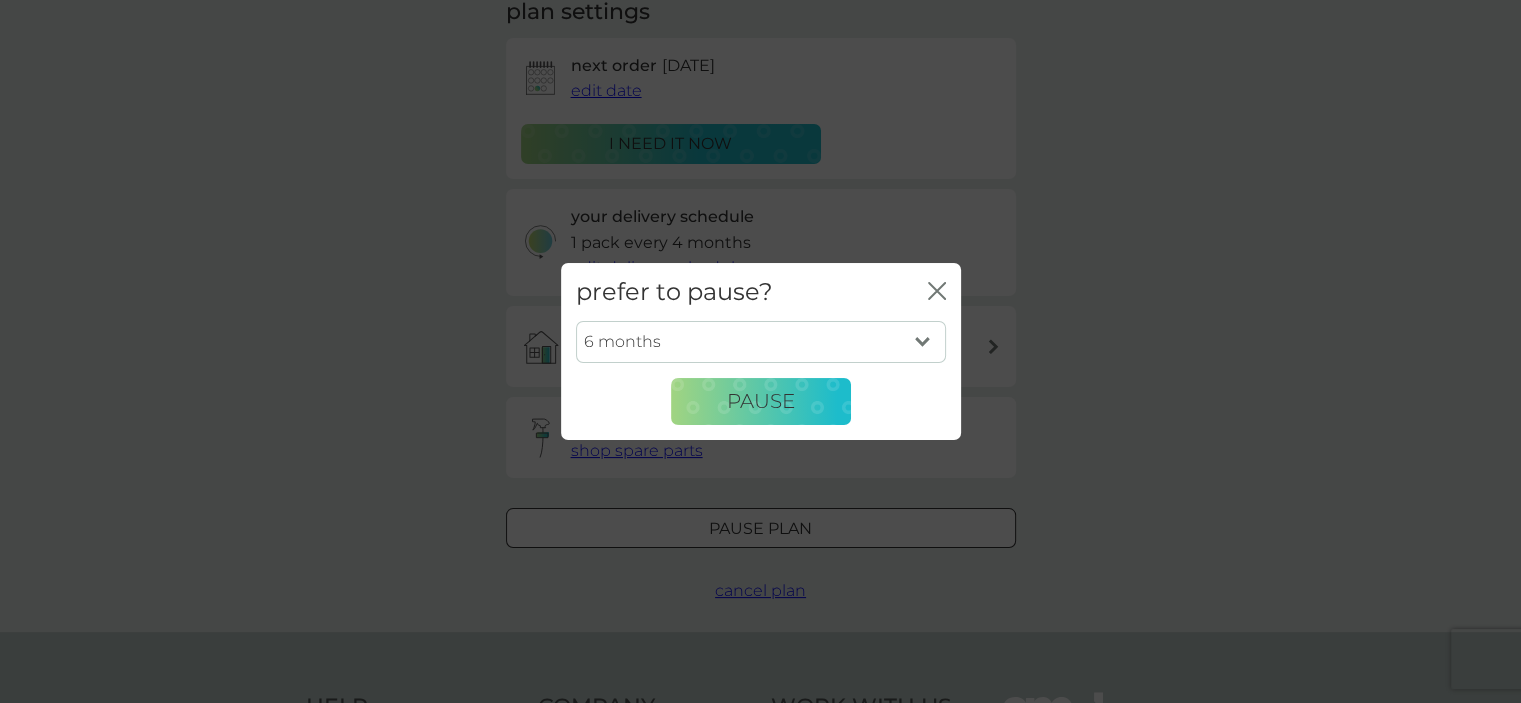 click on "1 month 2 months 3 months 4 months 5 months 6 months" at bounding box center [761, 342] 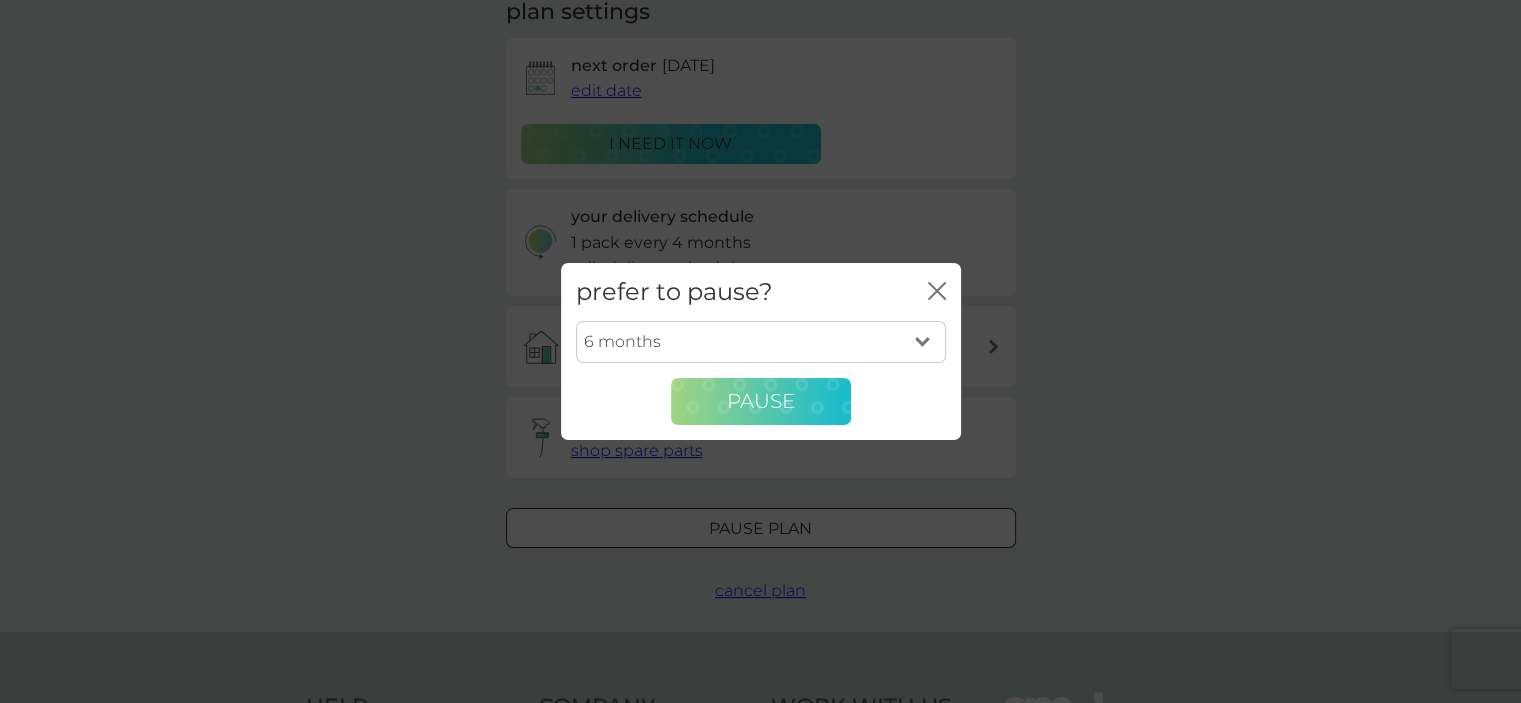 click on "Pause" at bounding box center [761, 402] 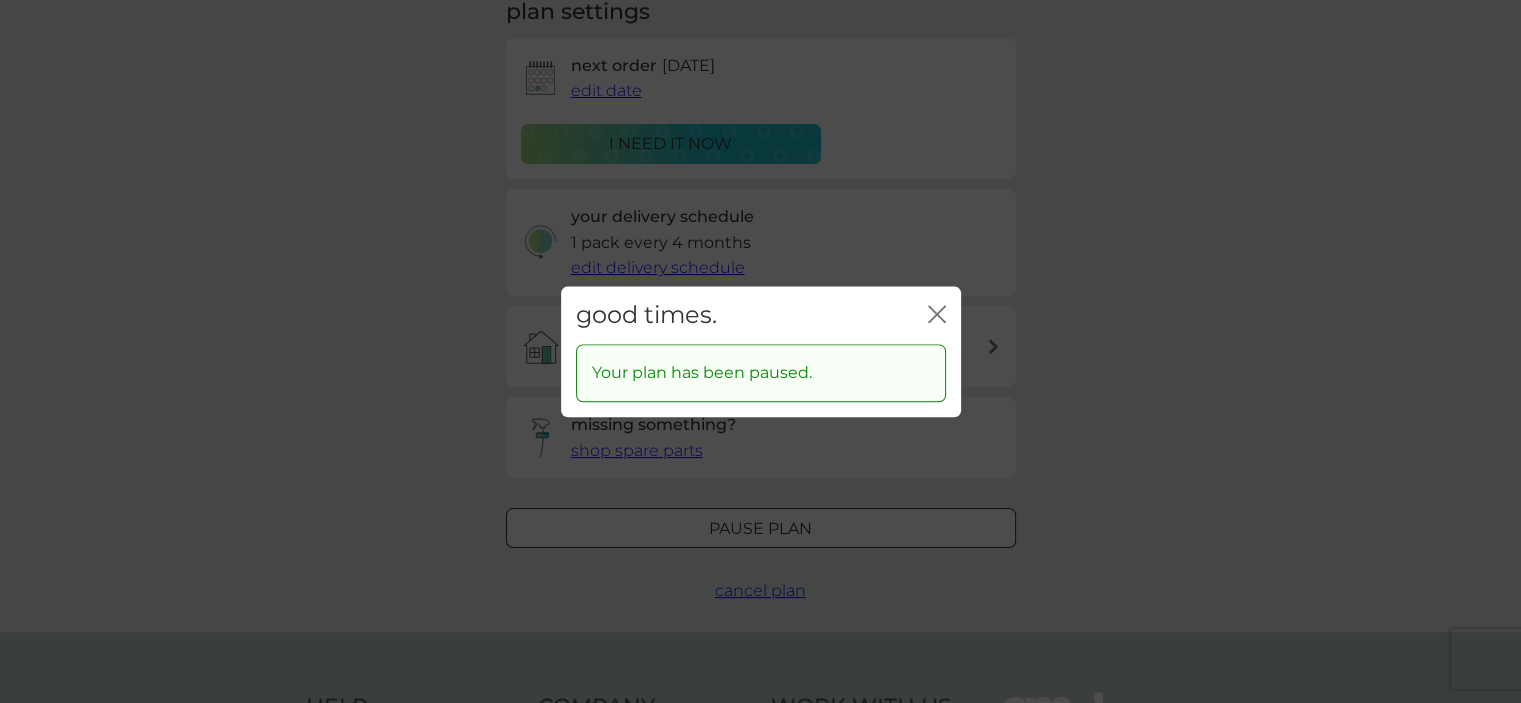click on "close" 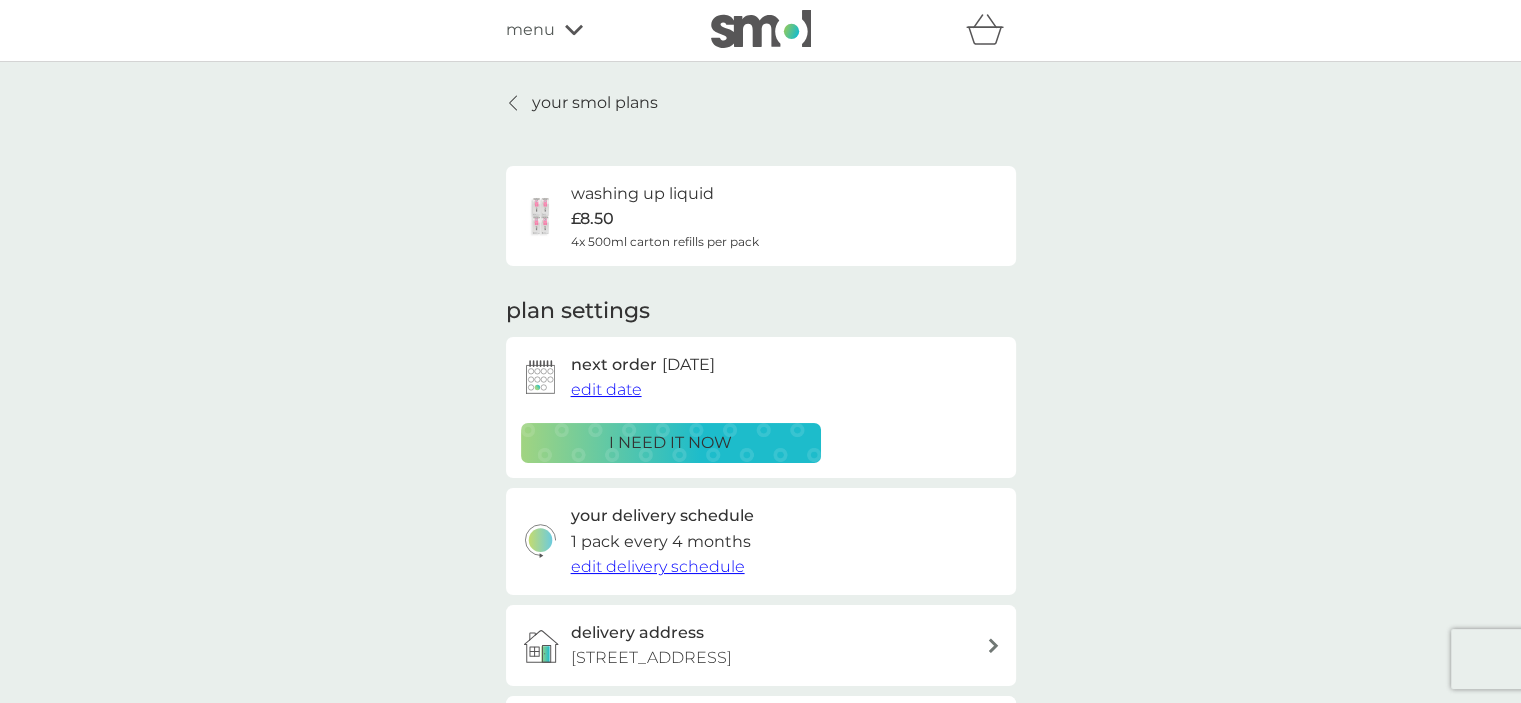 scroll, scrollTop: 0, scrollLeft: 0, axis: both 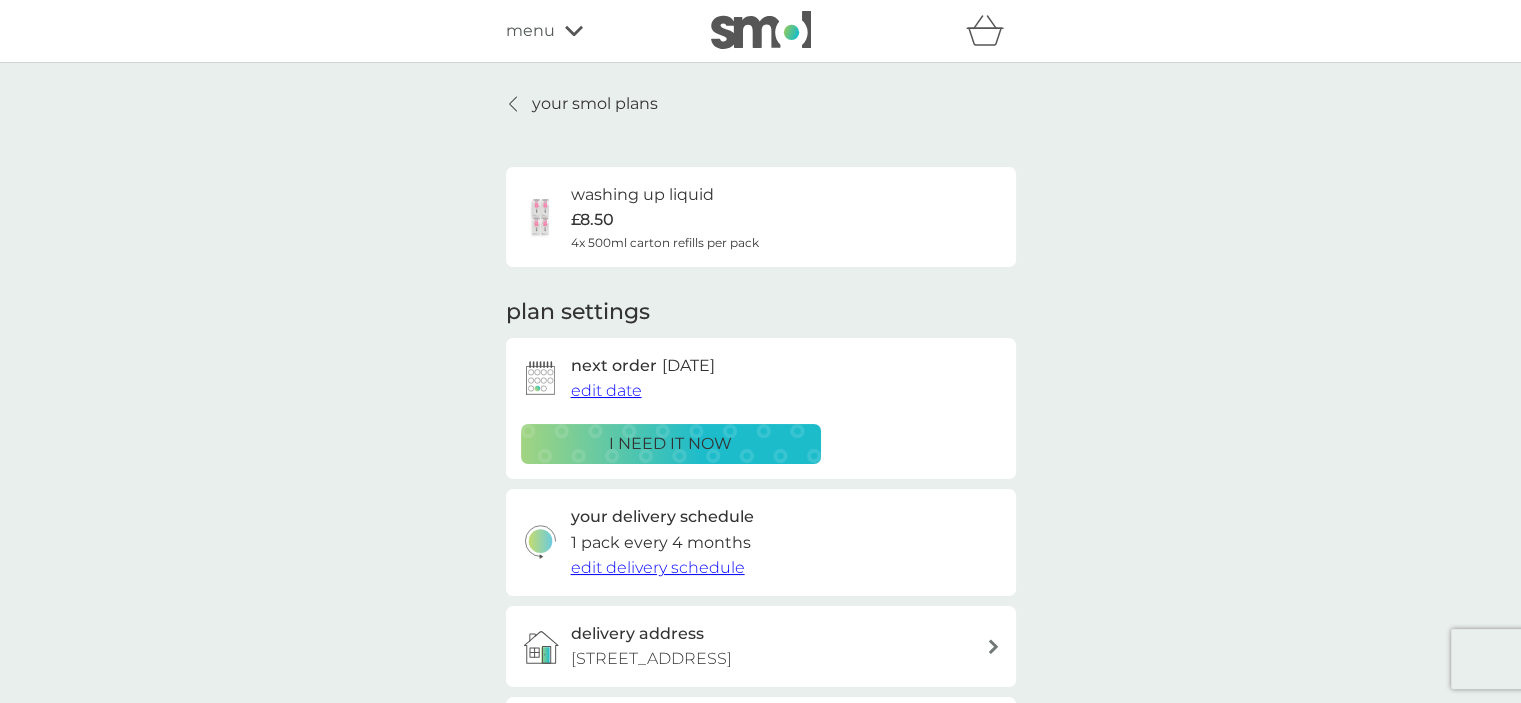 click on "your smol plans" at bounding box center (582, 104) 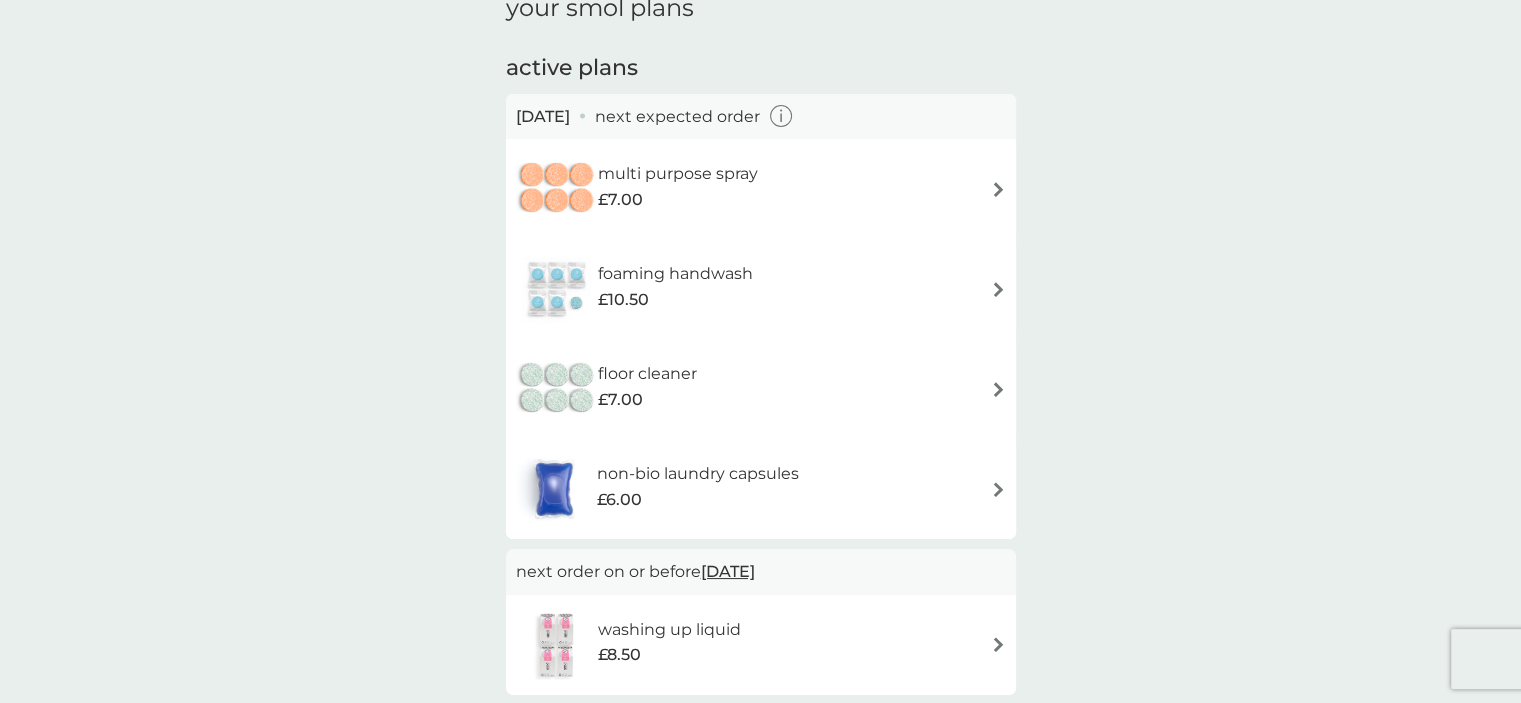 scroll, scrollTop: 100, scrollLeft: 0, axis: vertical 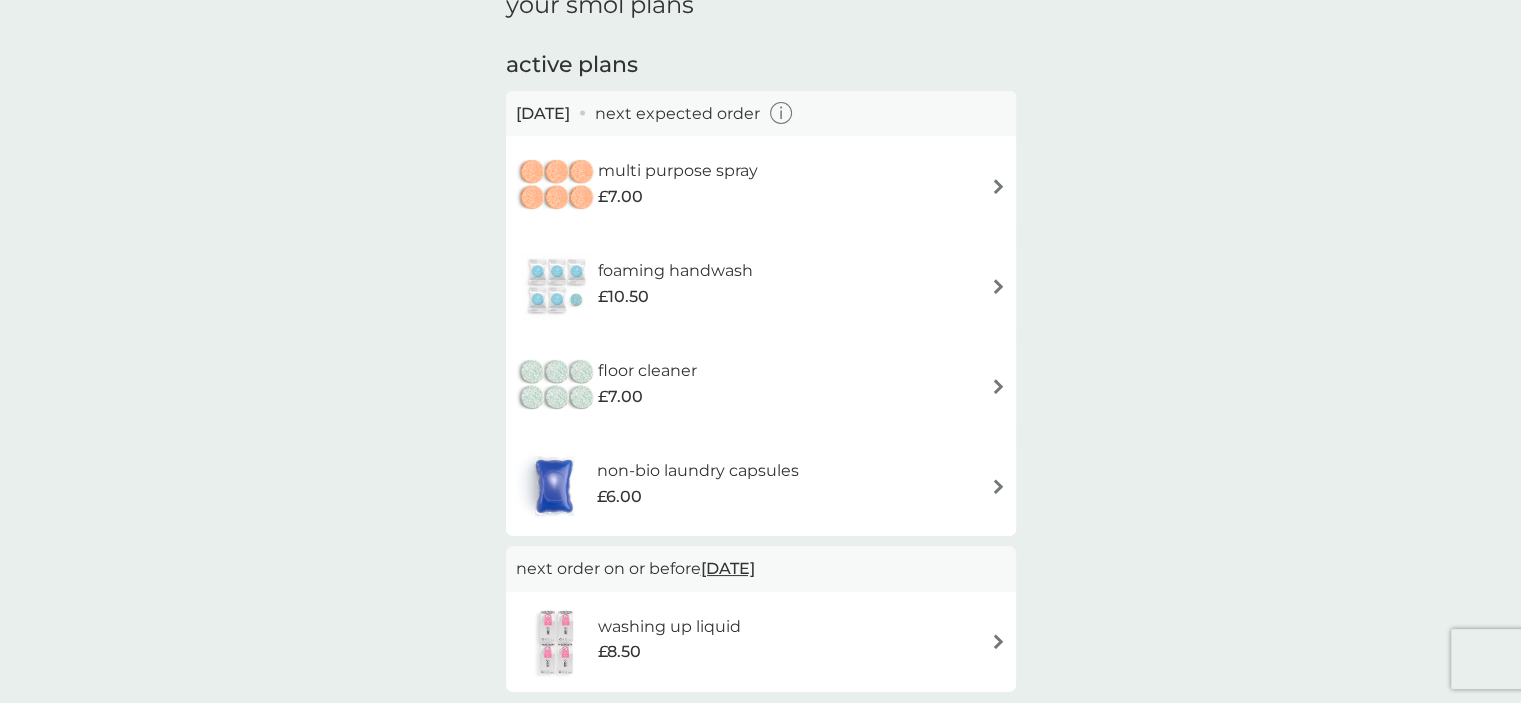 click on "multi purpose spray £7.00" at bounding box center (647, 186) 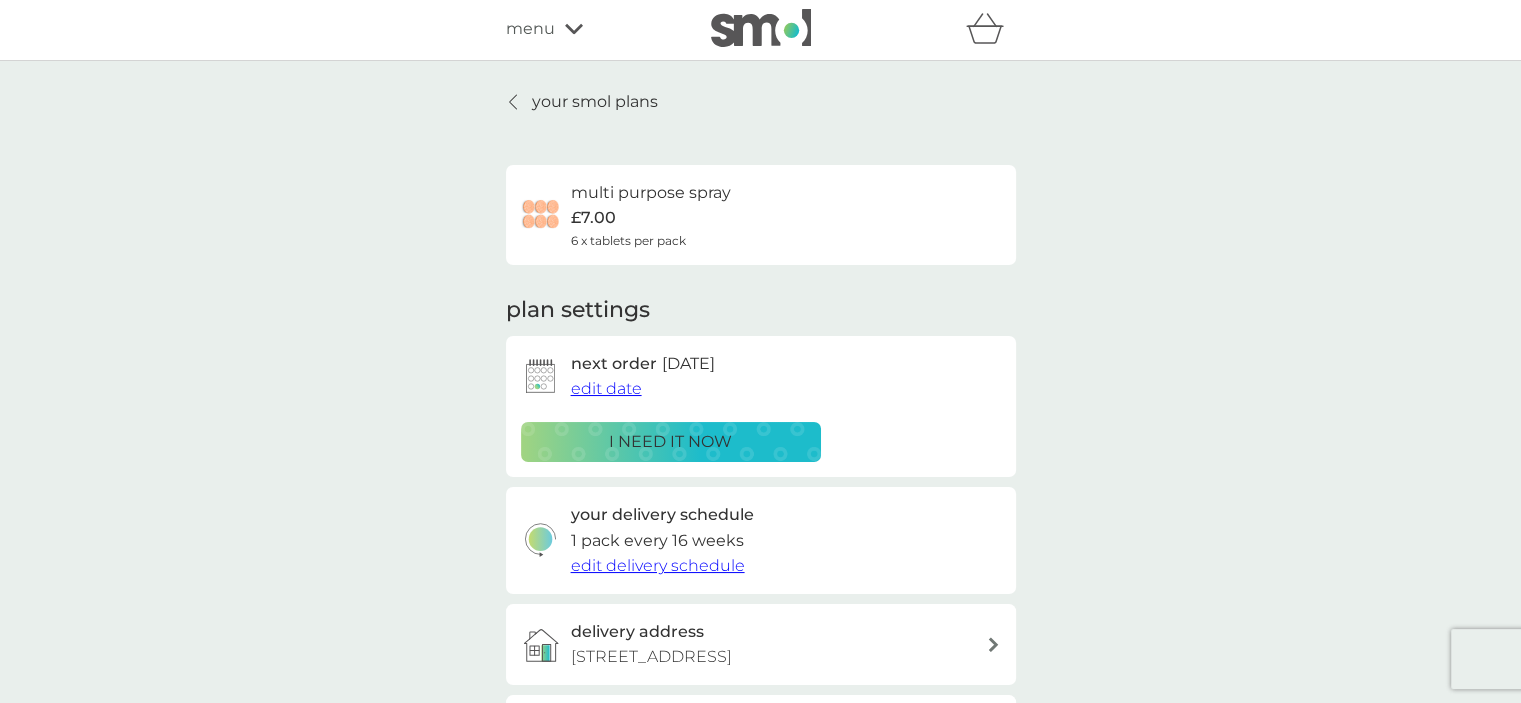 scroll, scrollTop: 0, scrollLeft: 0, axis: both 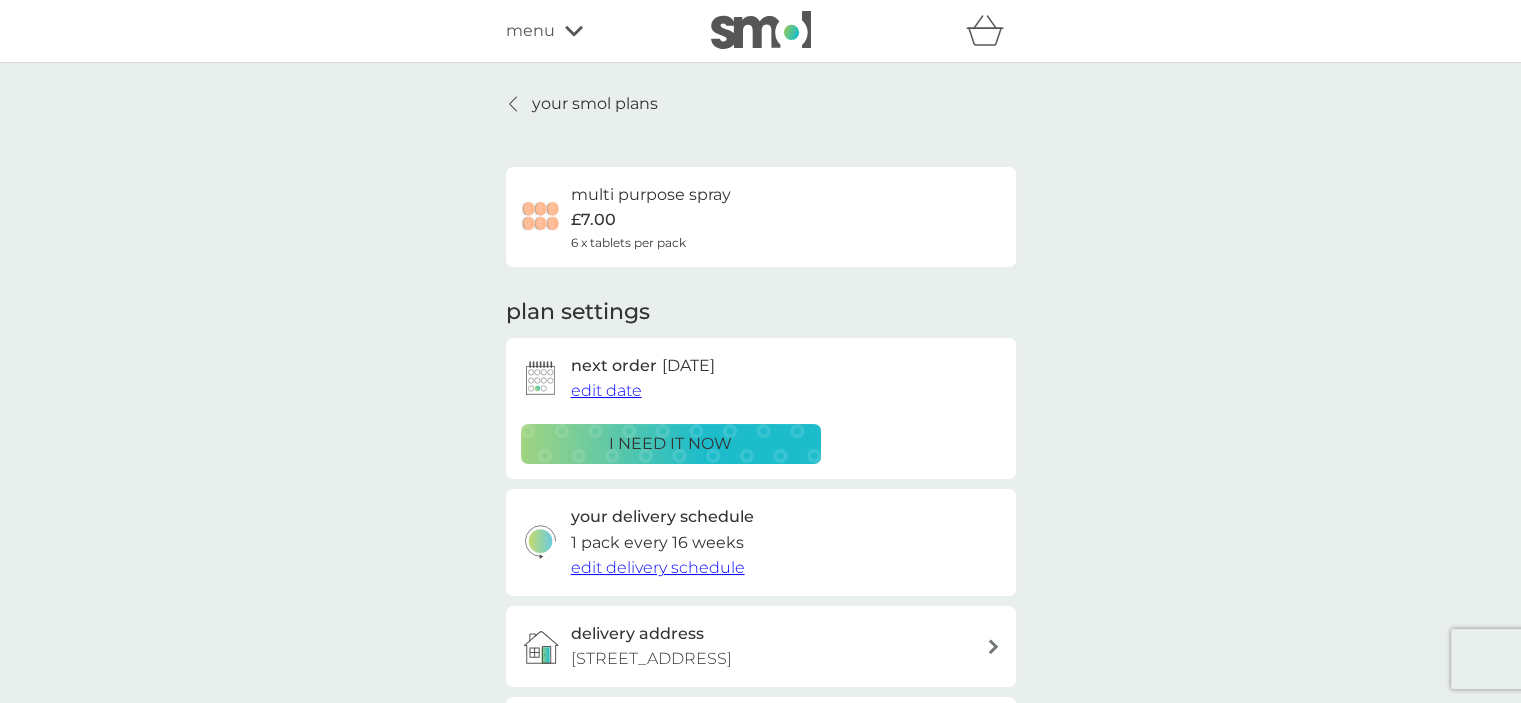 click on "your smol plans" at bounding box center (595, 104) 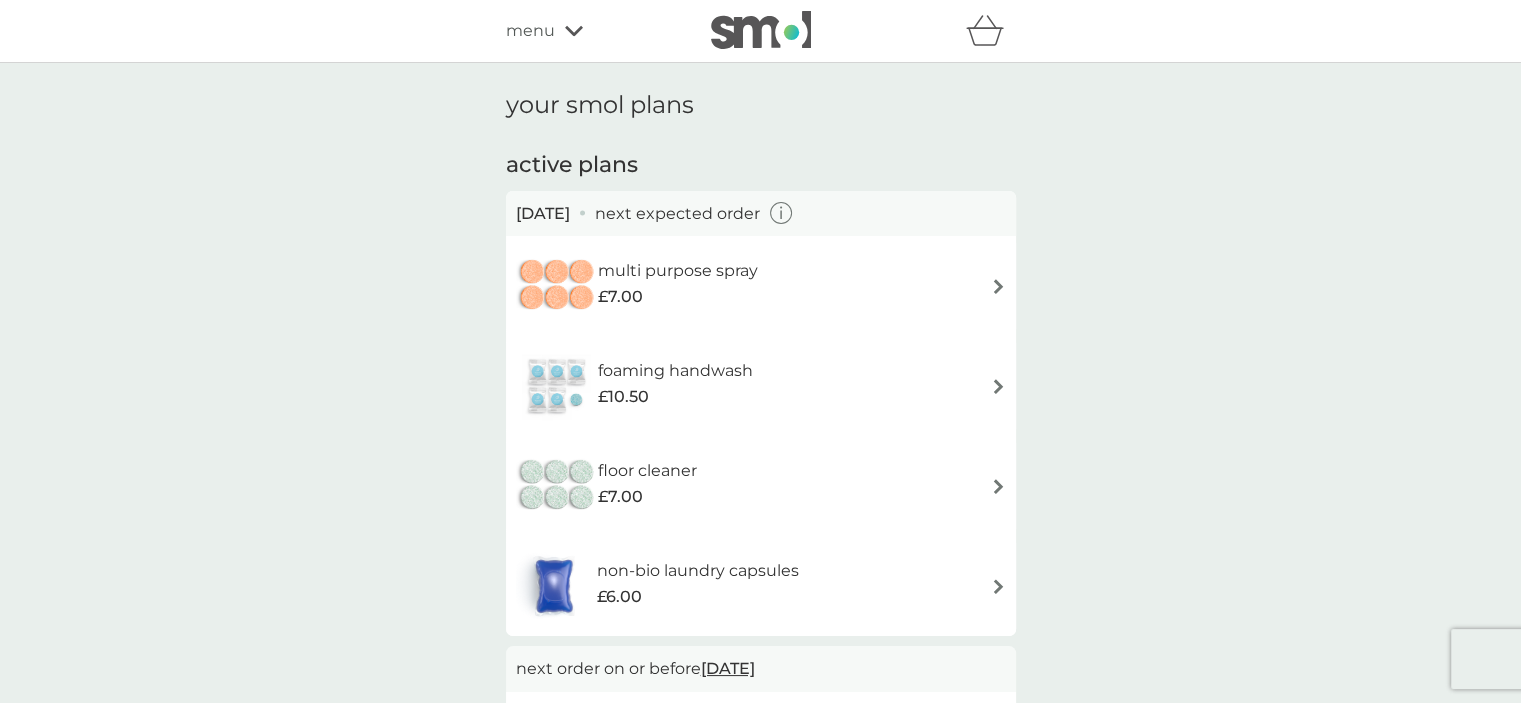 click on "£10.50" at bounding box center (675, 397) 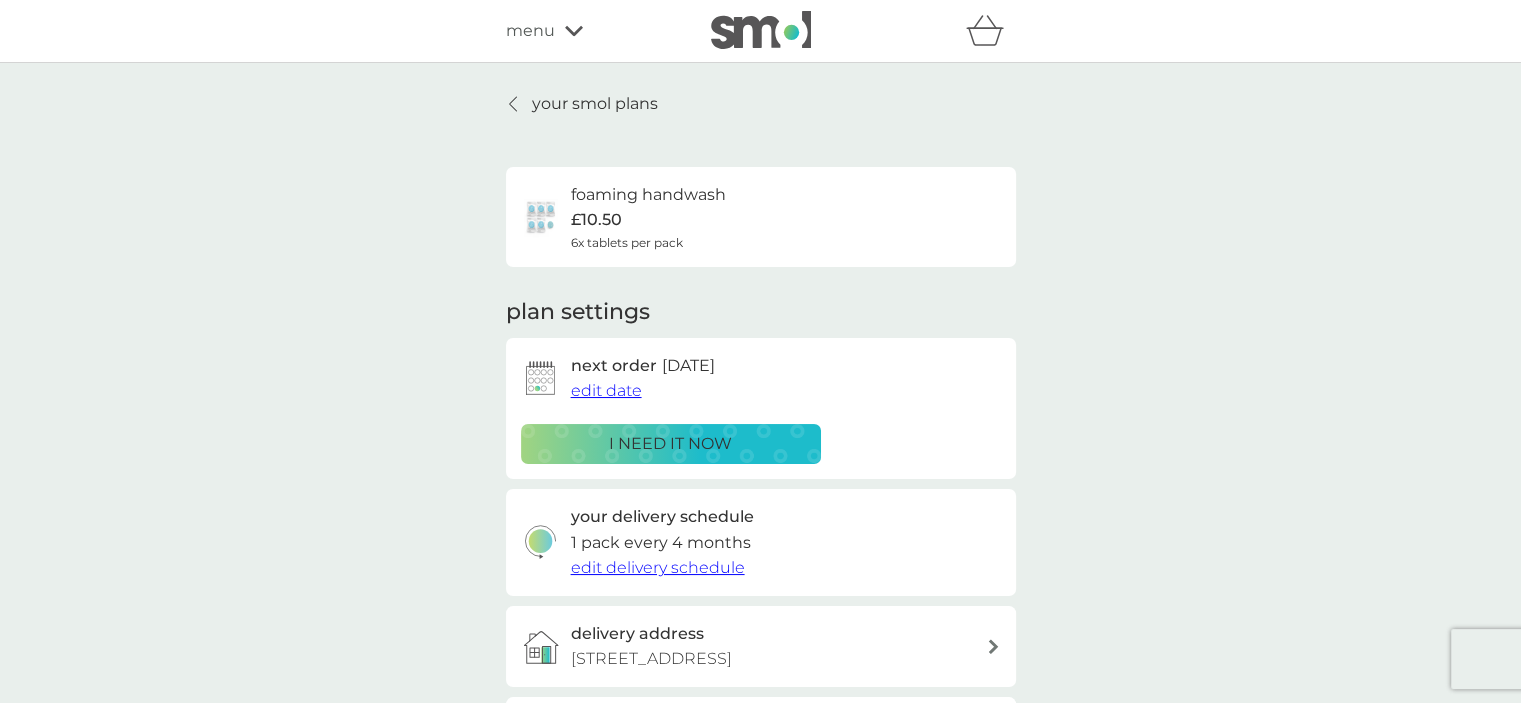 click 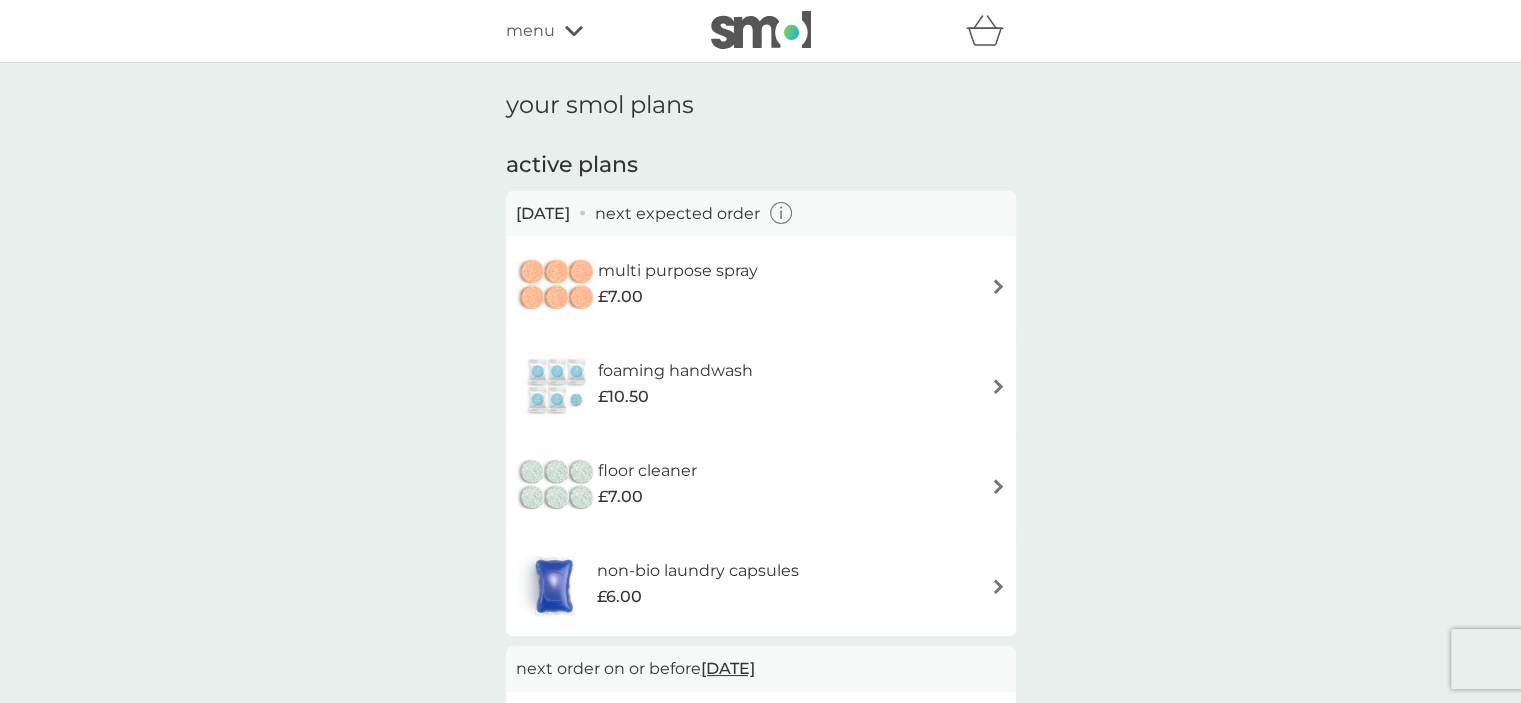 click on "£10.50" at bounding box center (675, 397) 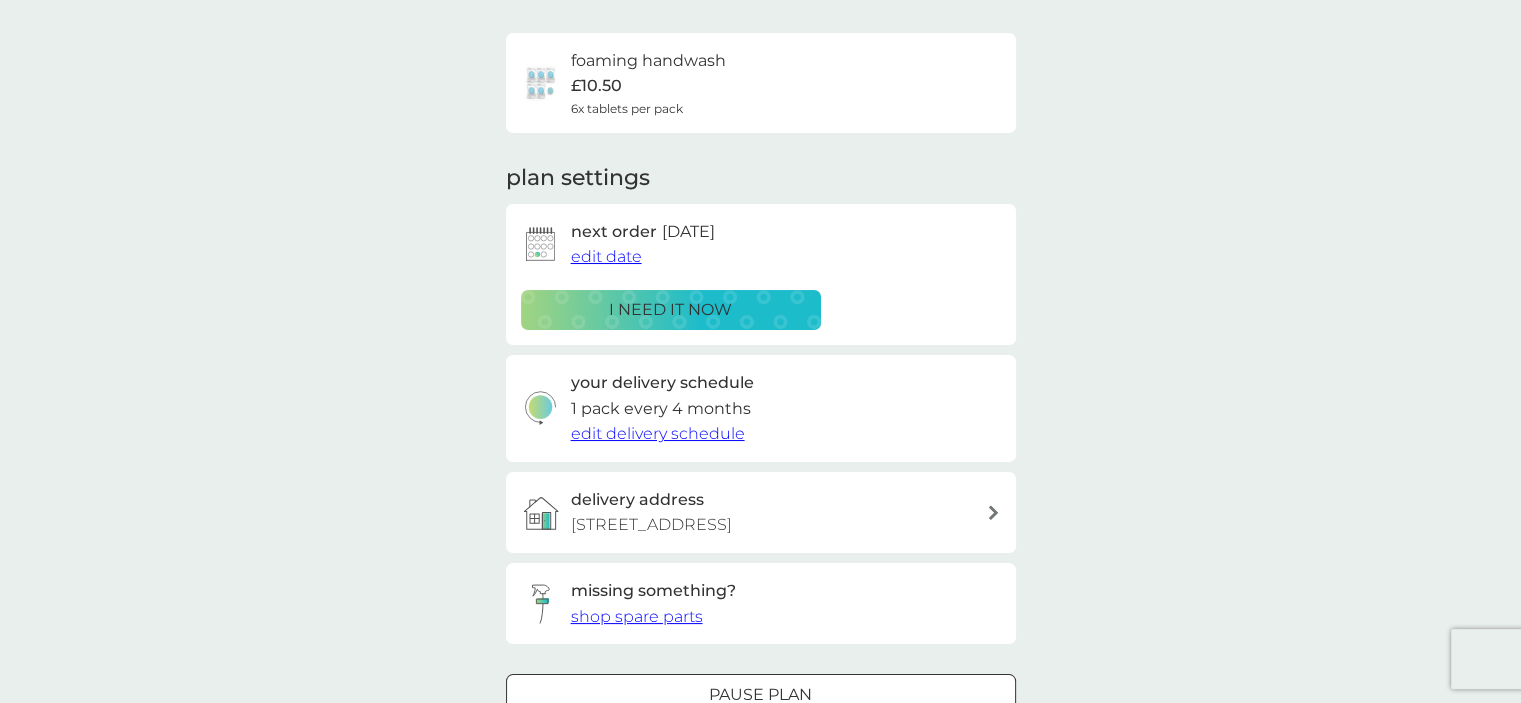 scroll, scrollTop: 200, scrollLeft: 0, axis: vertical 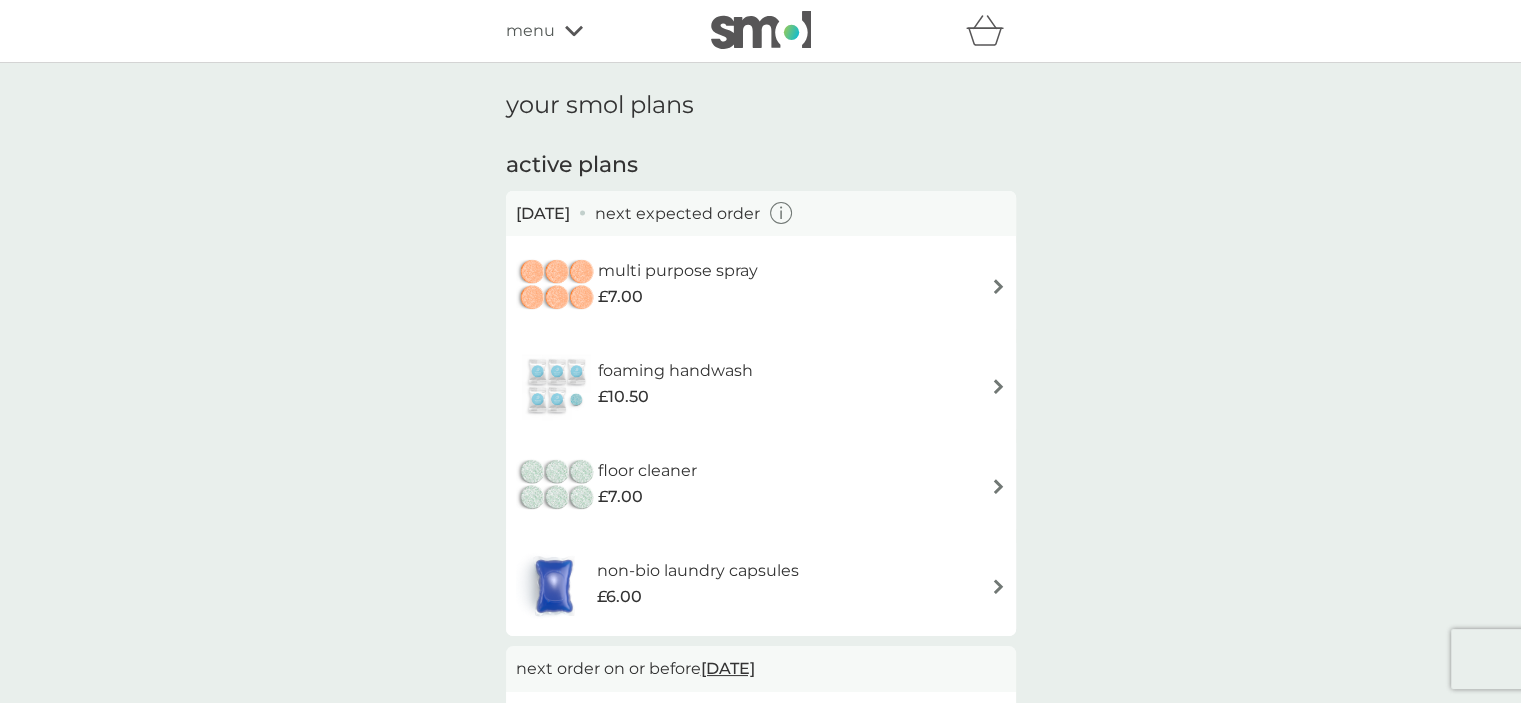 click on "£10.50" at bounding box center (623, 397) 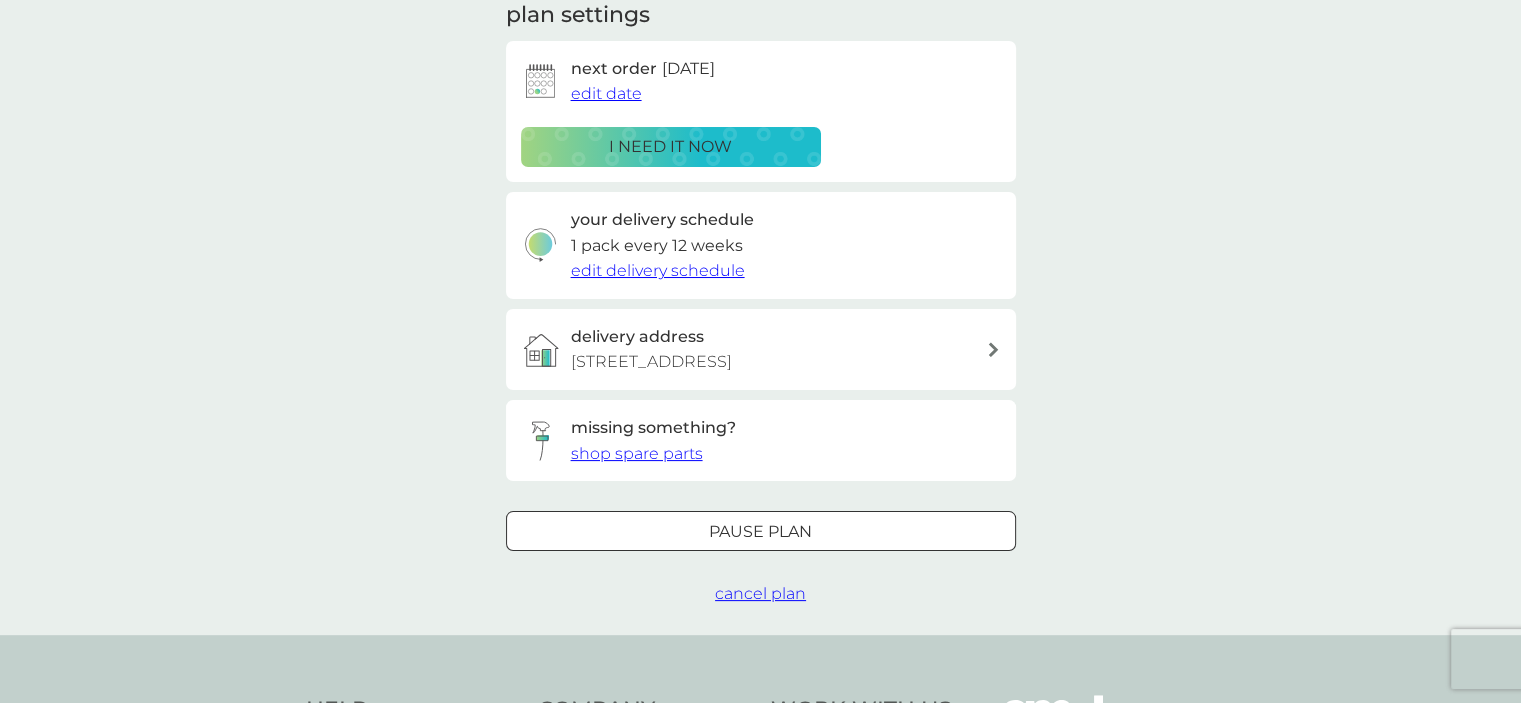 scroll, scrollTop: 300, scrollLeft: 0, axis: vertical 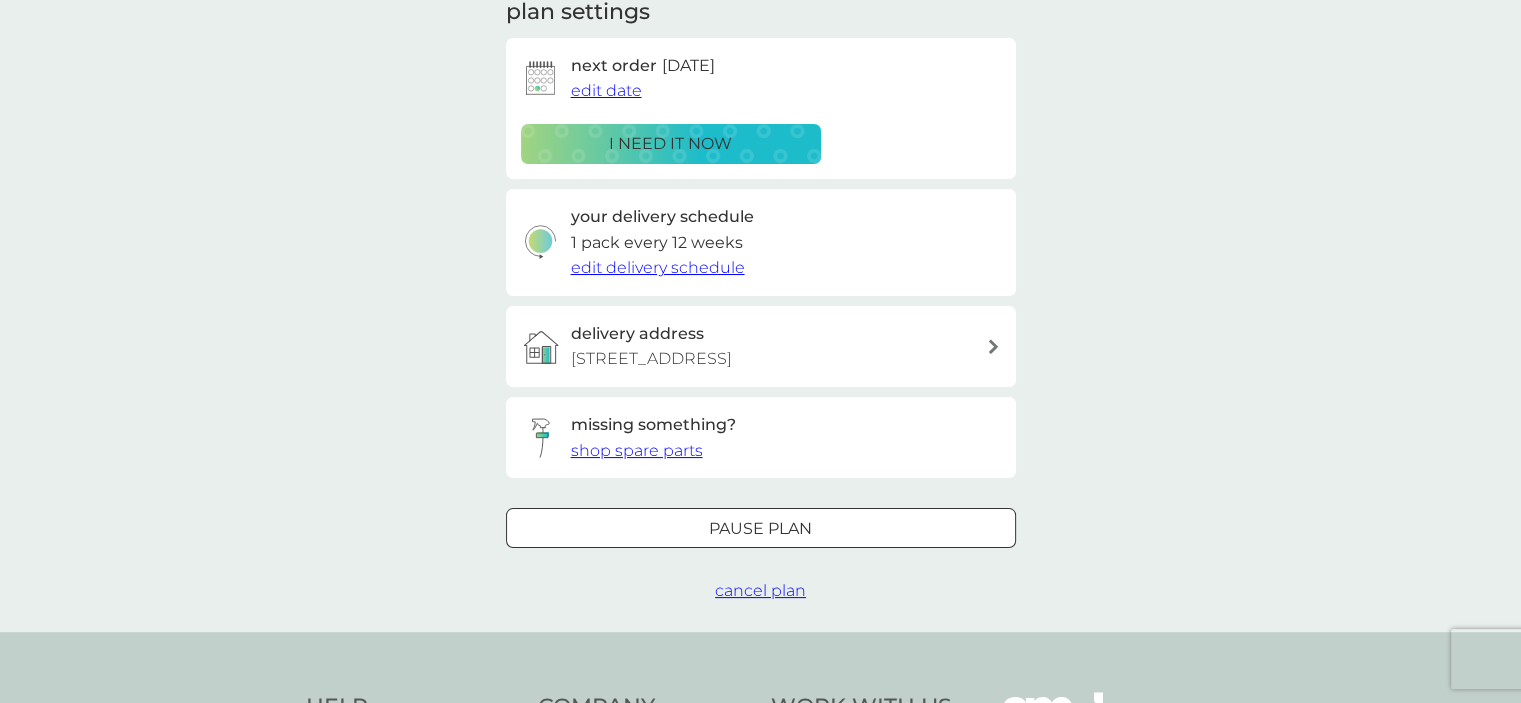click on "cancel plan" at bounding box center (760, 590) 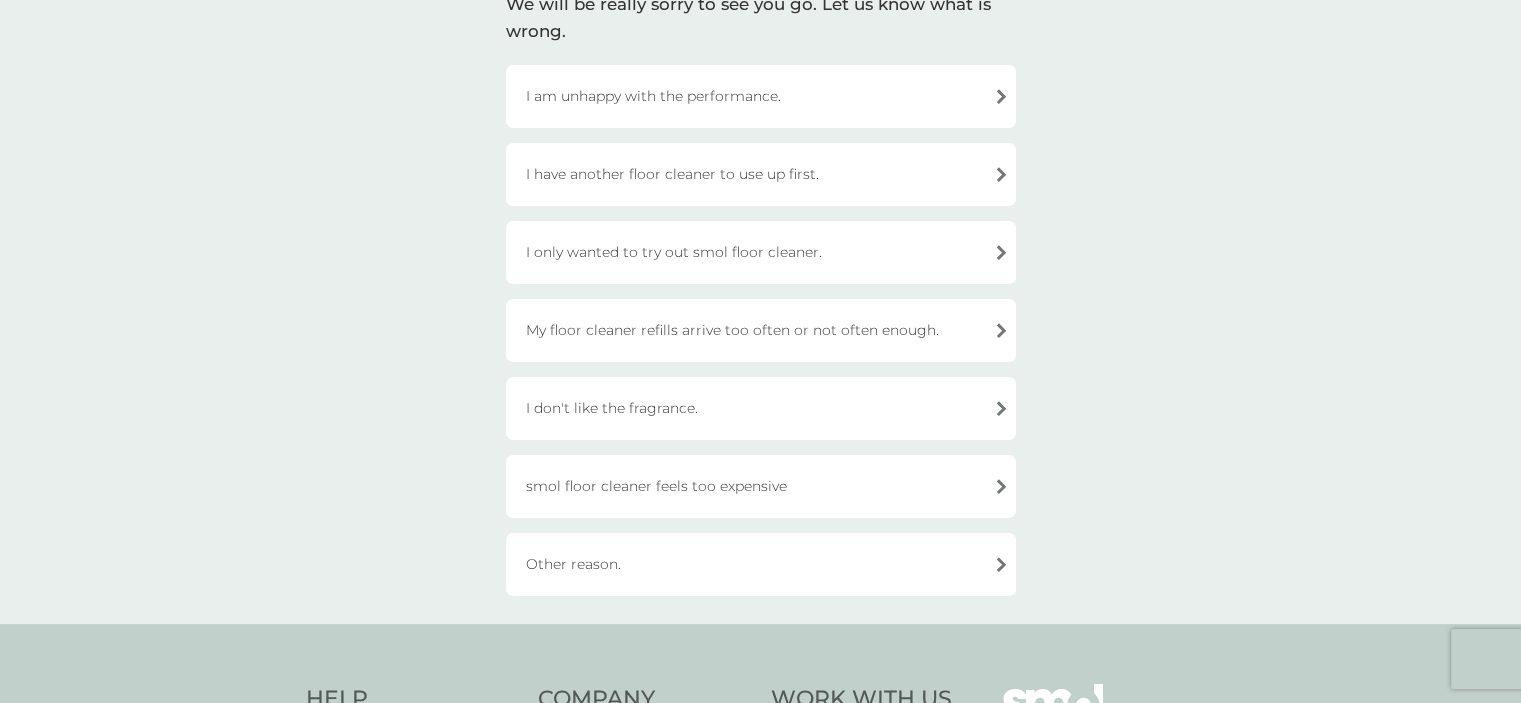 scroll, scrollTop: 200, scrollLeft: 0, axis: vertical 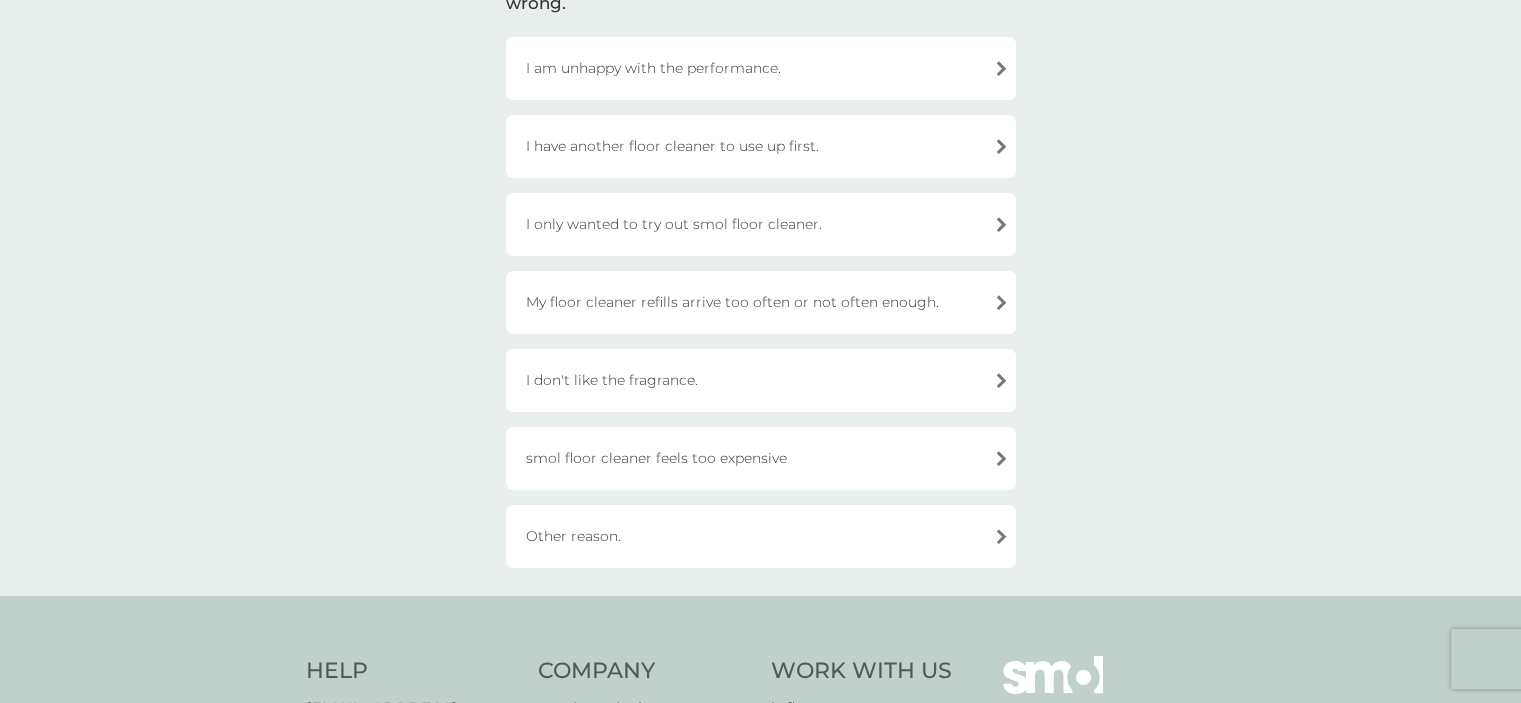 drag, startPoint x: 738, startPoint y: 427, endPoint x: 727, endPoint y: 481, distance: 55.108982 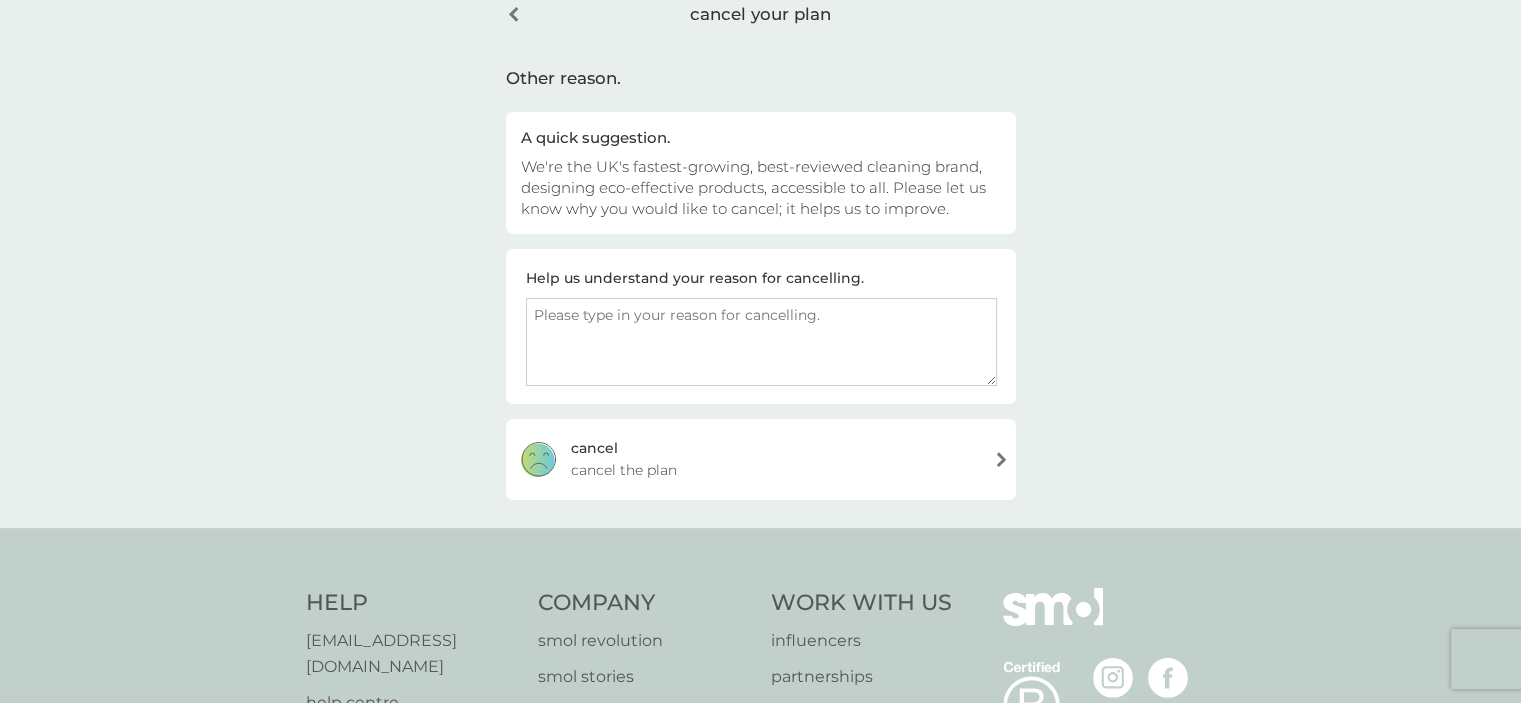 scroll, scrollTop: 100, scrollLeft: 0, axis: vertical 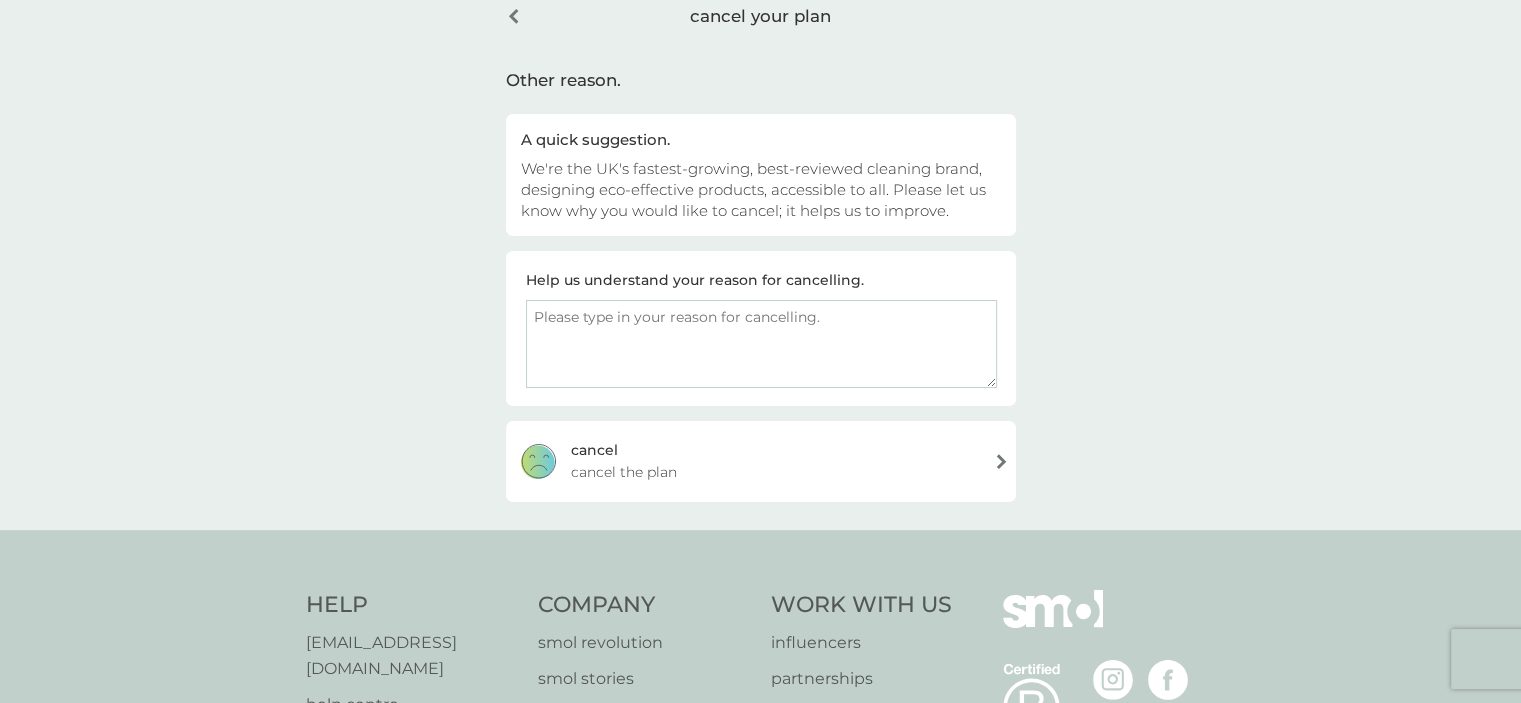 click on "cancel cancel the plan" at bounding box center [761, 461] 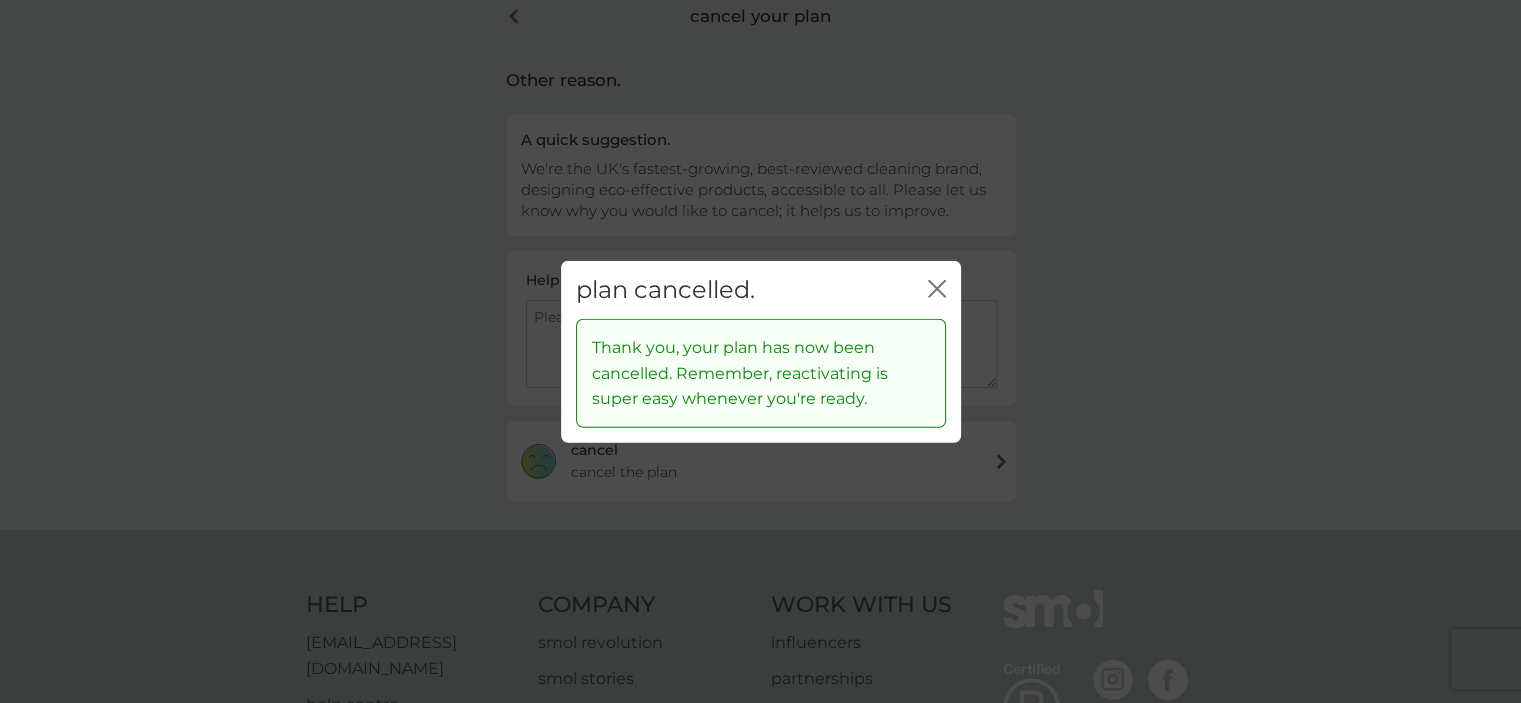 click on "plan cancelled. close" at bounding box center (761, 289) 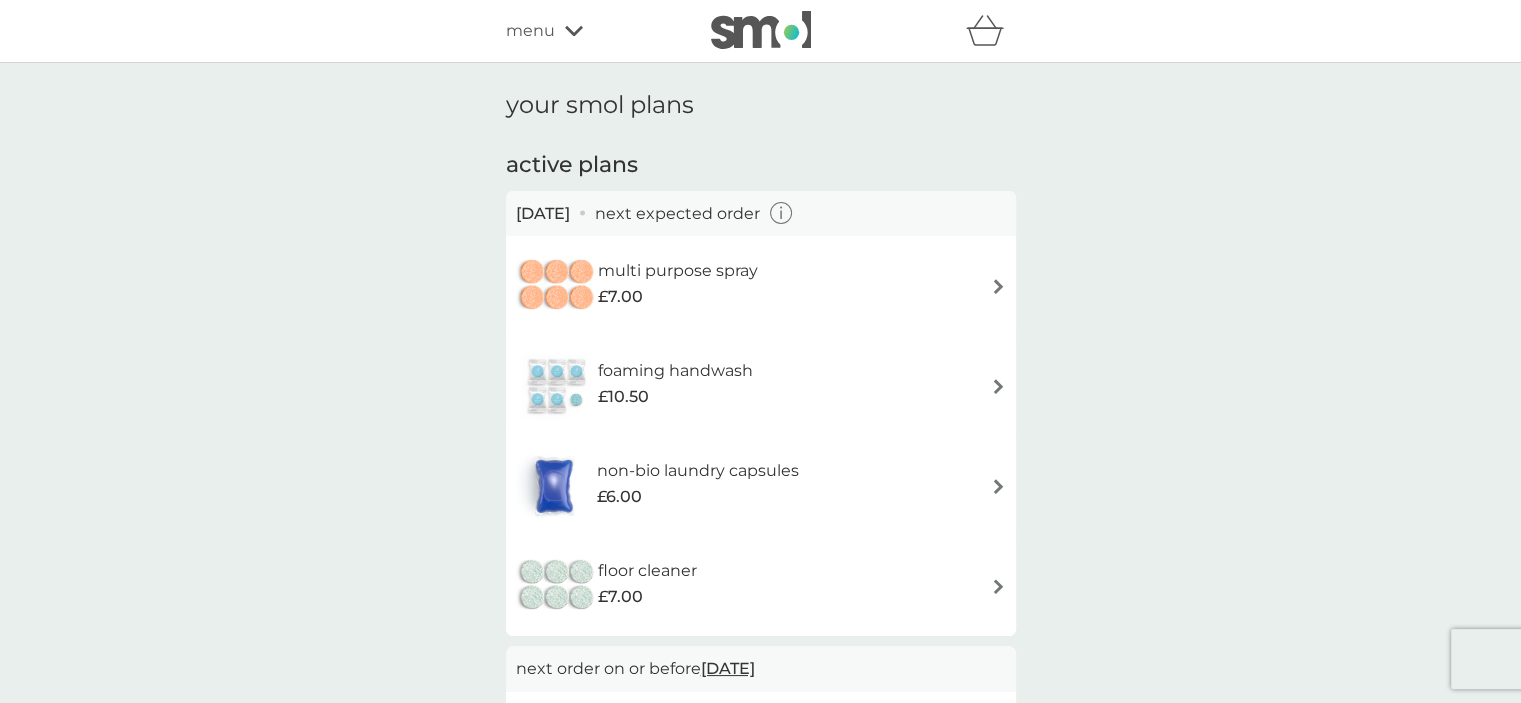 click on "multi purpose spray" at bounding box center (678, 271) 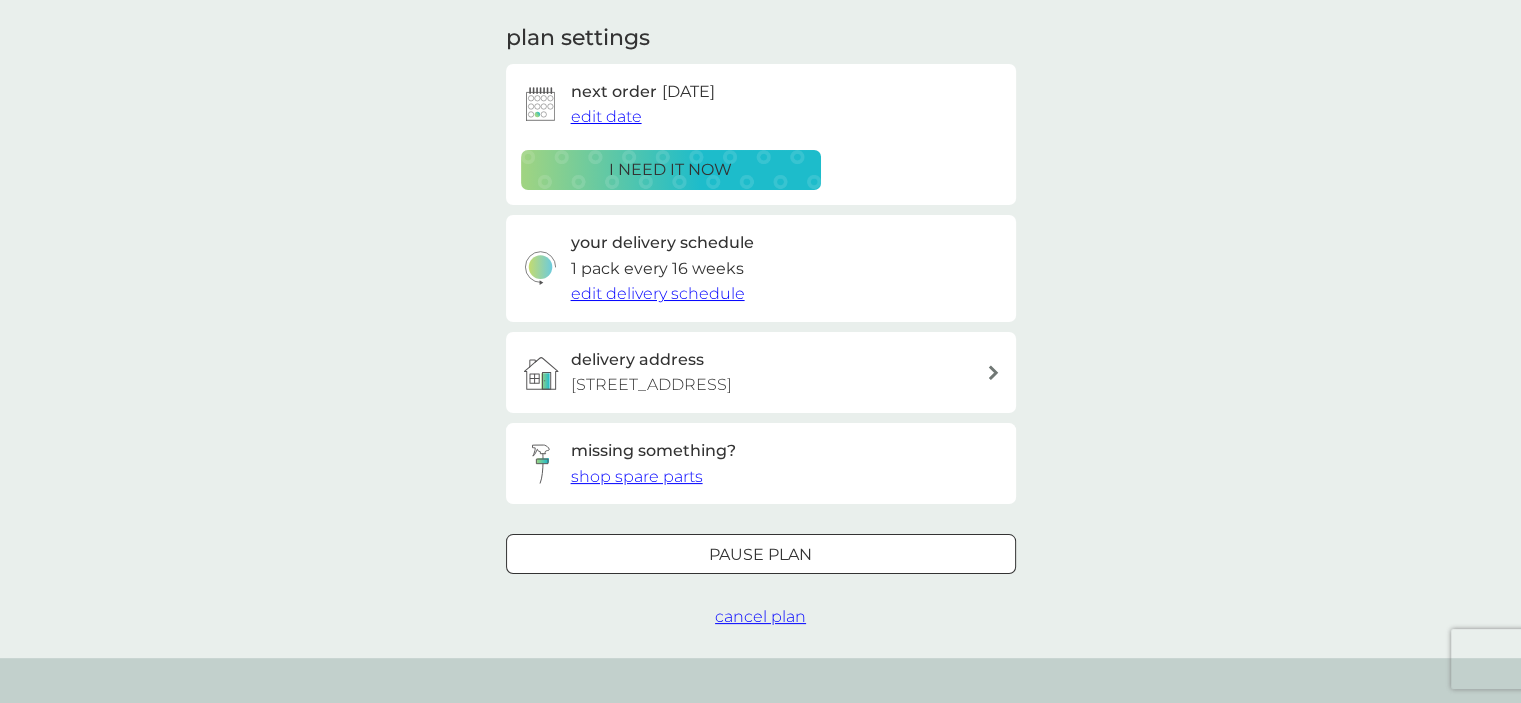 scroll, scrollTop: 300, scrollLeft: 0, axis: vertical 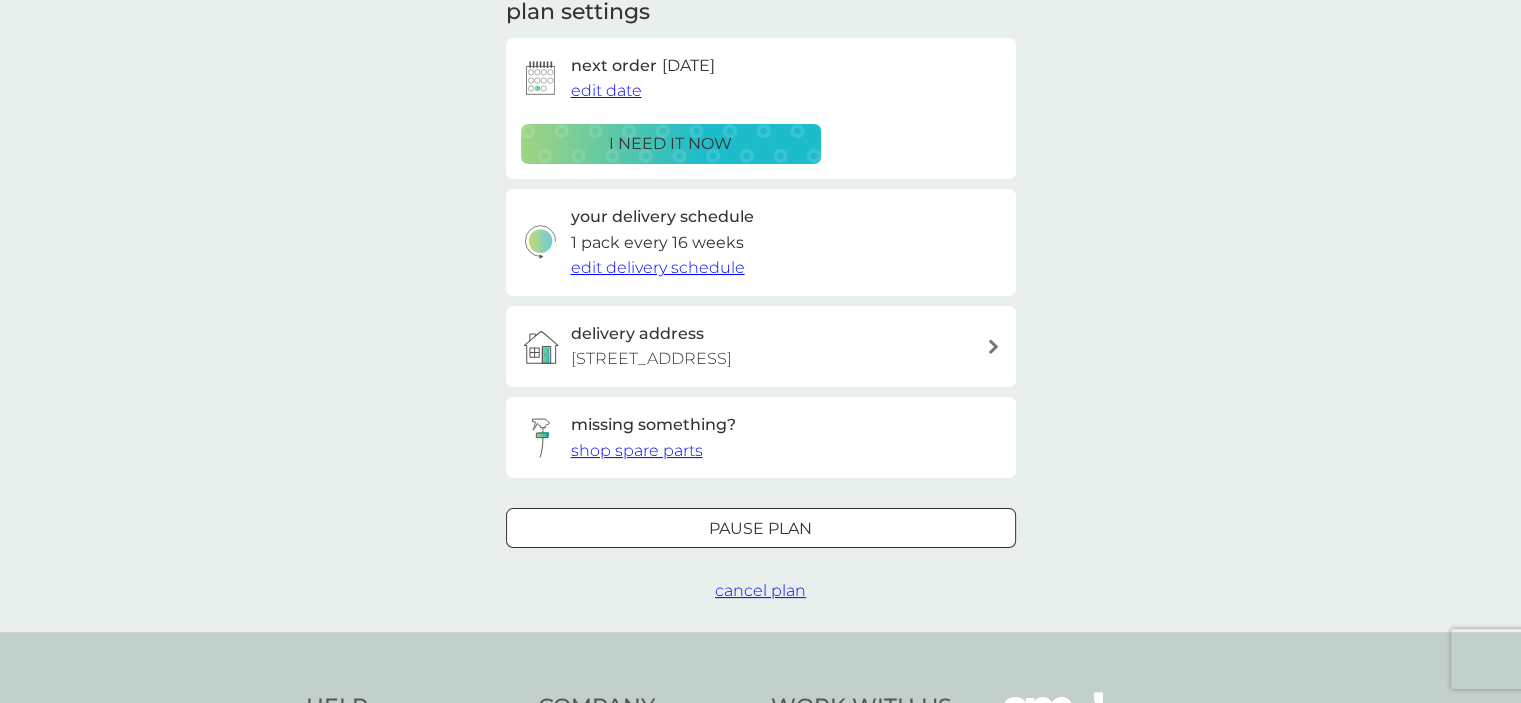click on "Pause plan" at bounding box center [761, 529] 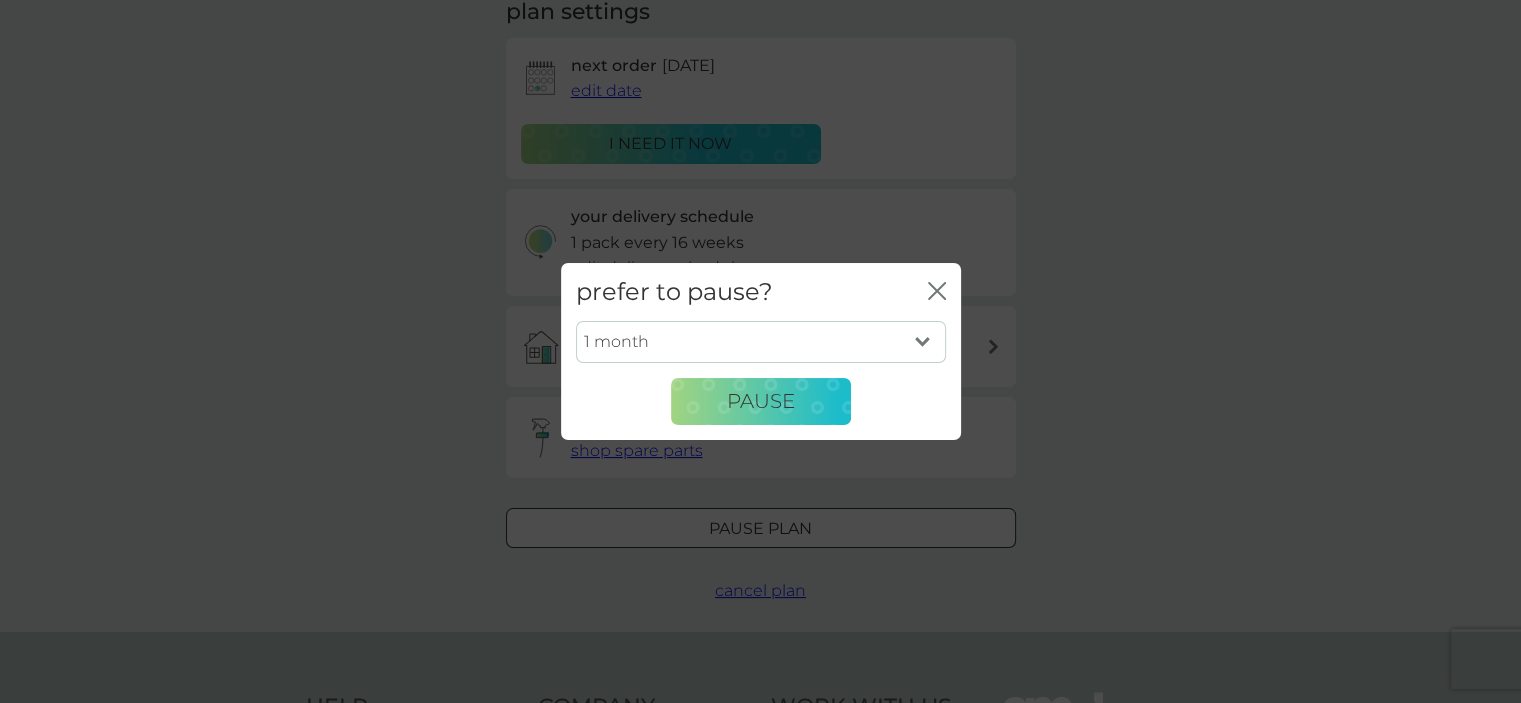 click on "prefer to pause? close" at bounding box center (761, 292) 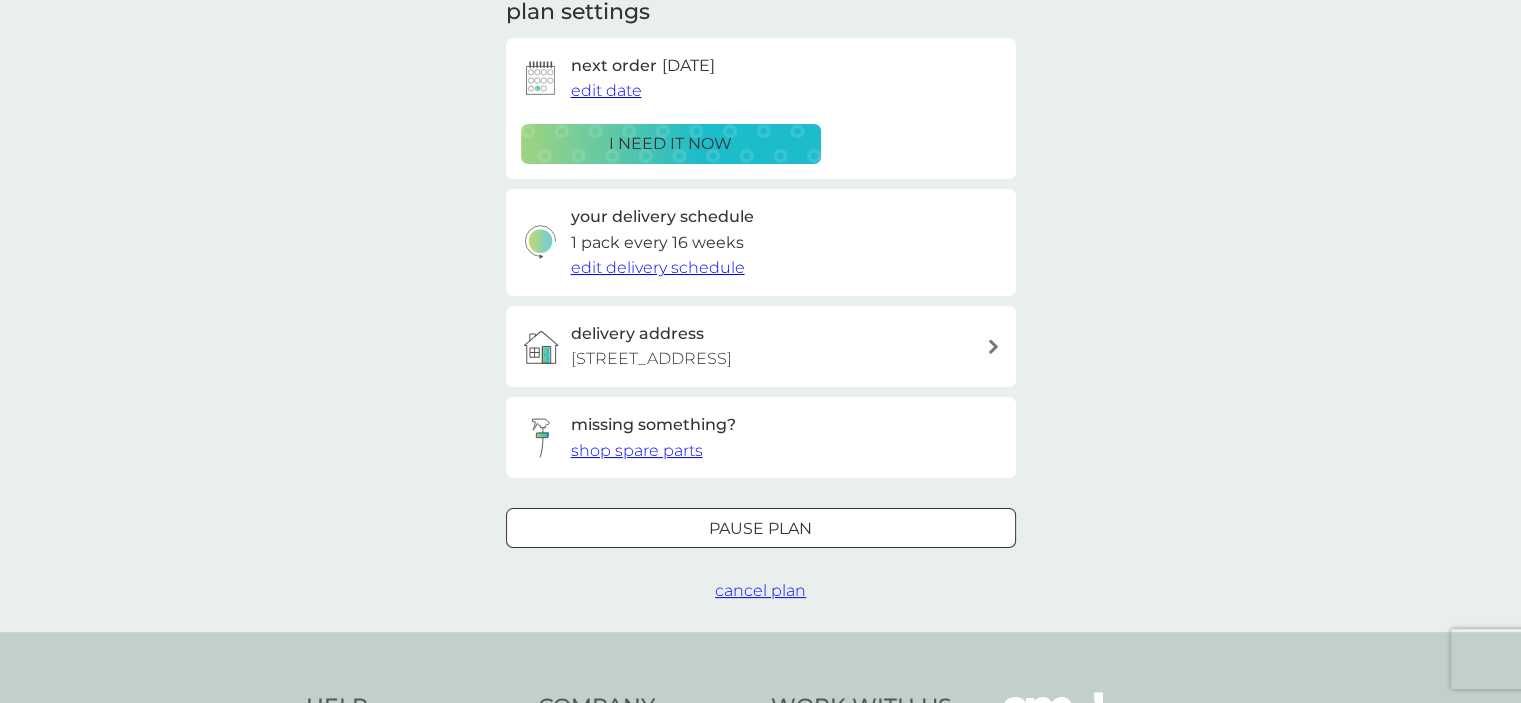 click on "cancel plan" at bounding box center (760, 590) 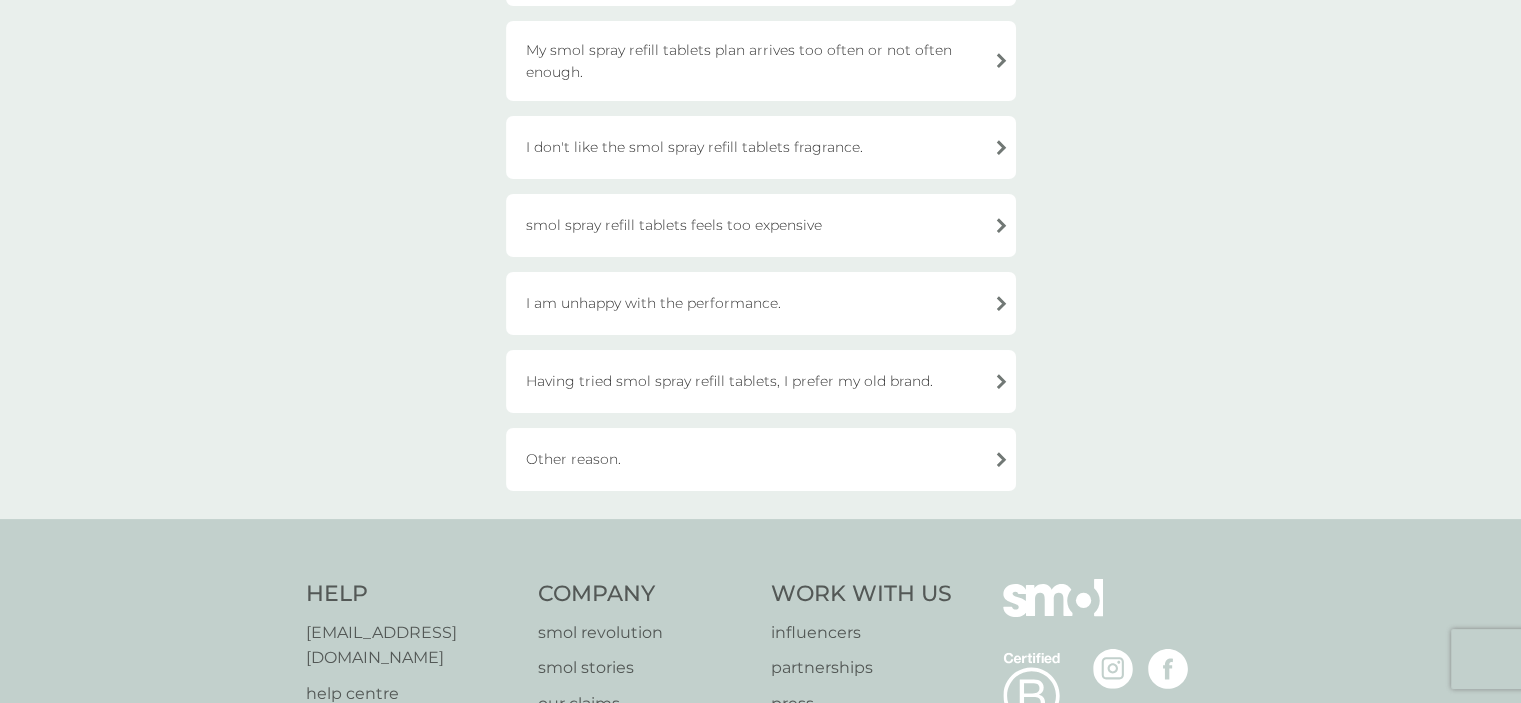 scroll, scrollTop: 259, scrollLeft: 0, axis: vertical 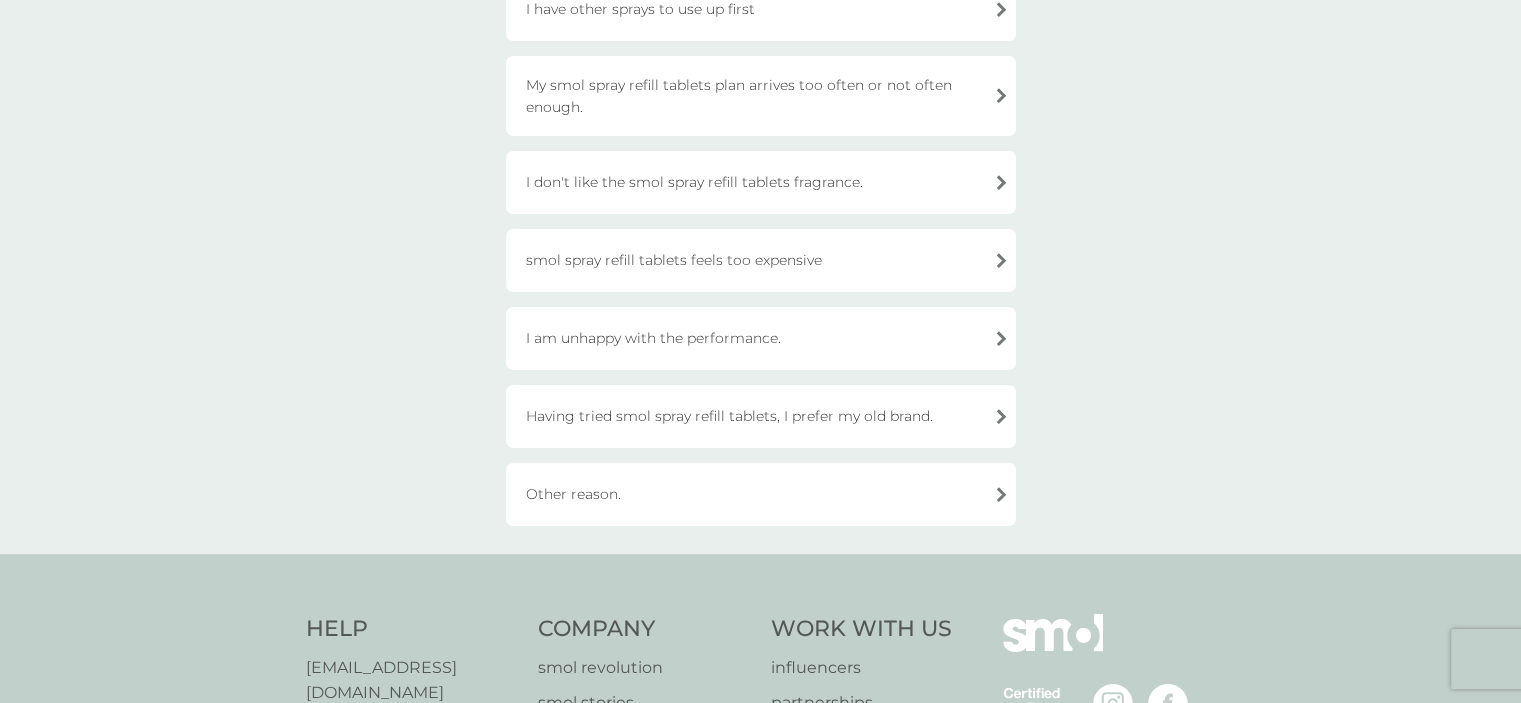 click on "Other reason." at bounding box center [761, 494] 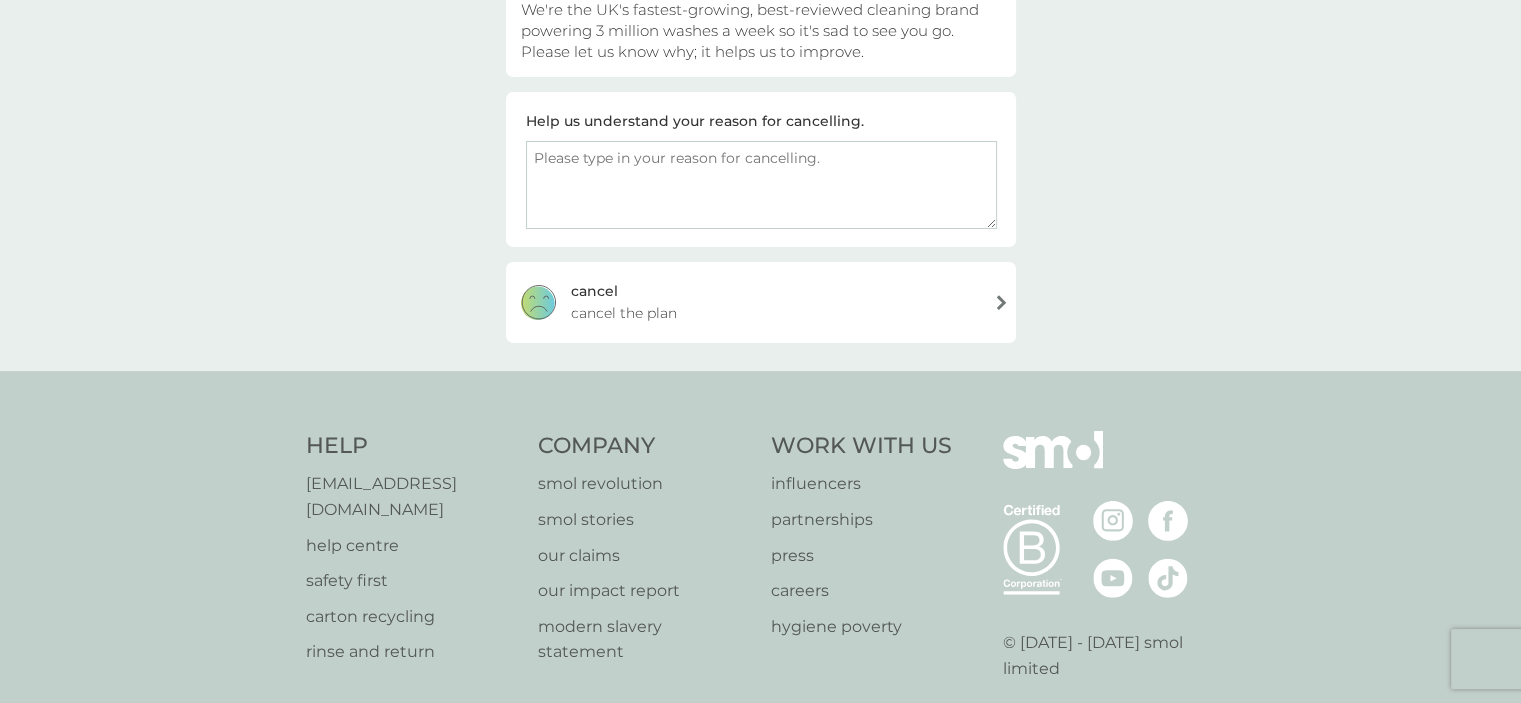 click on "cancel the plan" at bounding box center (624, 313) 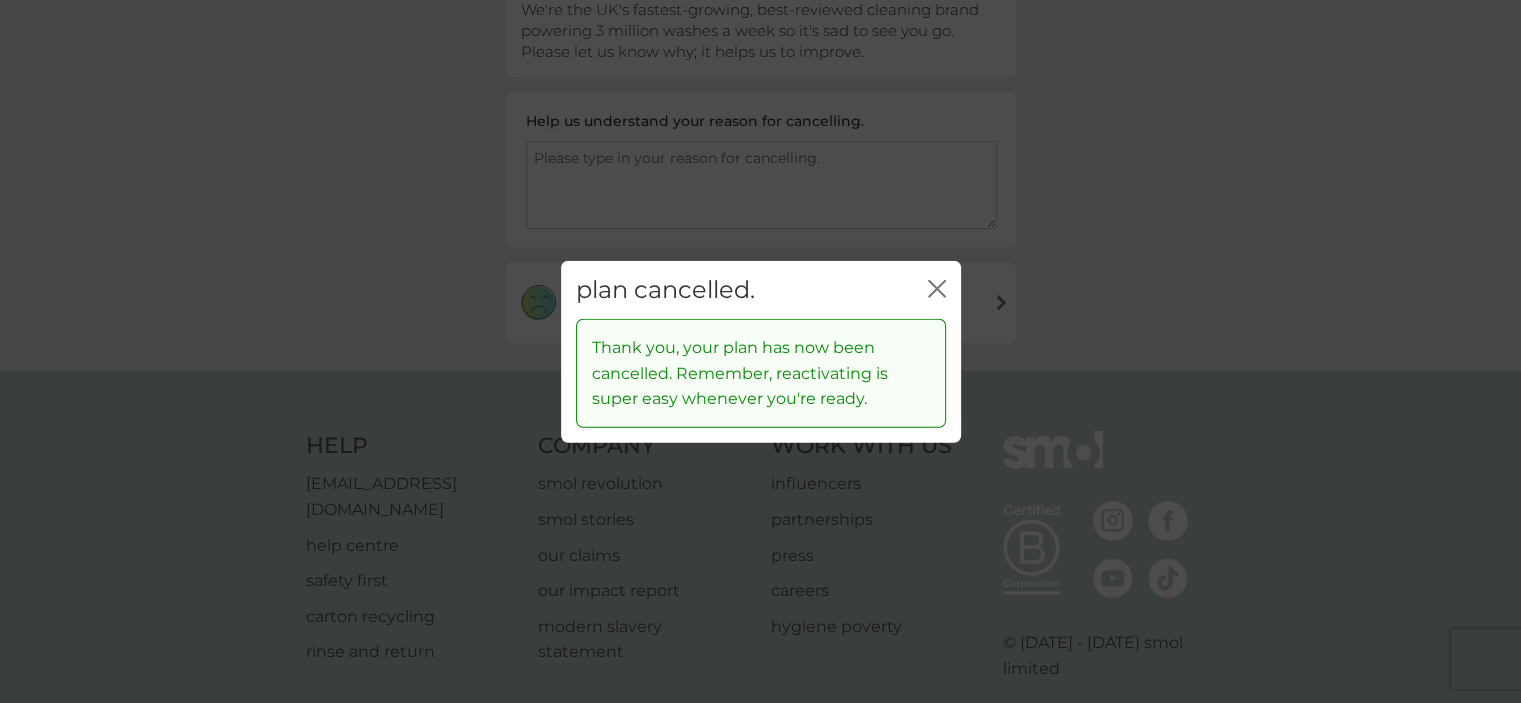 click on "close" 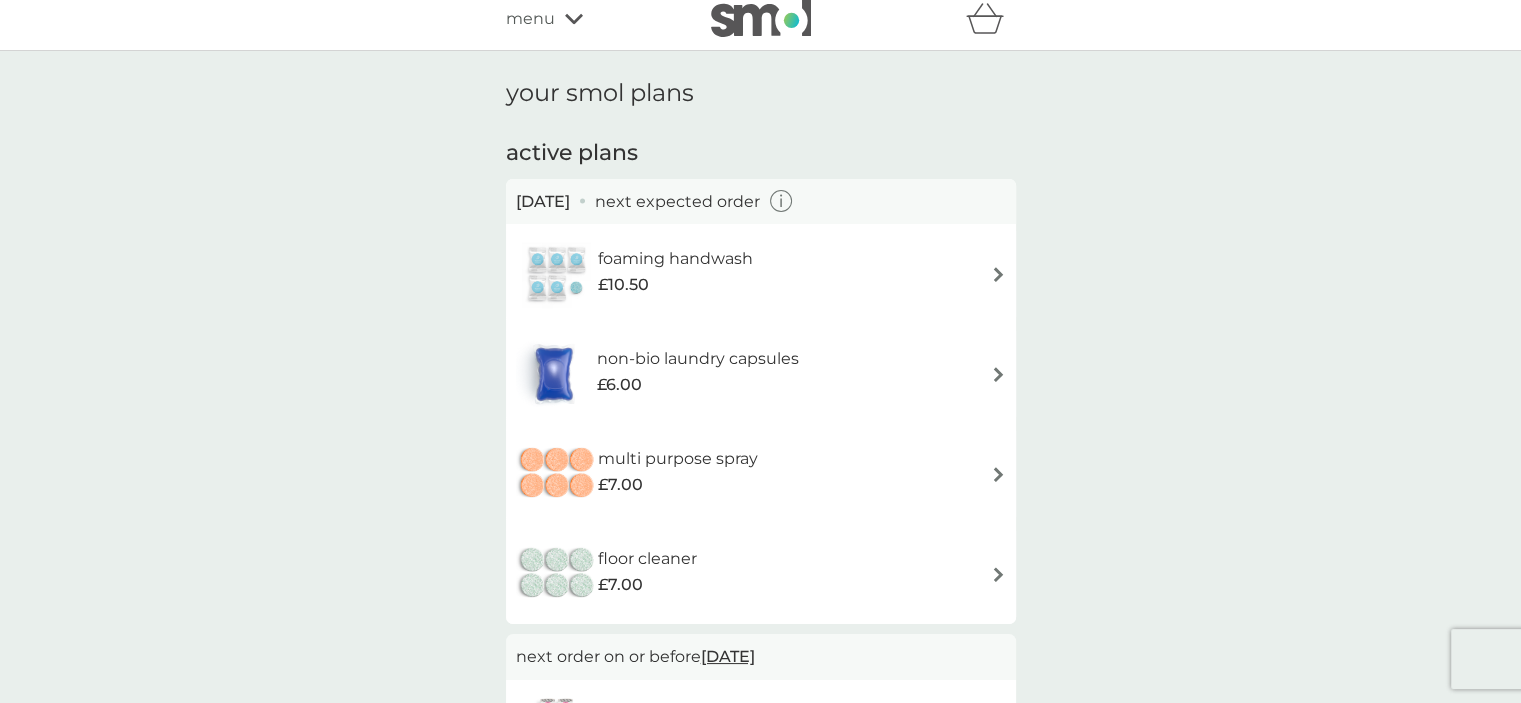 scroll, scrollTop: 0, scrollLeft: 0, axis: both 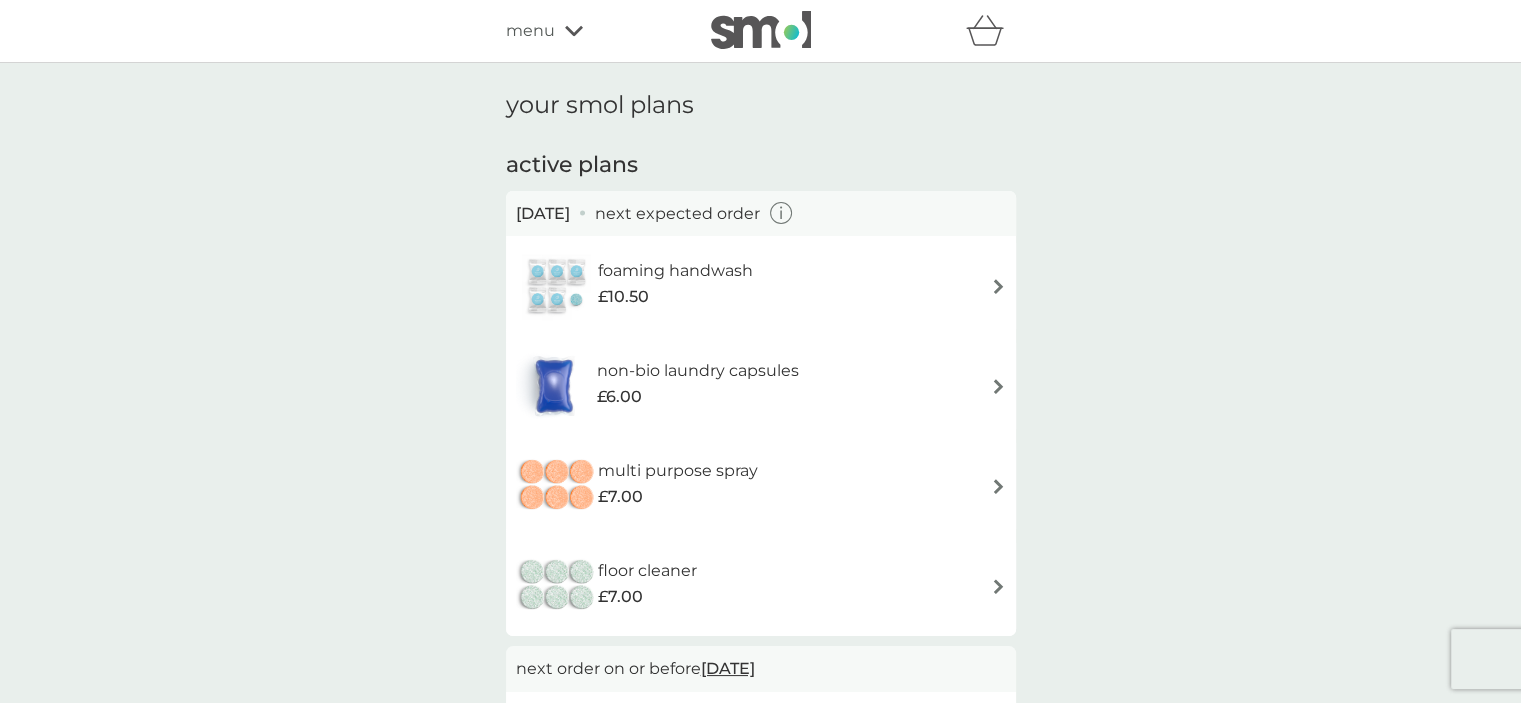 click on "menu" at bounding box center [530, 31] 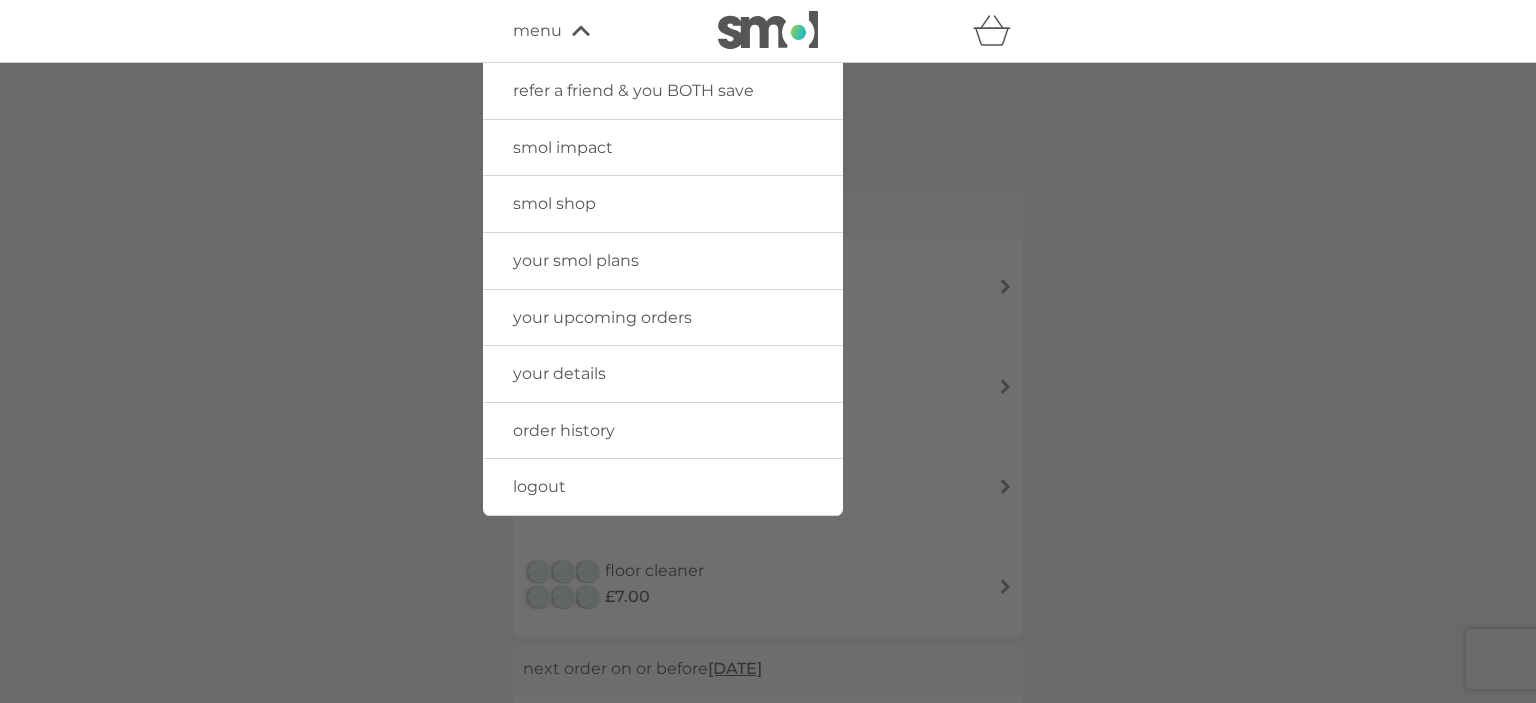 click at bounding box center (768, 414) 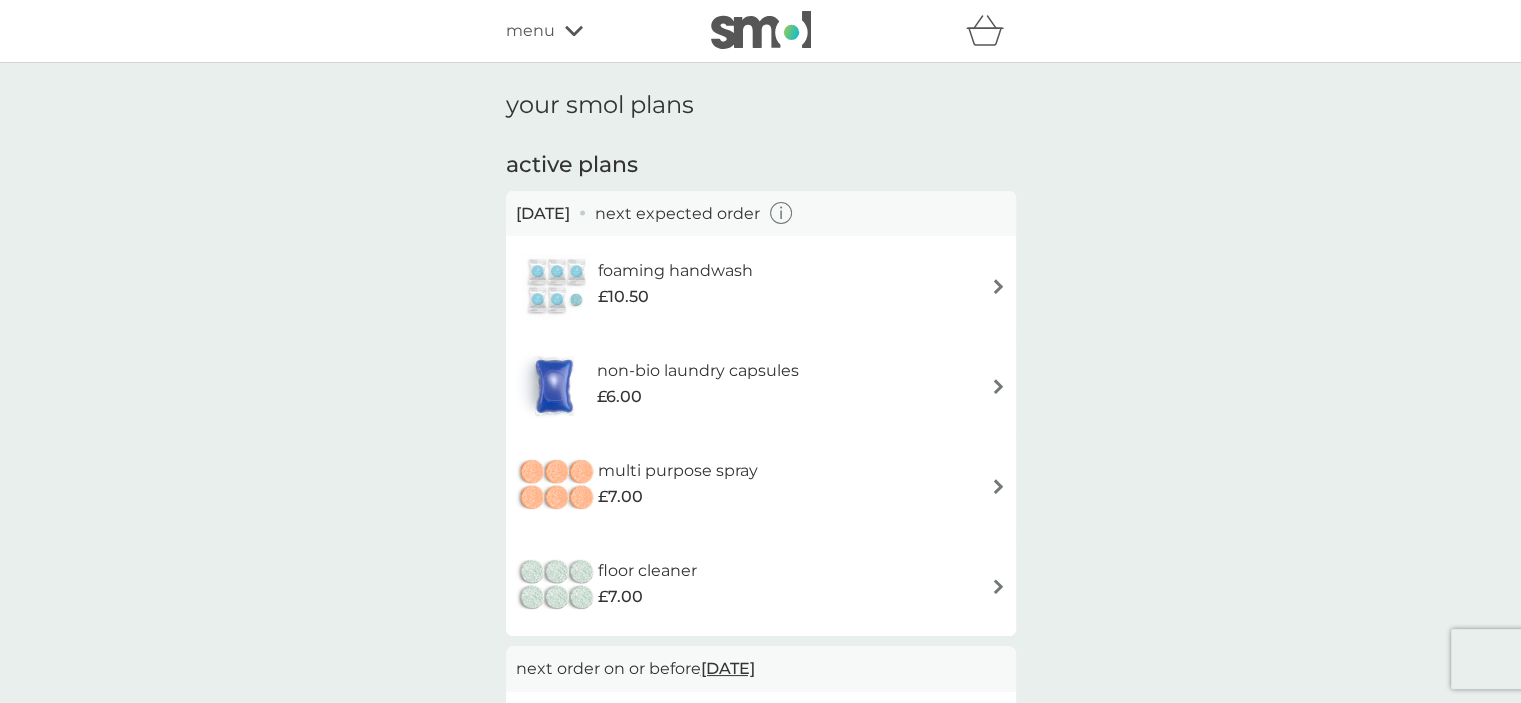 click at bounding box center (761, 30) 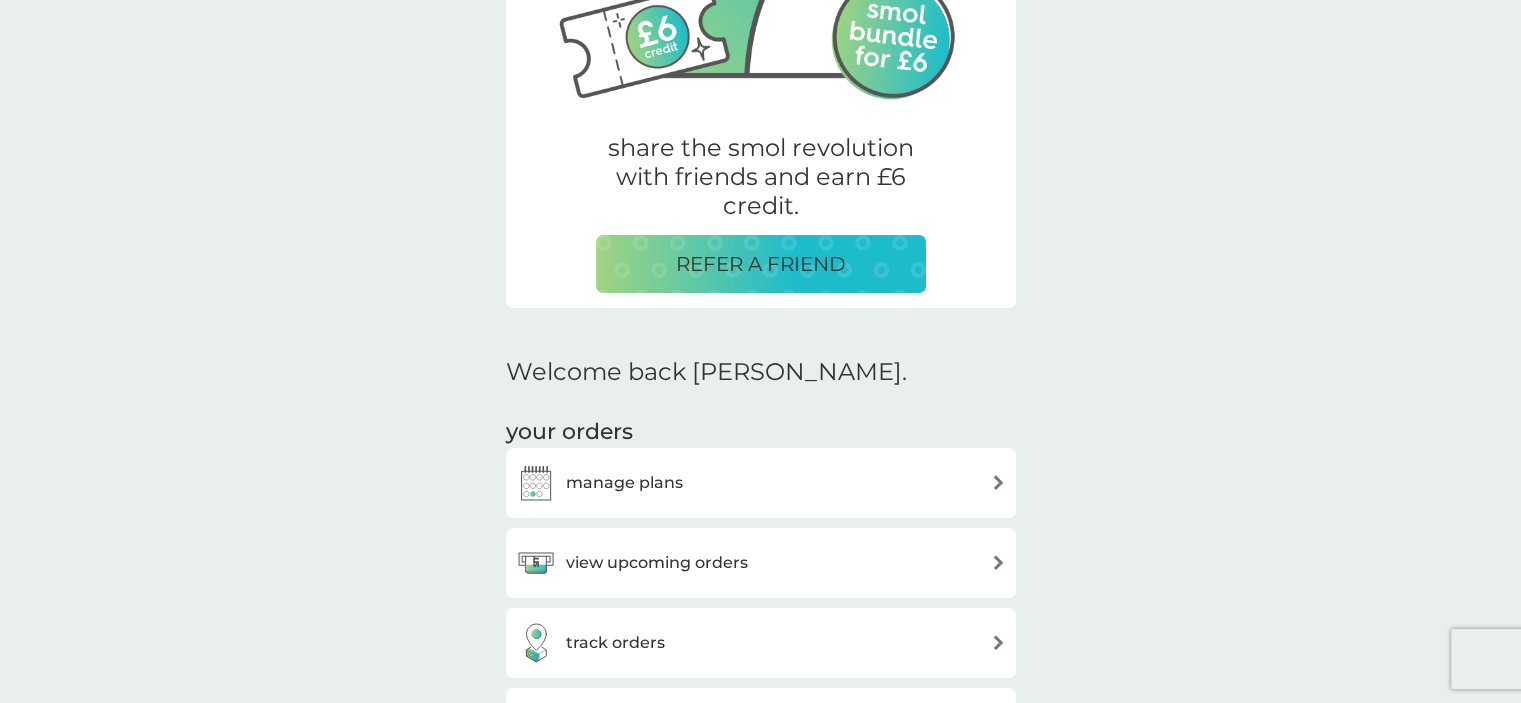 scroll, scrollTop: 500, scrollLeft: 0, axis: vertical 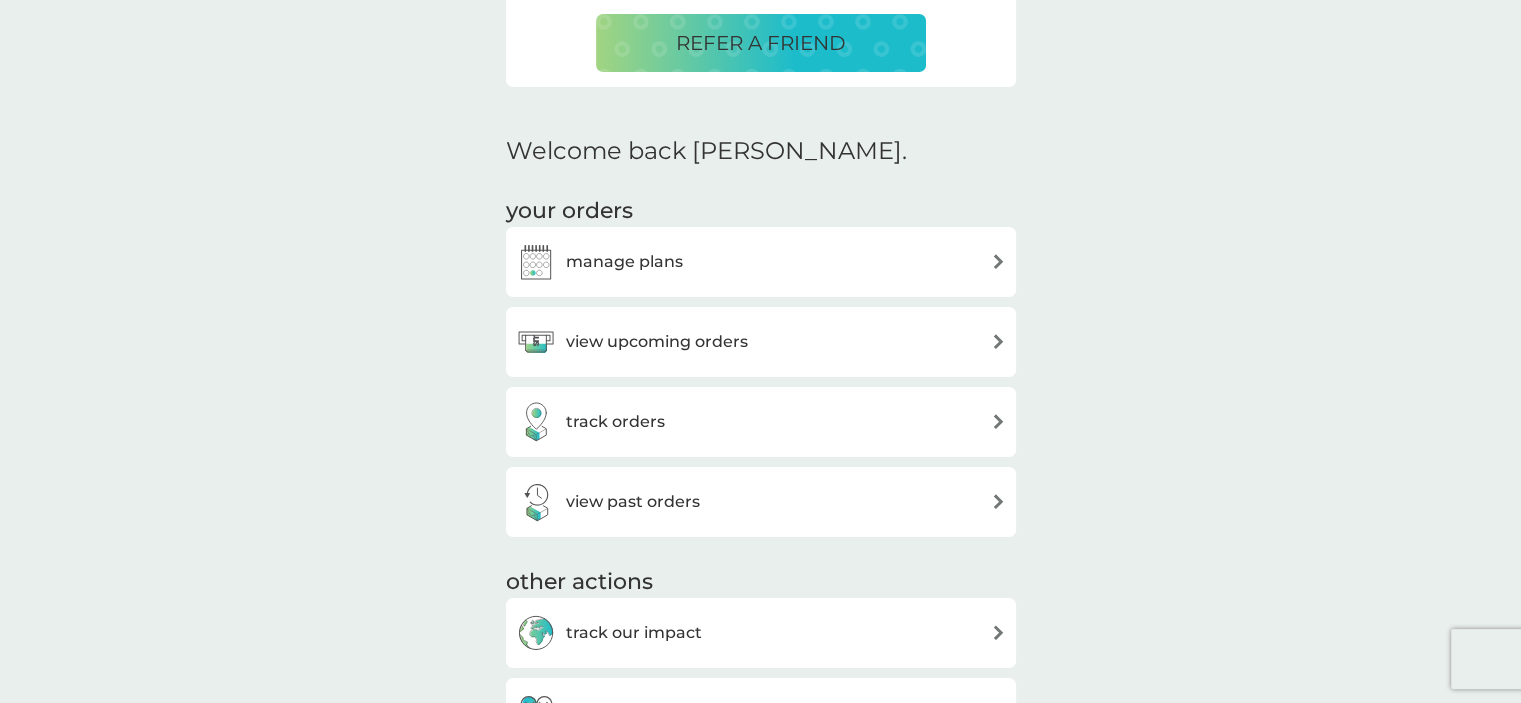click on "manage plans" at bounding box center [761, 262] 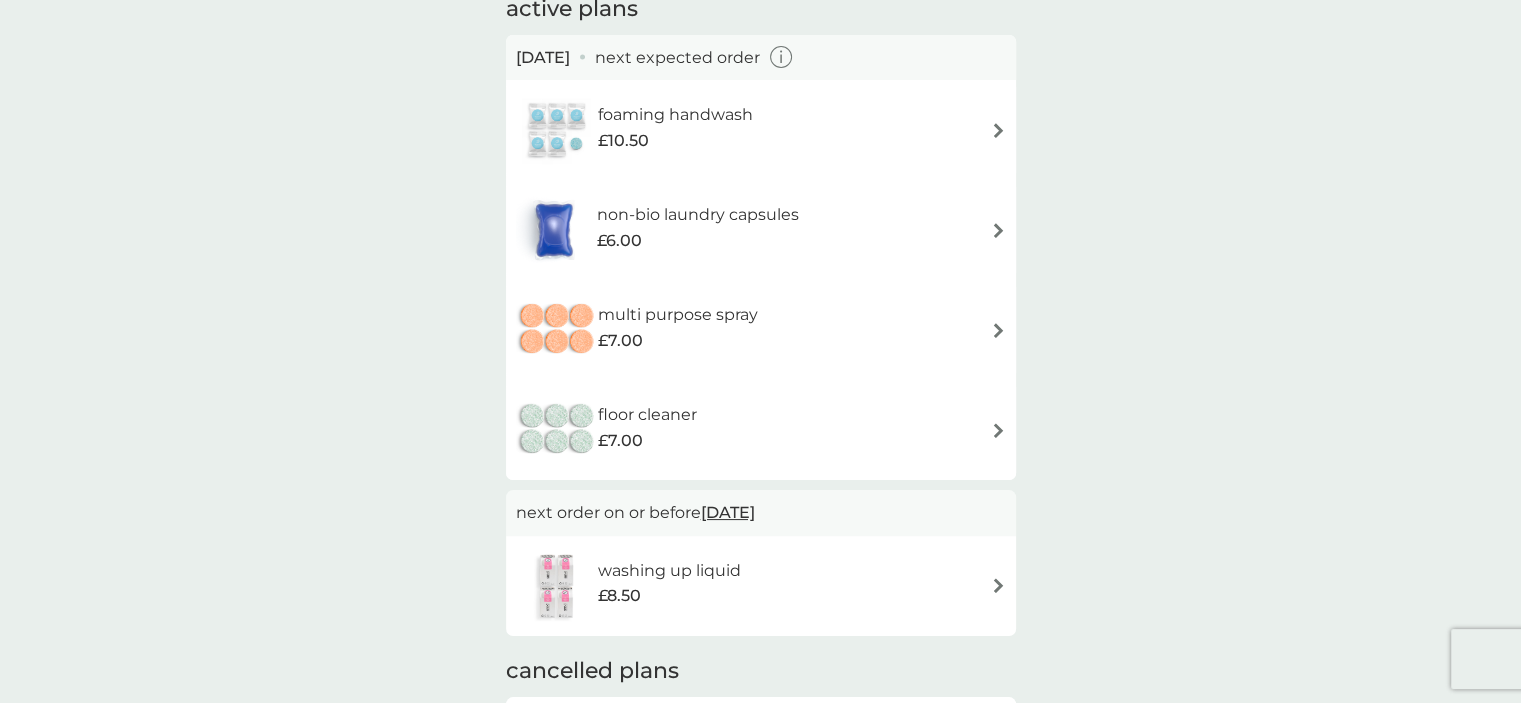scroll, scrollTop: 100, scrollLeft: 0, axis: vertical 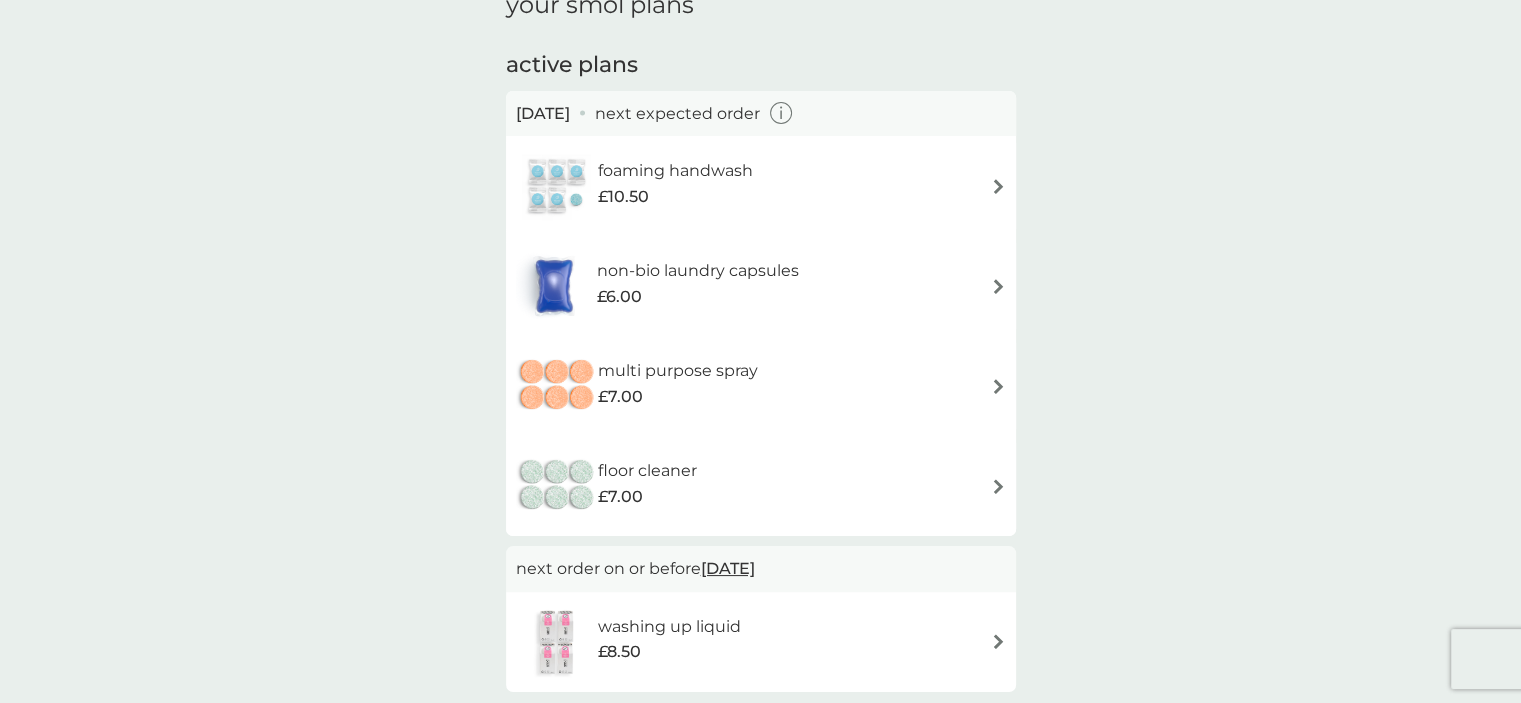 click on "multi purpose spray £7.00" at bounding box center (761, 386) 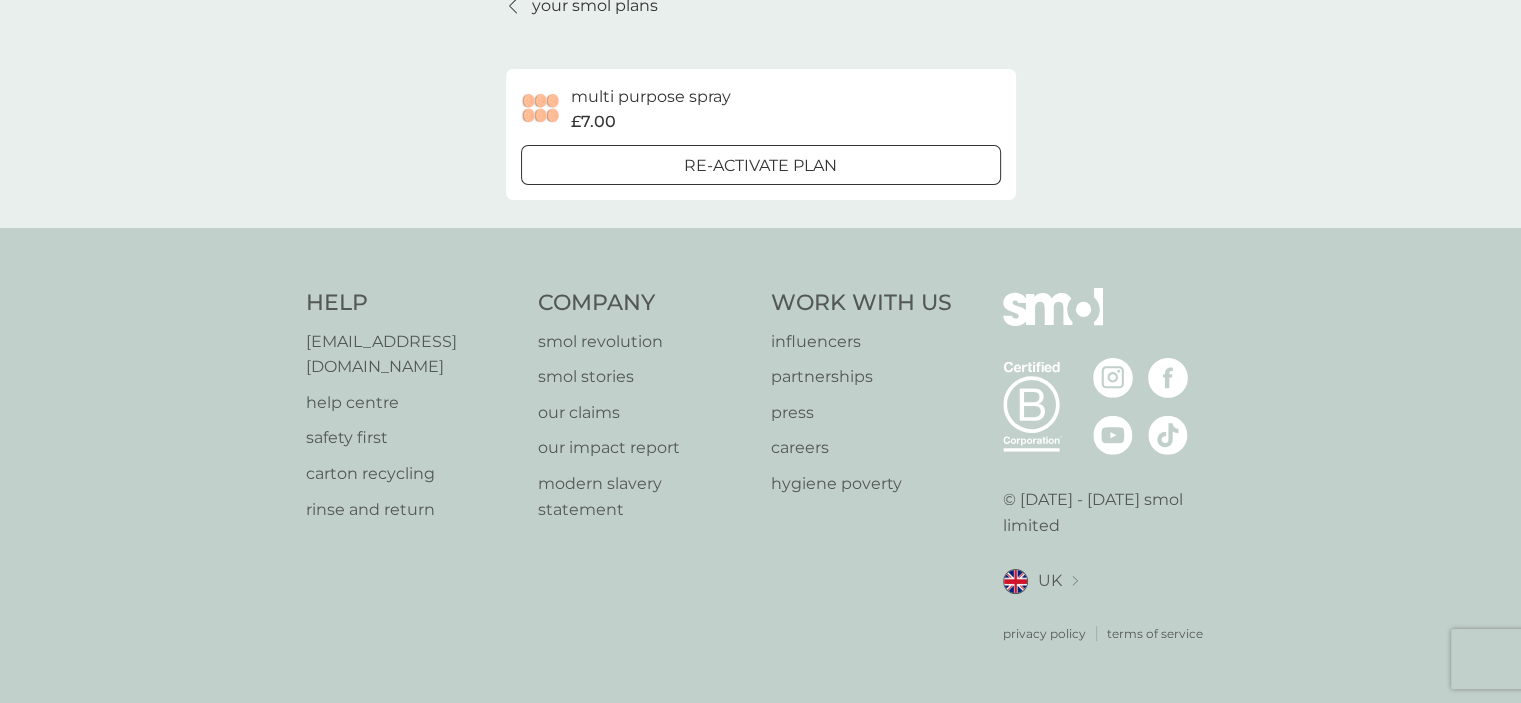 scroll, scrollTop: 0, scrollLeft: 0, axis: both 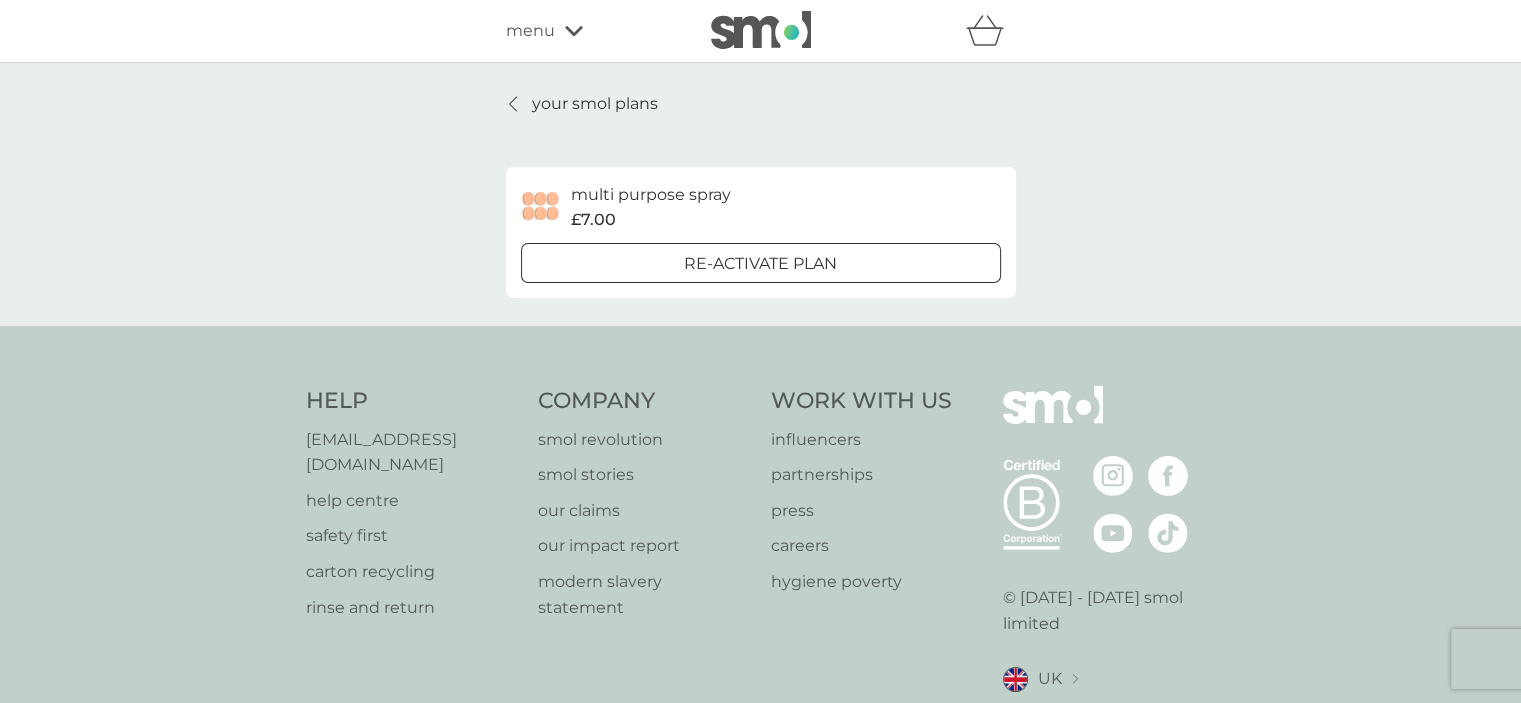 click on "your smol plans multi purpose spray £7.00 Re-activate Plan" at bounding box center [760, 194] 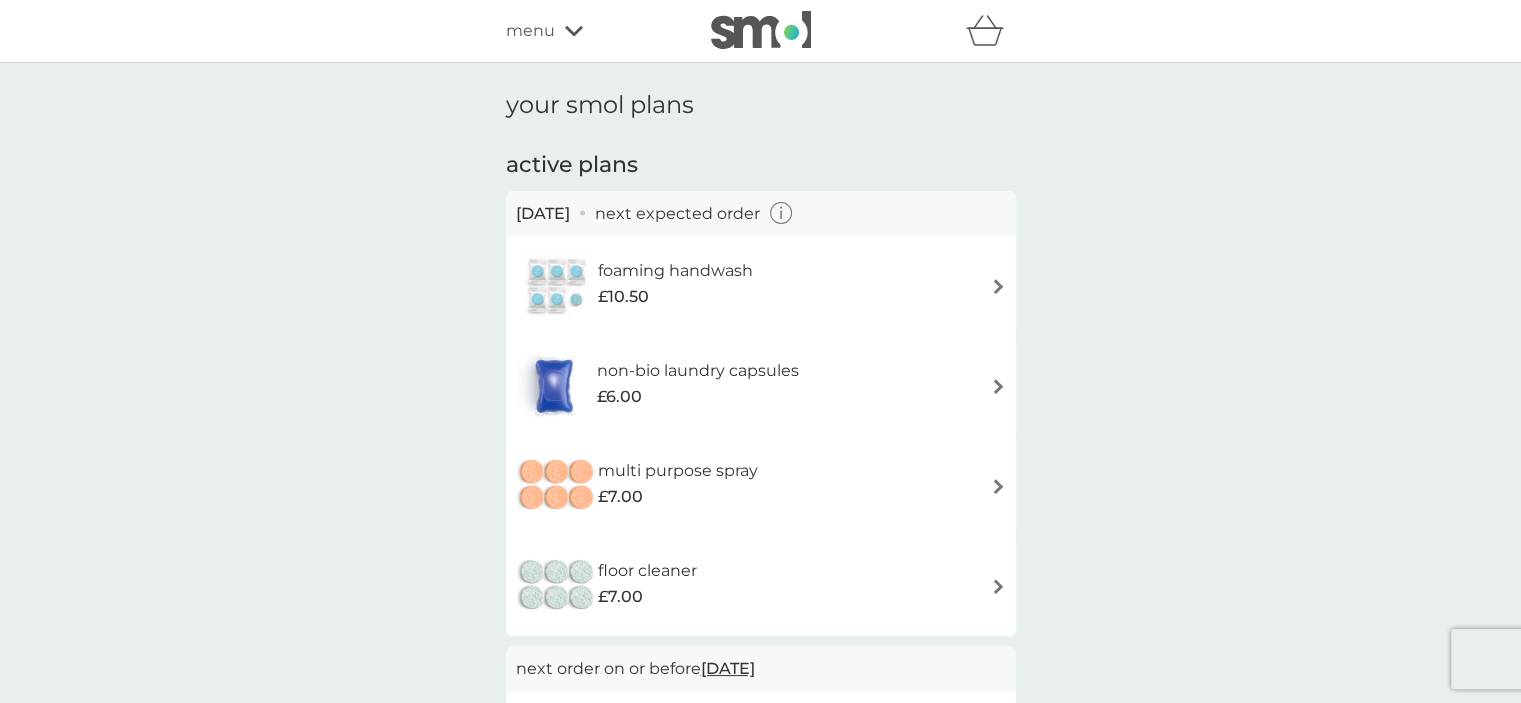 click on "non-bio laundry capsules" at bounding box center [698, 371] 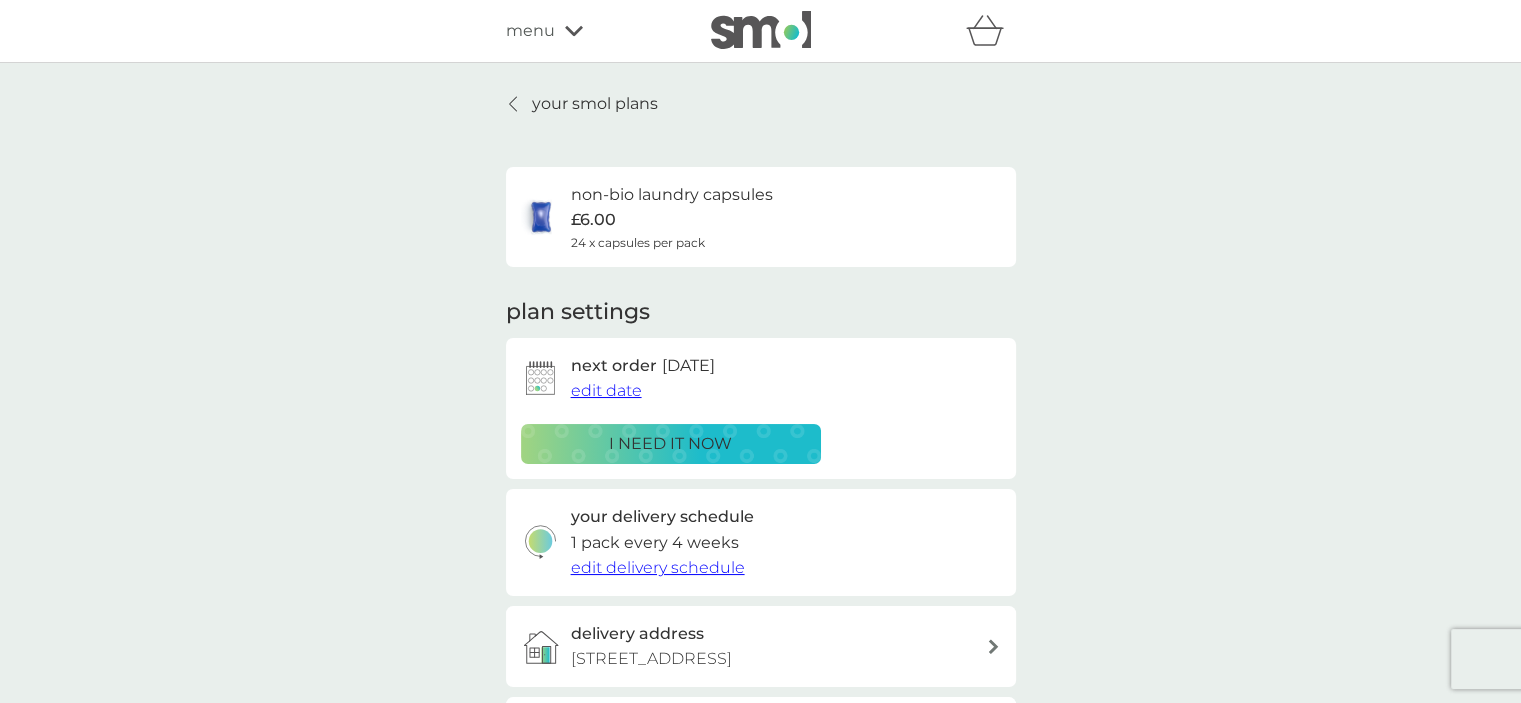 click on "edit delivery schedule" at bounding box center [658, 567] 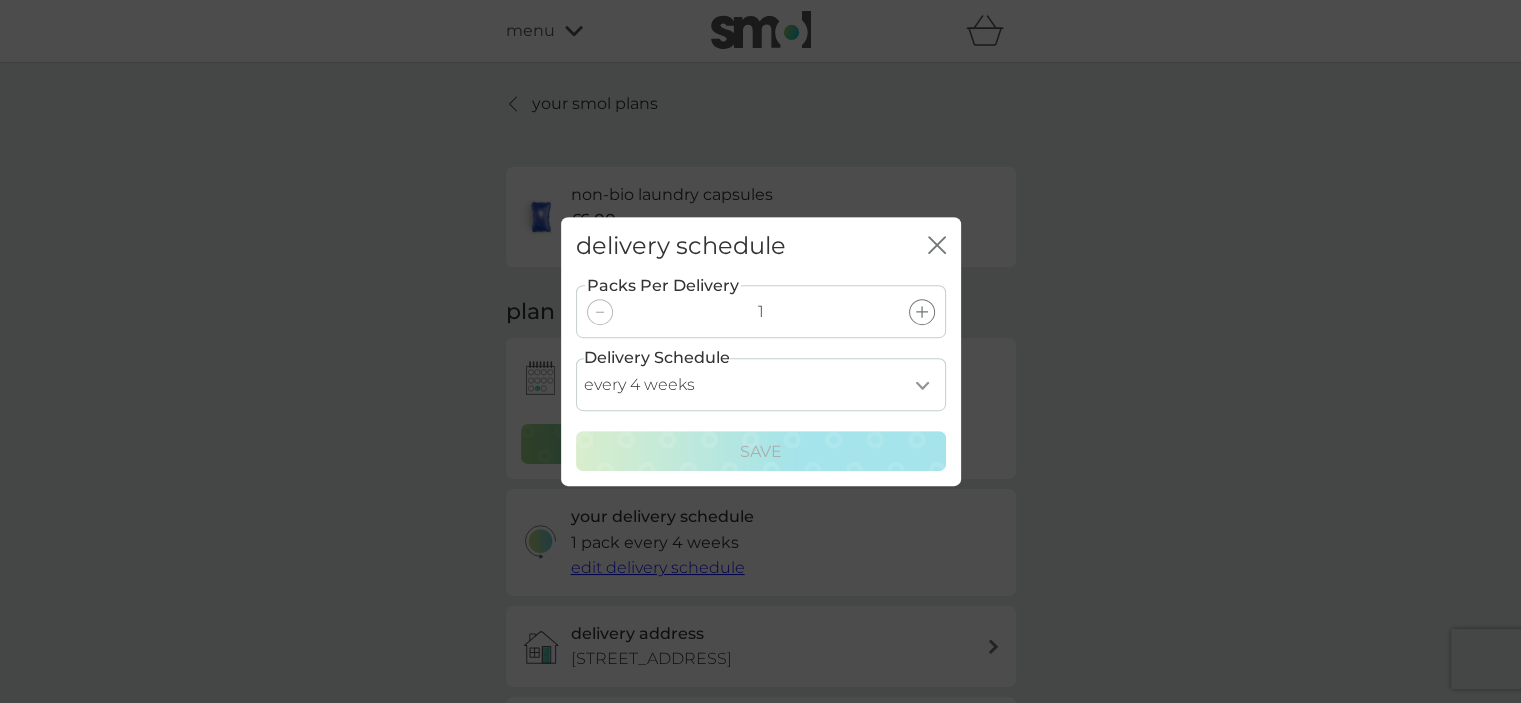 click on "every 1 week every 2 weeks every 3 weeks every 4 weeks every 5 weeks every 6 weeks every 7 weeks every 8 weeks every 9 weeks every 10 weeks every 11 weeks every 12 weeks every 13 weeks every 14 weeks every 15 weeks every 16 weeks every 17 weeks" at bounding box center [761, 384] 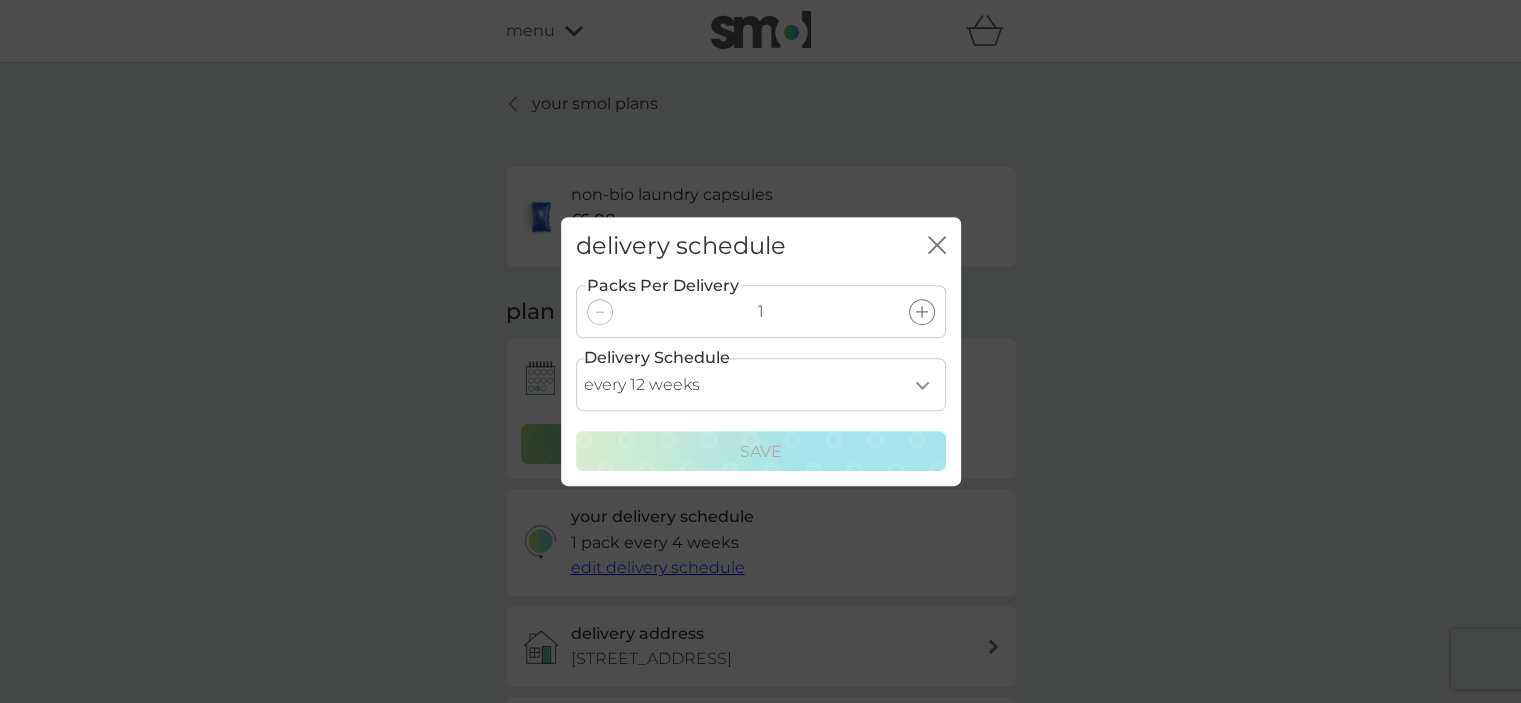 click on "every 1 week every 2 weeks every 3 weeks every 4 weeks every 5 weeks every 6 weeks every 7 weeks every 8 weeks every 9 weeks every 10 weeks every 11 weeks every 12 weeks every 13 weeks every 14 weeks every 15 weeks every 16 weeks every 17 weeks" at bounding box center [761, 384] 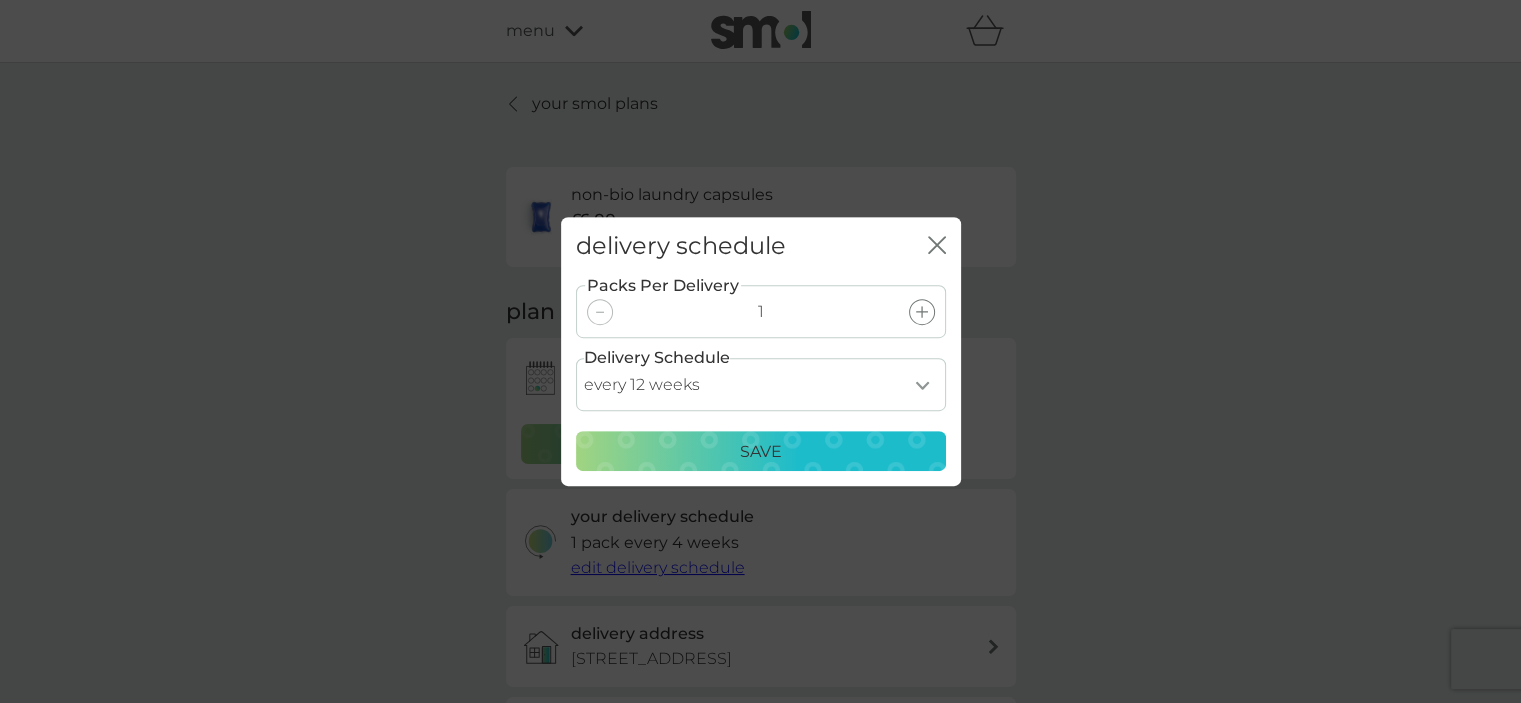 click on "Save" at bounding box center (761, 451) 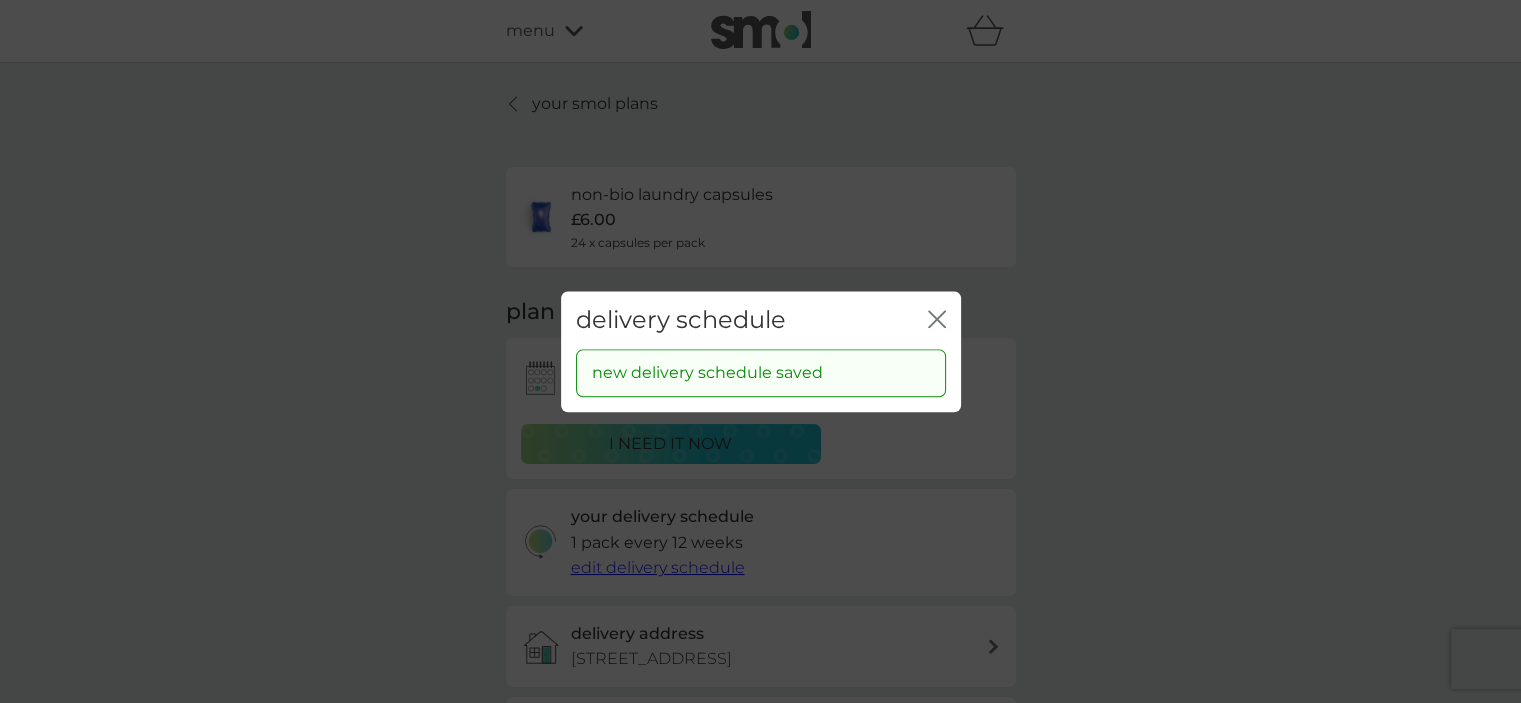 click on "close" at bounding box center (937, 320) 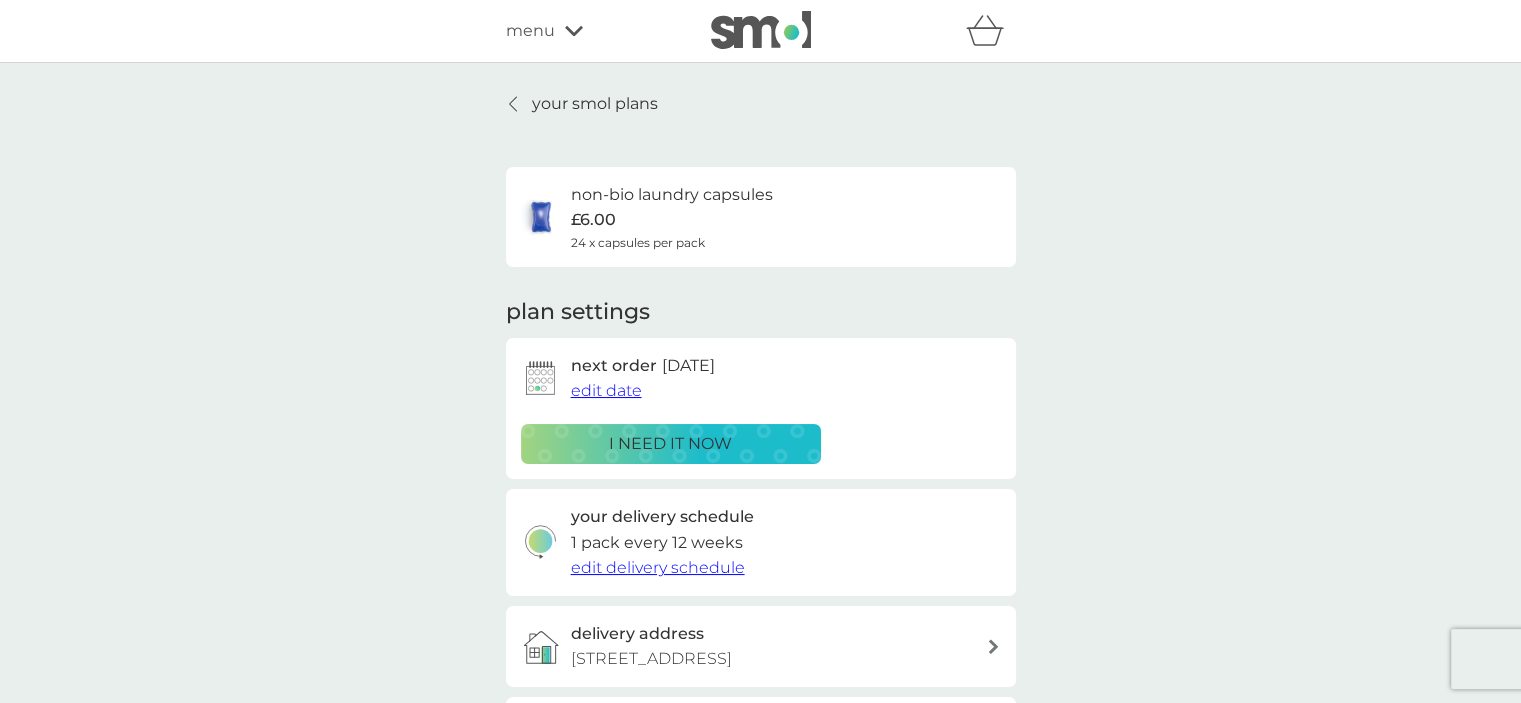click on "your smol plans" at bounding box center [595, 104] 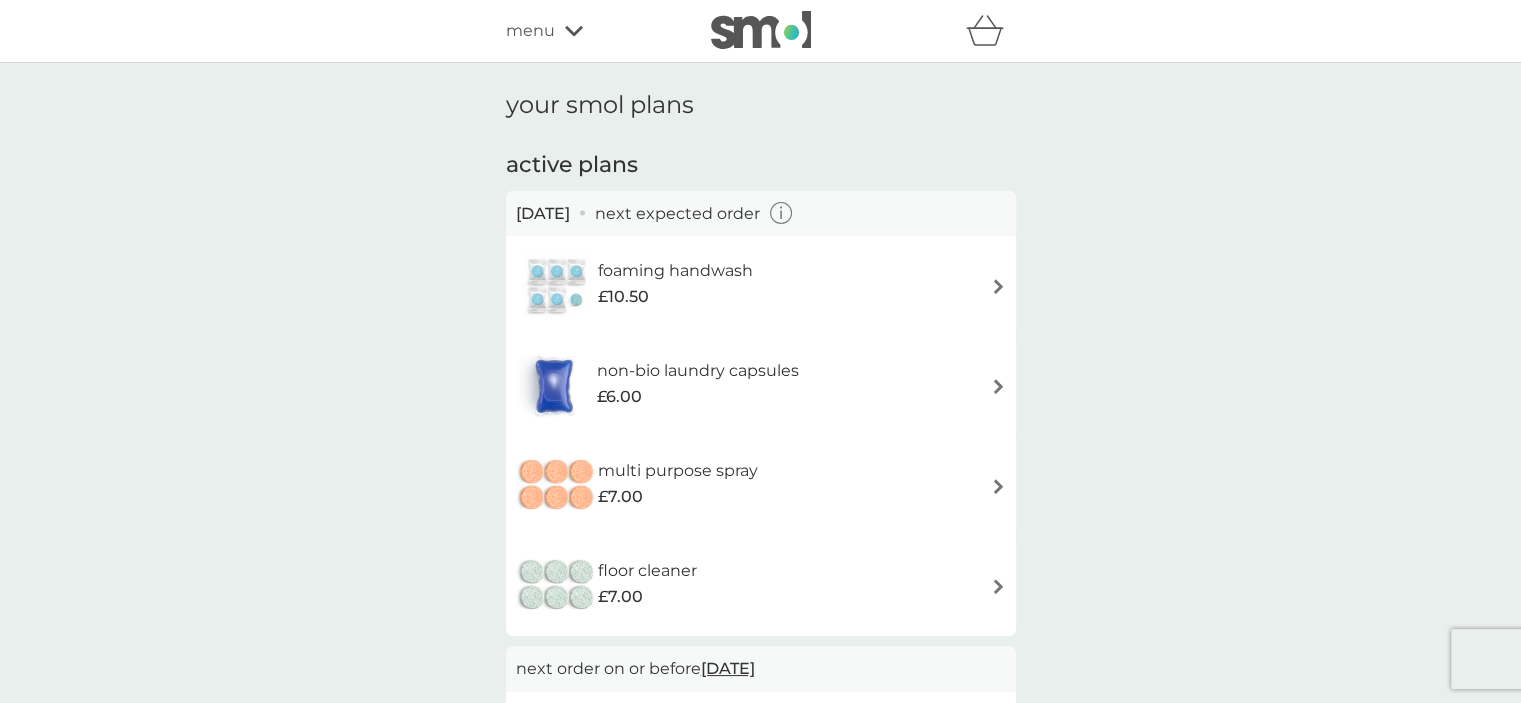 click on "foaming handwash" at bounding box center (675, 271) 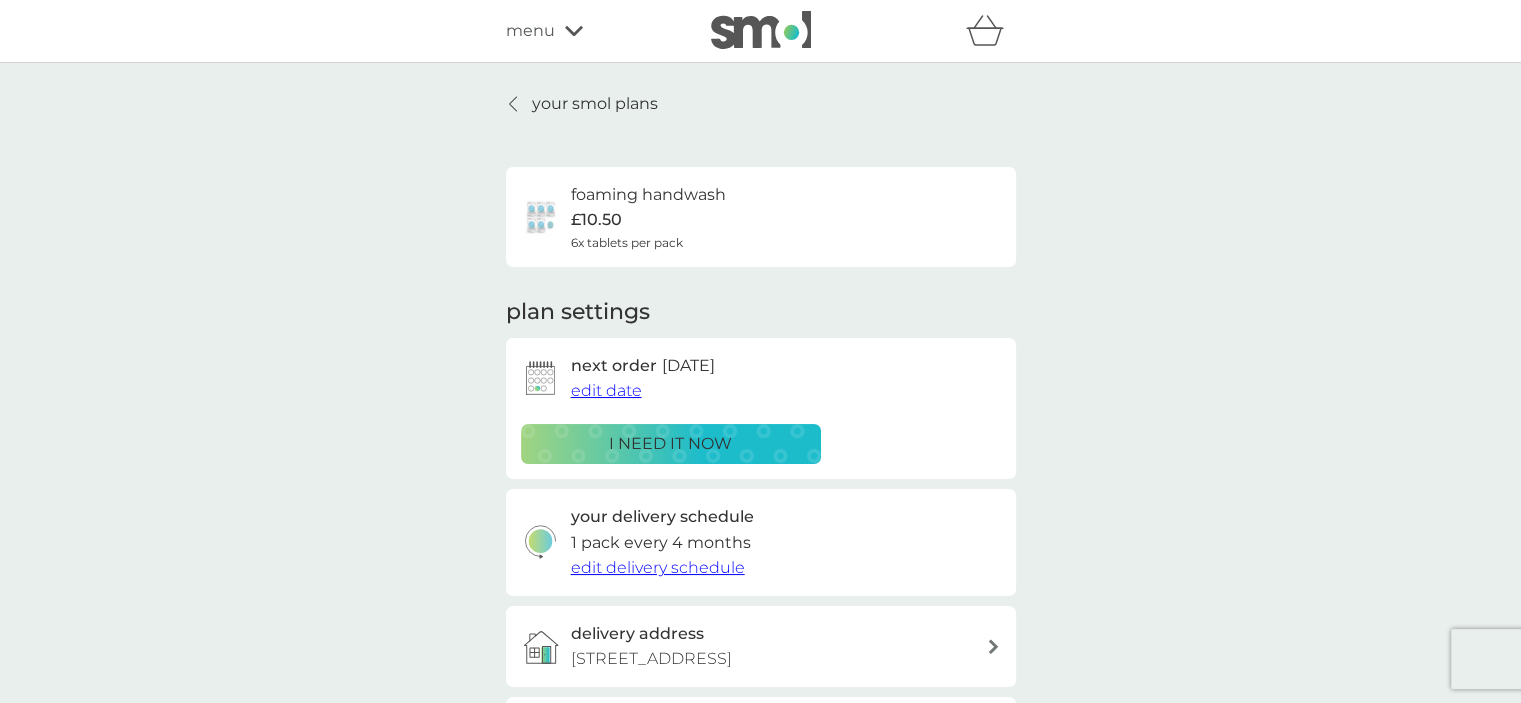 click on "your smol plans foaming handwash £10.50 6x tablets per pack plan settings next order 25 Sep 2025 edit date i need it now your delivery schedule 1 pack every 4 months edit delivery schedule delivery address 81 PERSHORE AVENUE,  Grimsby, Dn34 5pt missing something? shop spare parts Pause plan cancel plan" at bounding box center (760, 497) 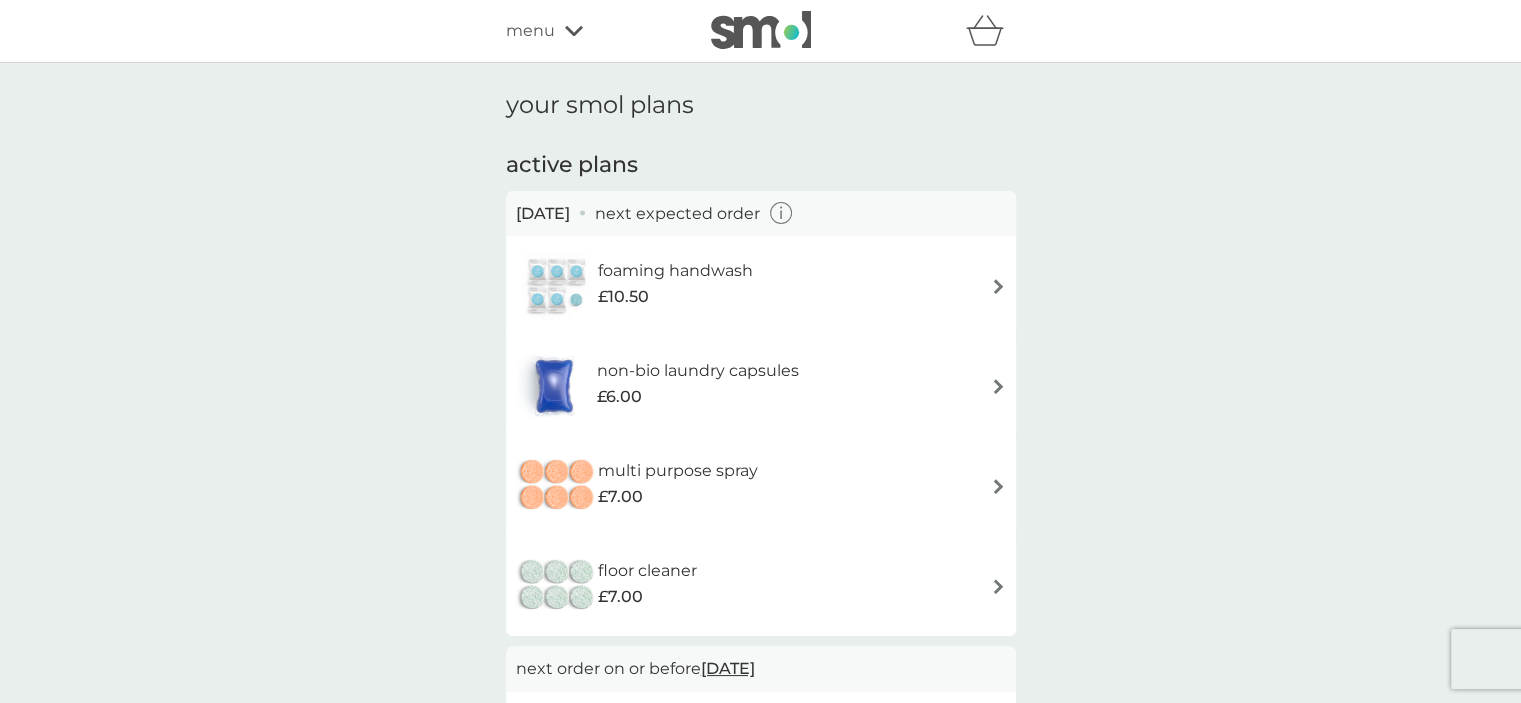 scroll, scrollTop: 100, scrollLeft: 0, axis: vertical 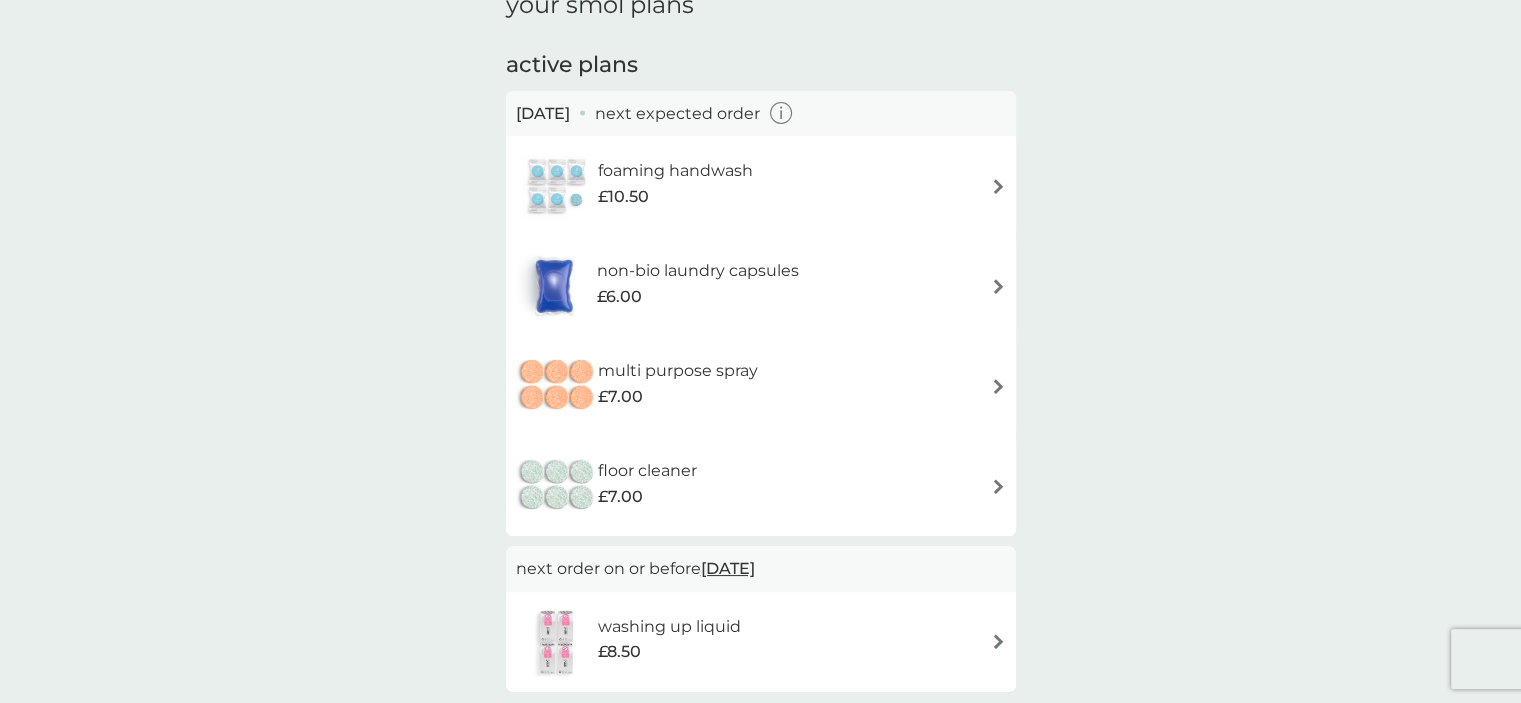 click on "floor cleaner" at bounding box center (647, 471) 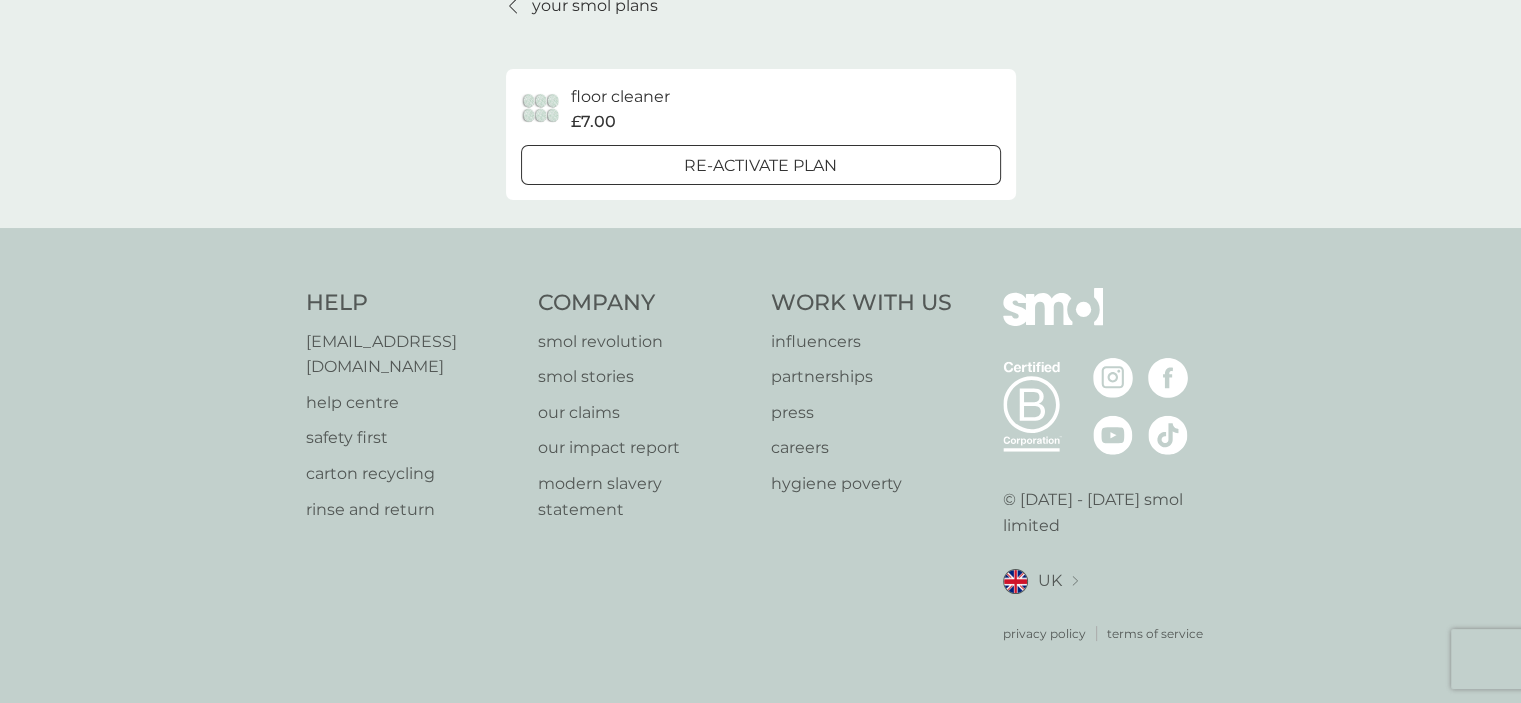 scroll, scrollTop: 0, scrollLeft: 0, axis: both 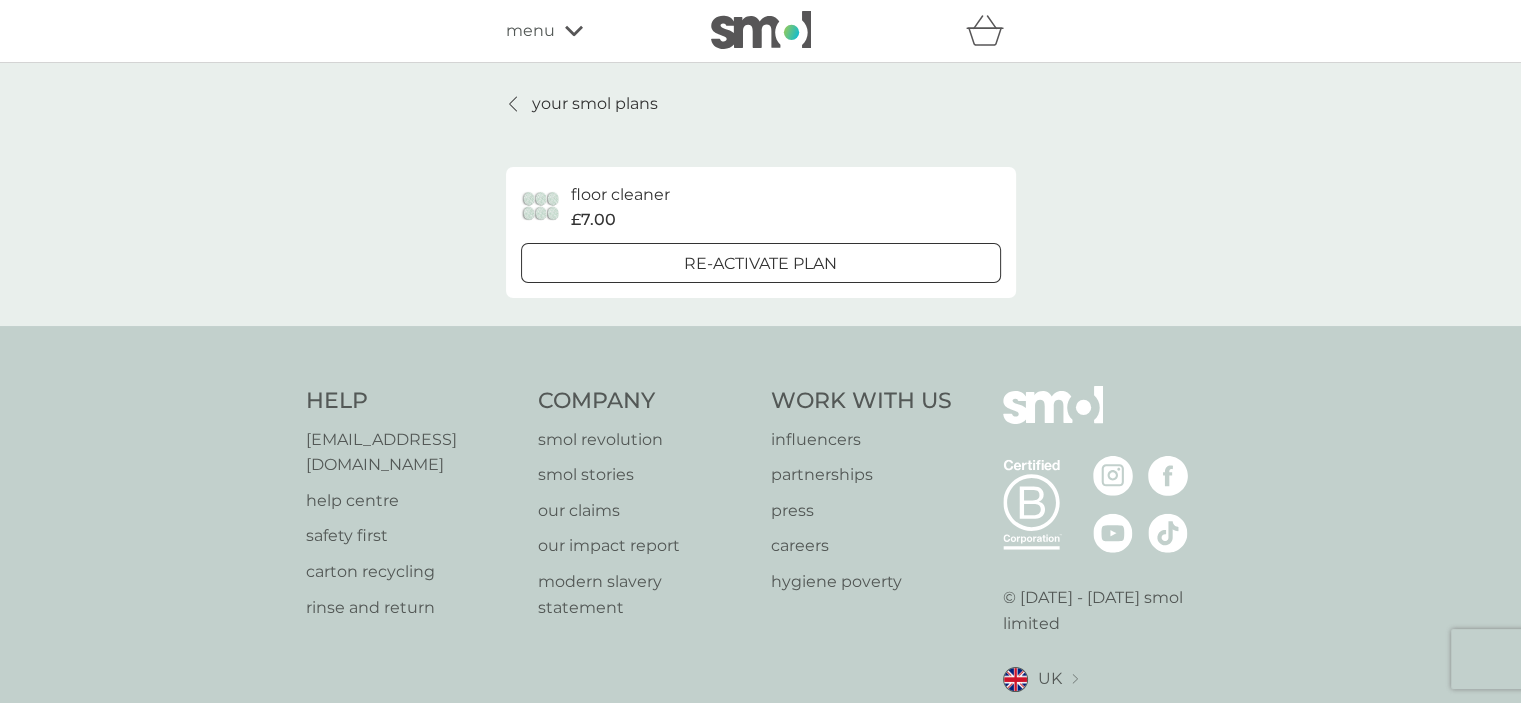 drag, startPoint x: 616, startPoint y: 460, endPoint x: 424, endPoint y: 245, distance: 288.25162 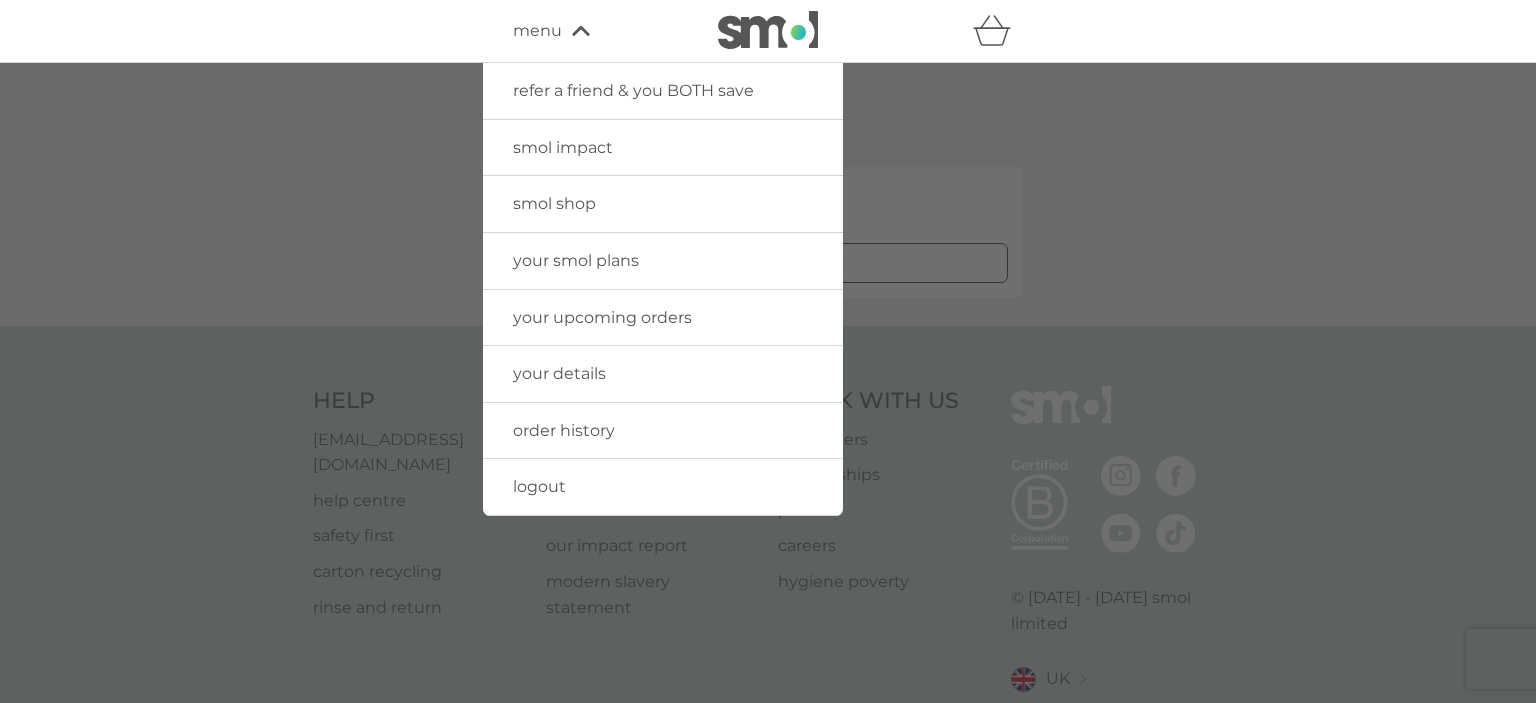 drag, startPoint x: 1296, startPoint y: 278, endPoint x: 1212, endPoint y: 248, distance: 89.19641 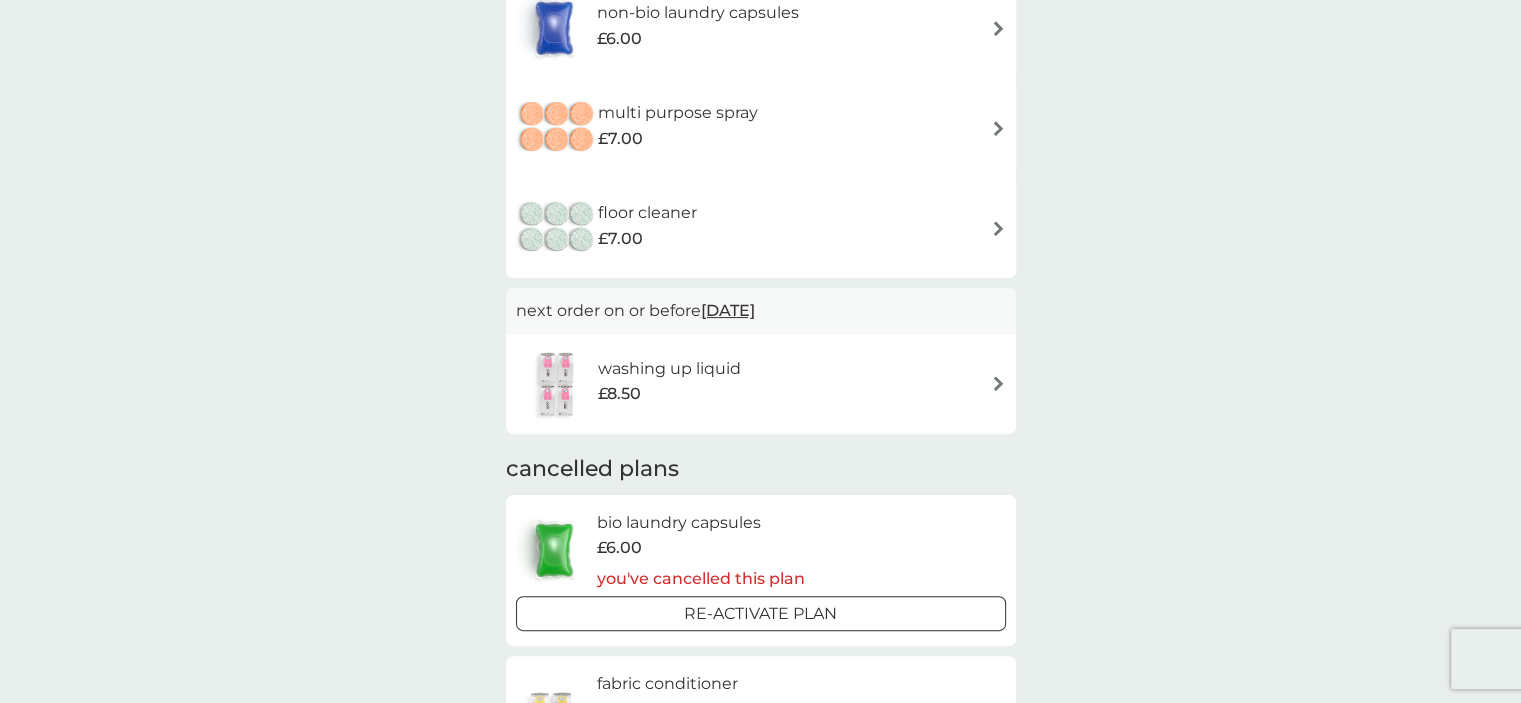 scroll, scrollTop: 400, scrollLeft: 0, axis: vertical 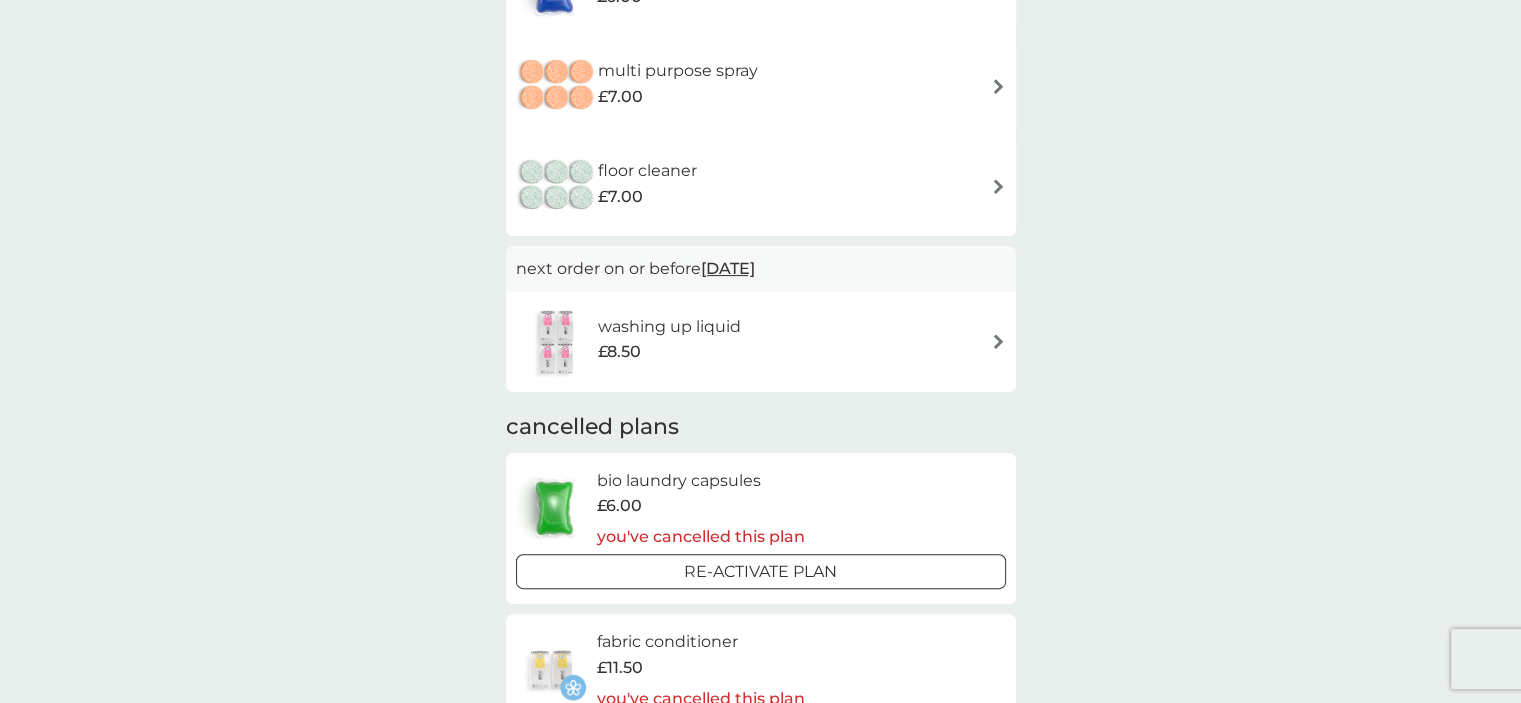 click on "washing up liquid" at bounding box center (669, 327) 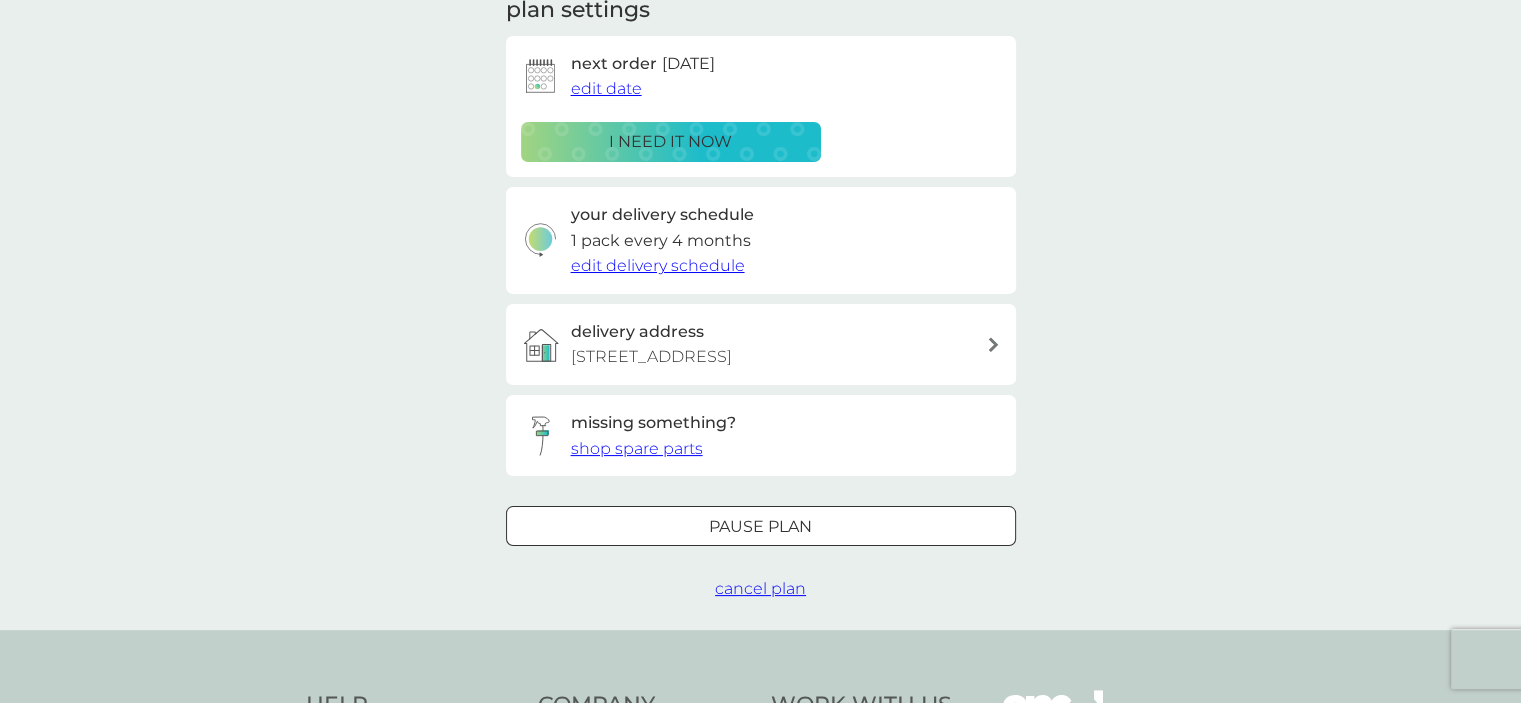 scroll, scrollTop: 300, scrollLeft: 0, axis: vertical 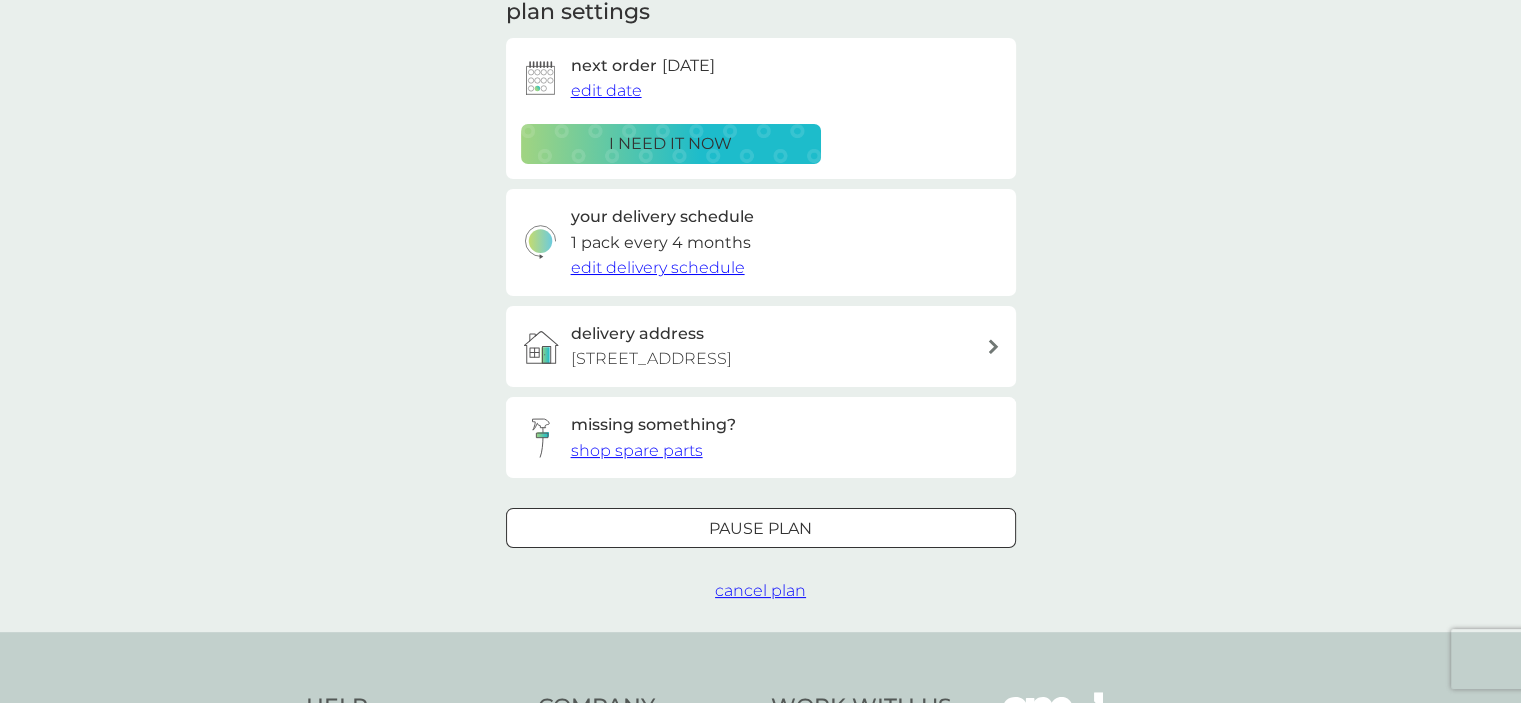 click on "cancel plan" at bounding box center [760, 590] 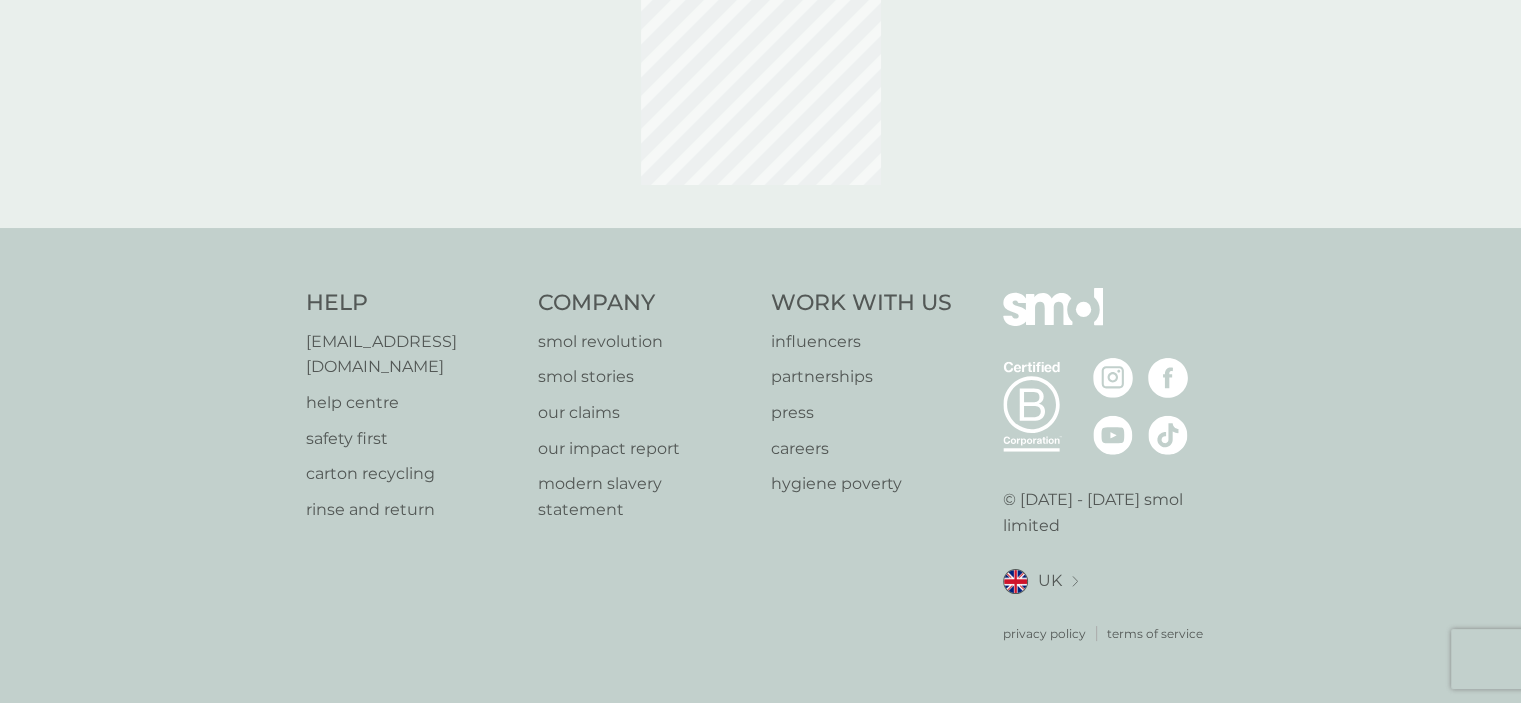 scroll, scrollTop: 0, scrollLeft: 0, axis: both 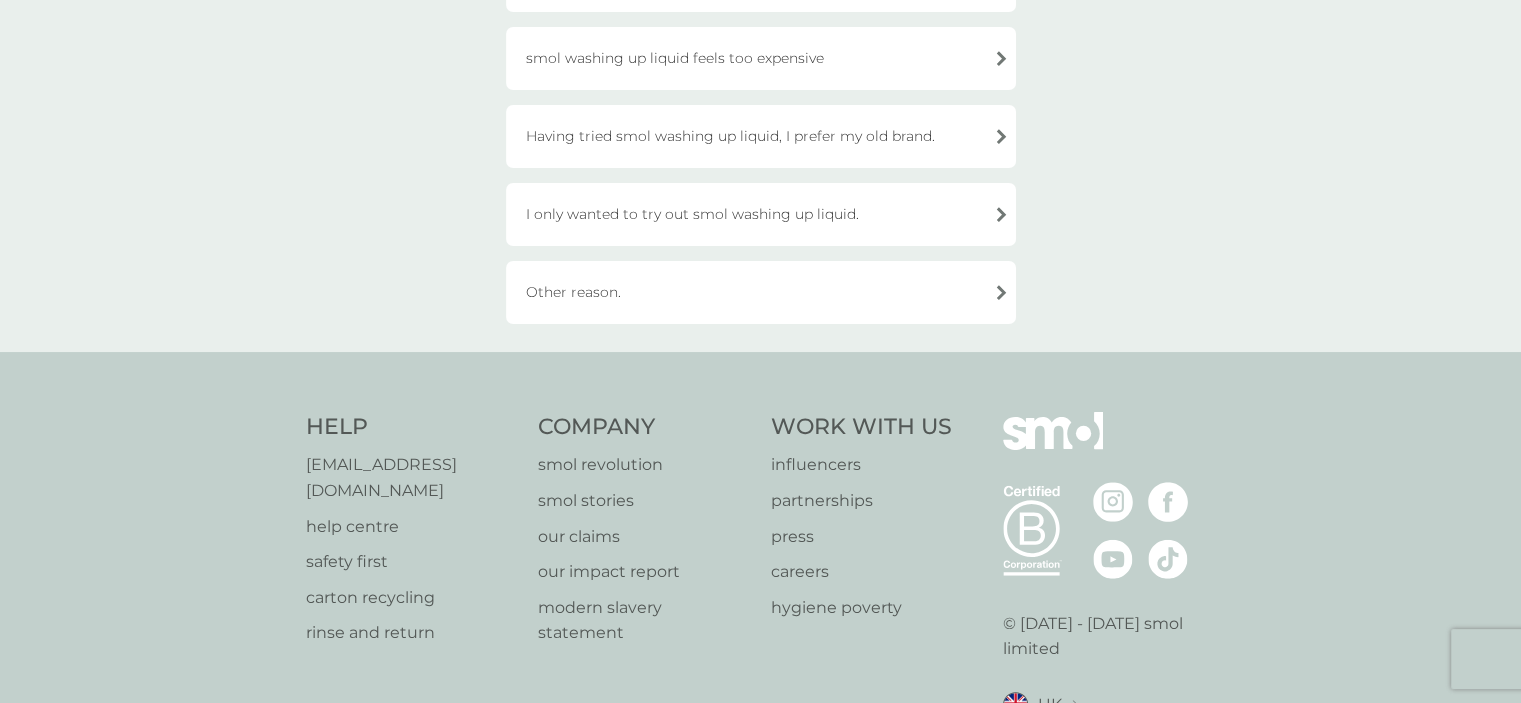 click on "Other reason." at bounding box center [761, 292] 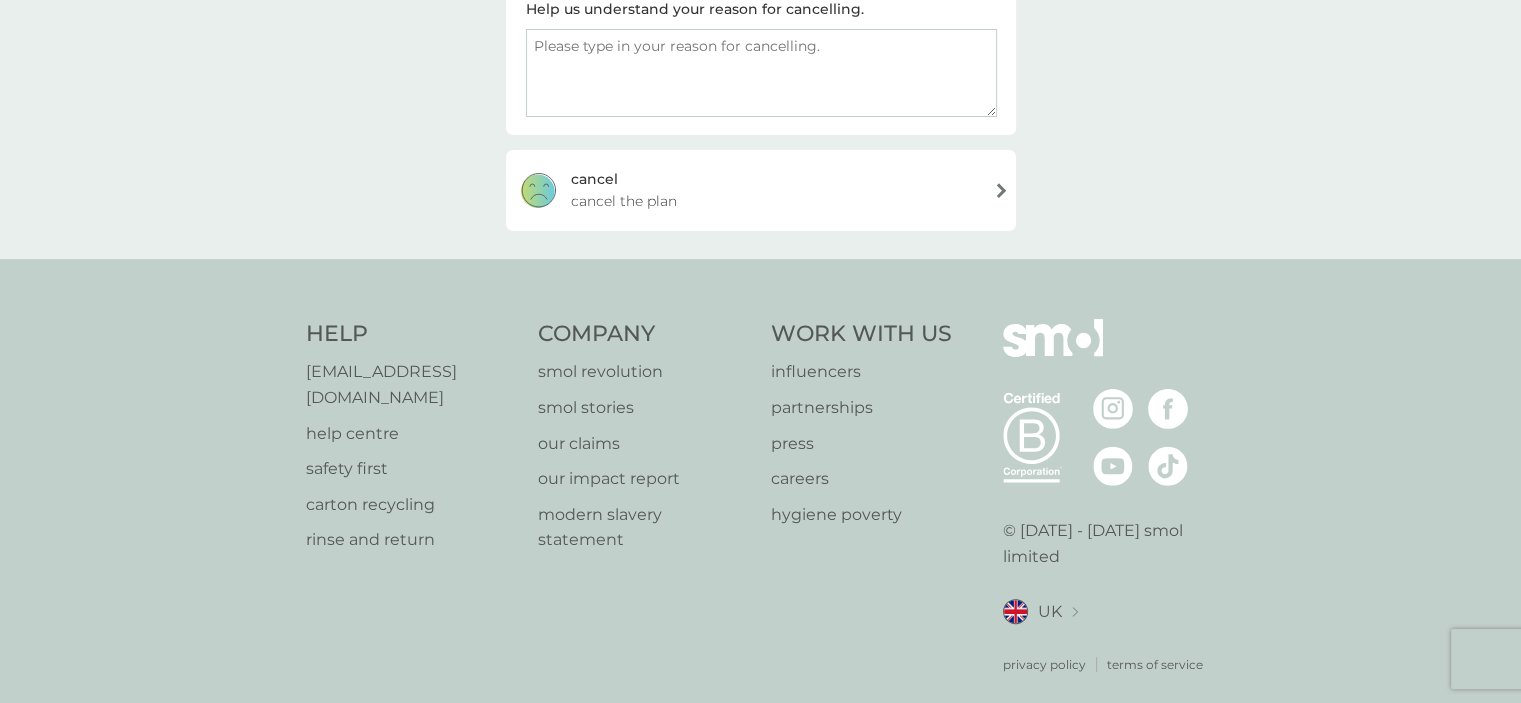 click on "cancel cancel the plan" at bounding box center [761, 190] 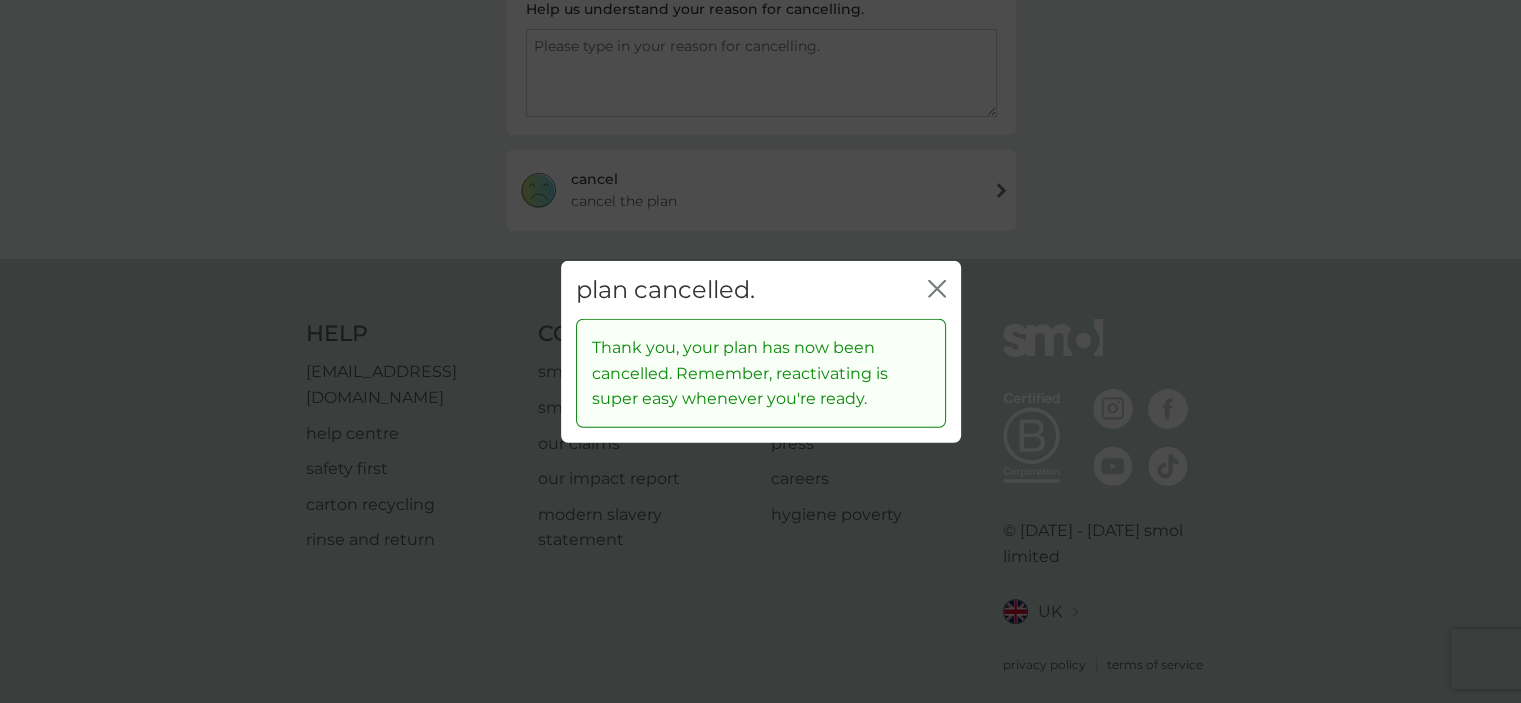 click 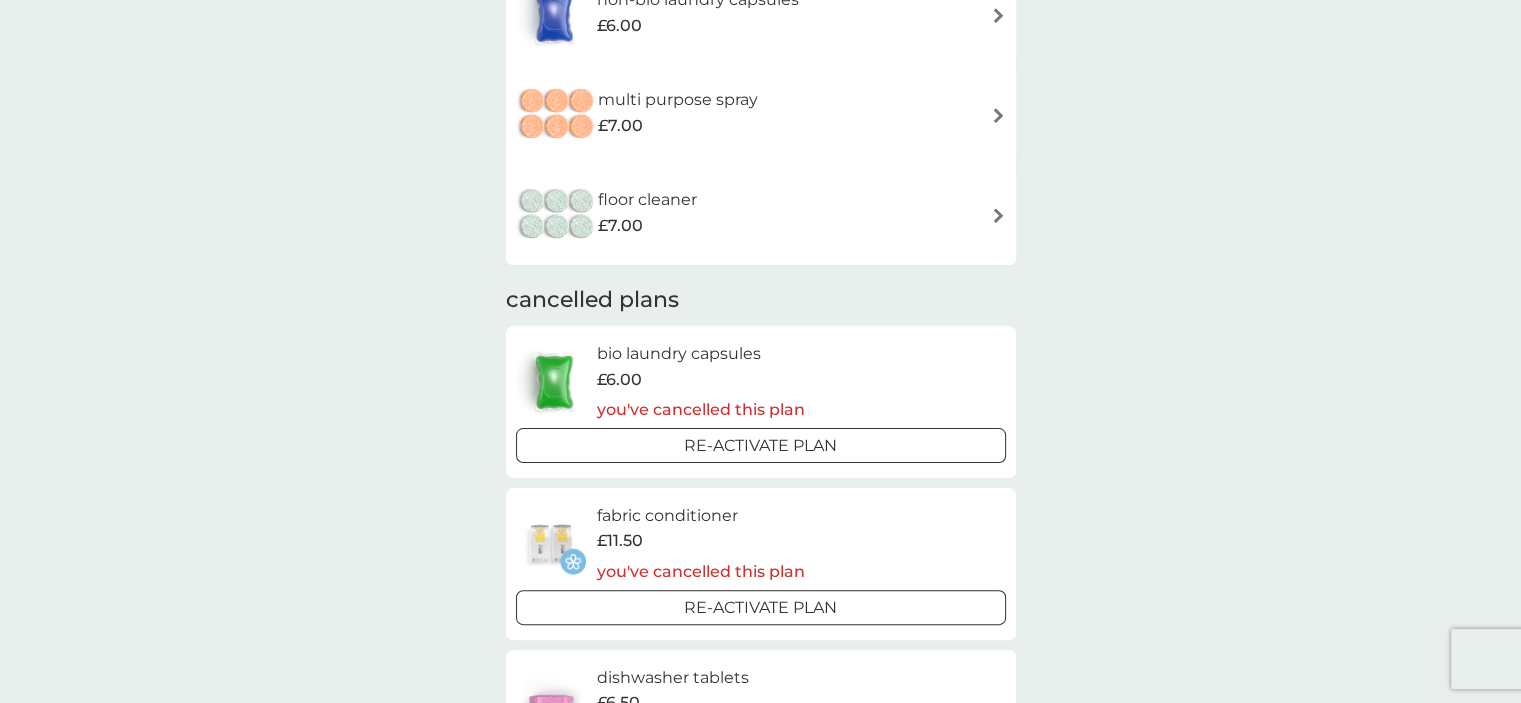 scroll, scrollTop: 0, scrollLeft: 0, axis: both 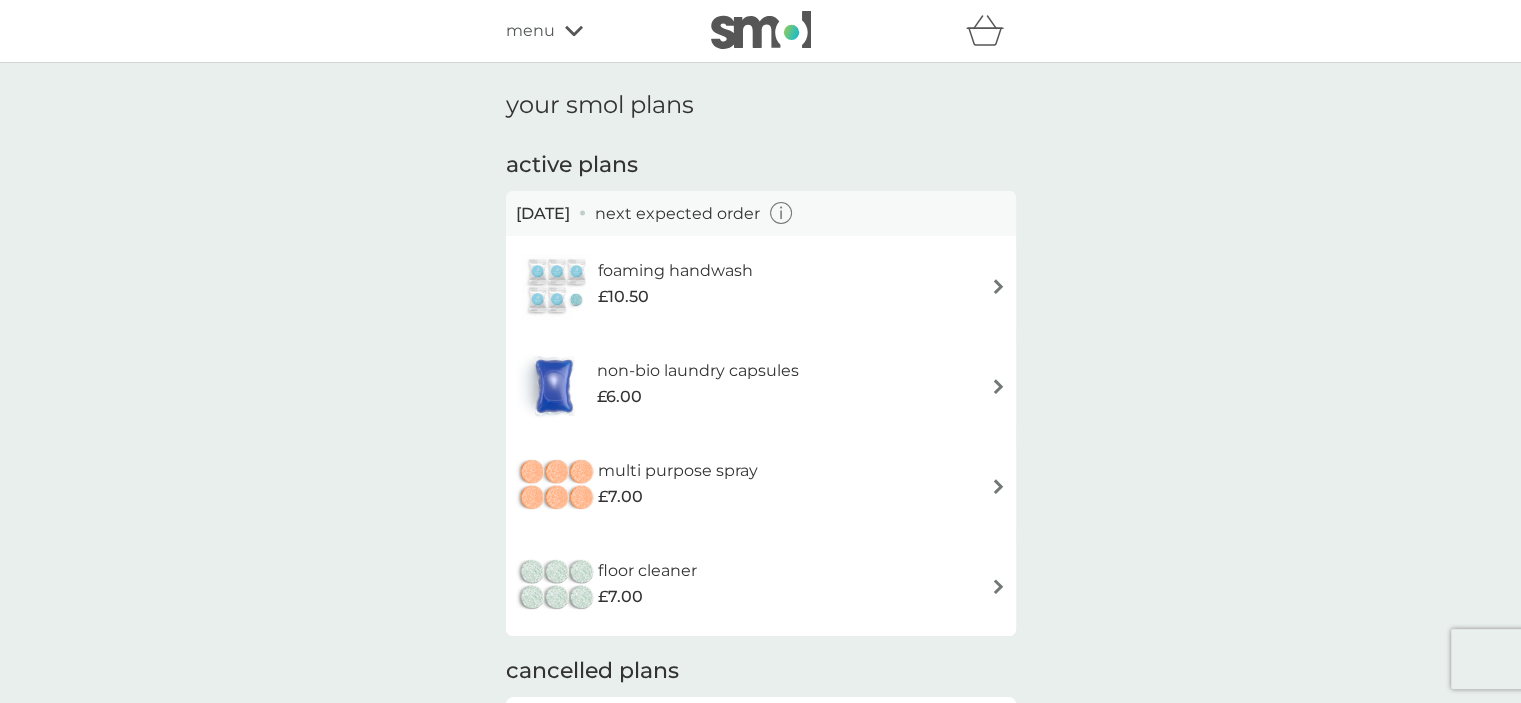 click on "menu" at bounding box center (530, 31) 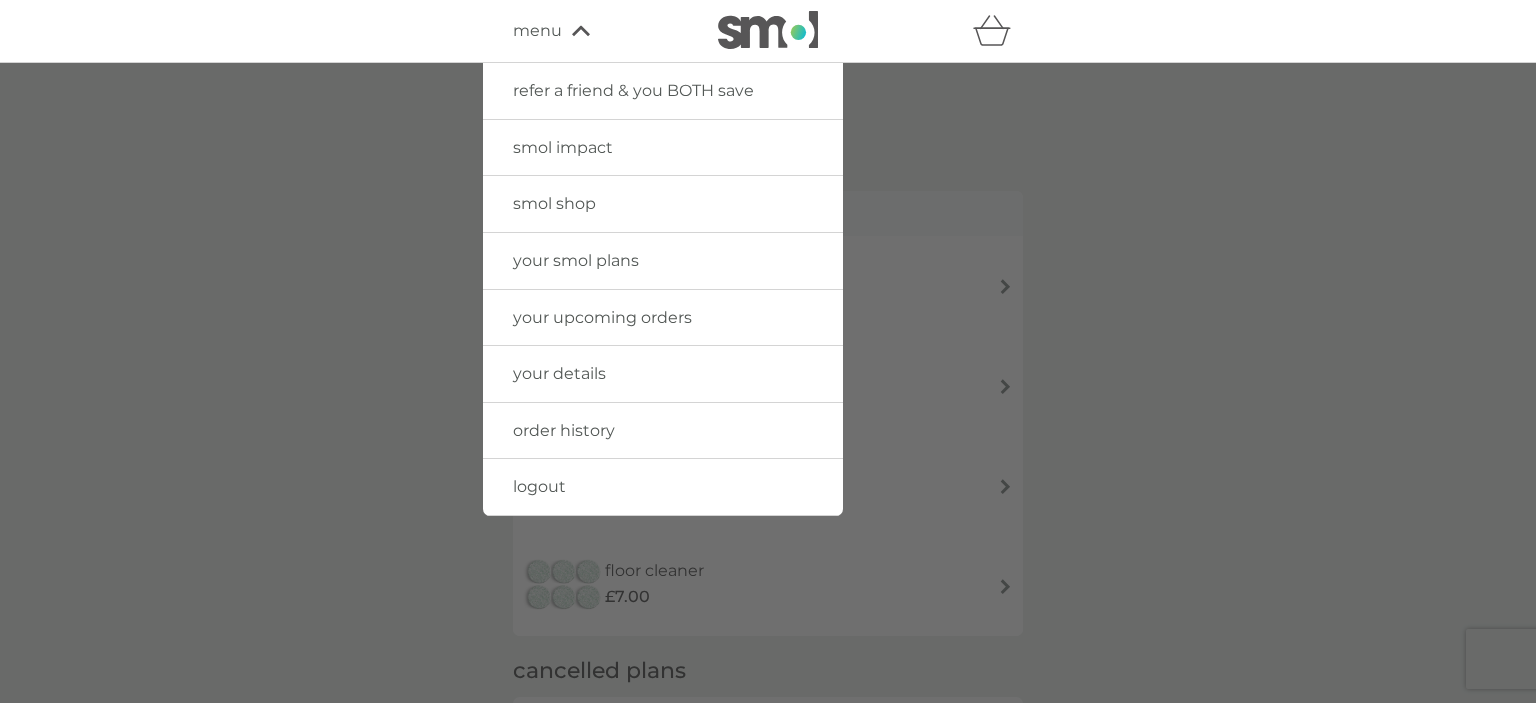 click on "smol shop" at bounding box center [663, 204] 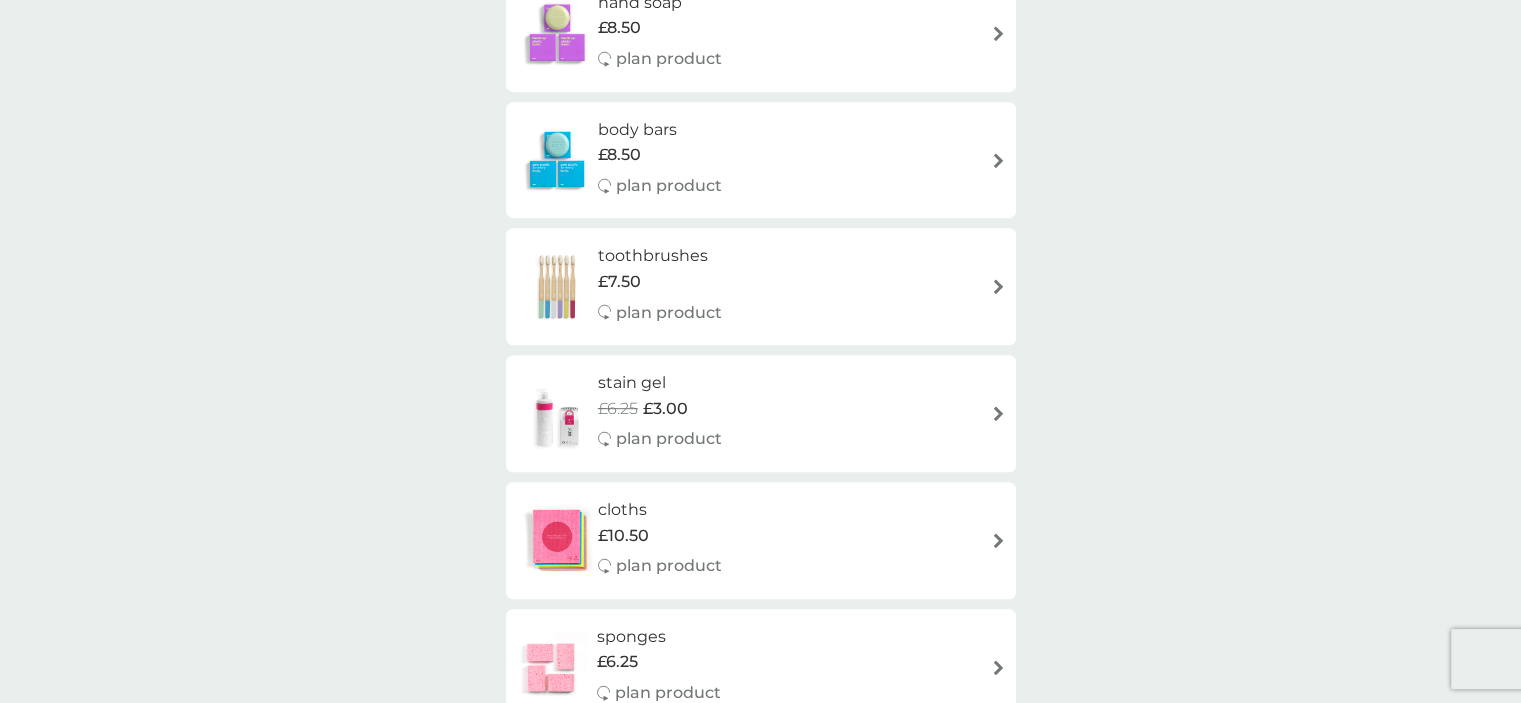 scroll, scrollTop: 1100, scrollLeft: 0, axis: vertical 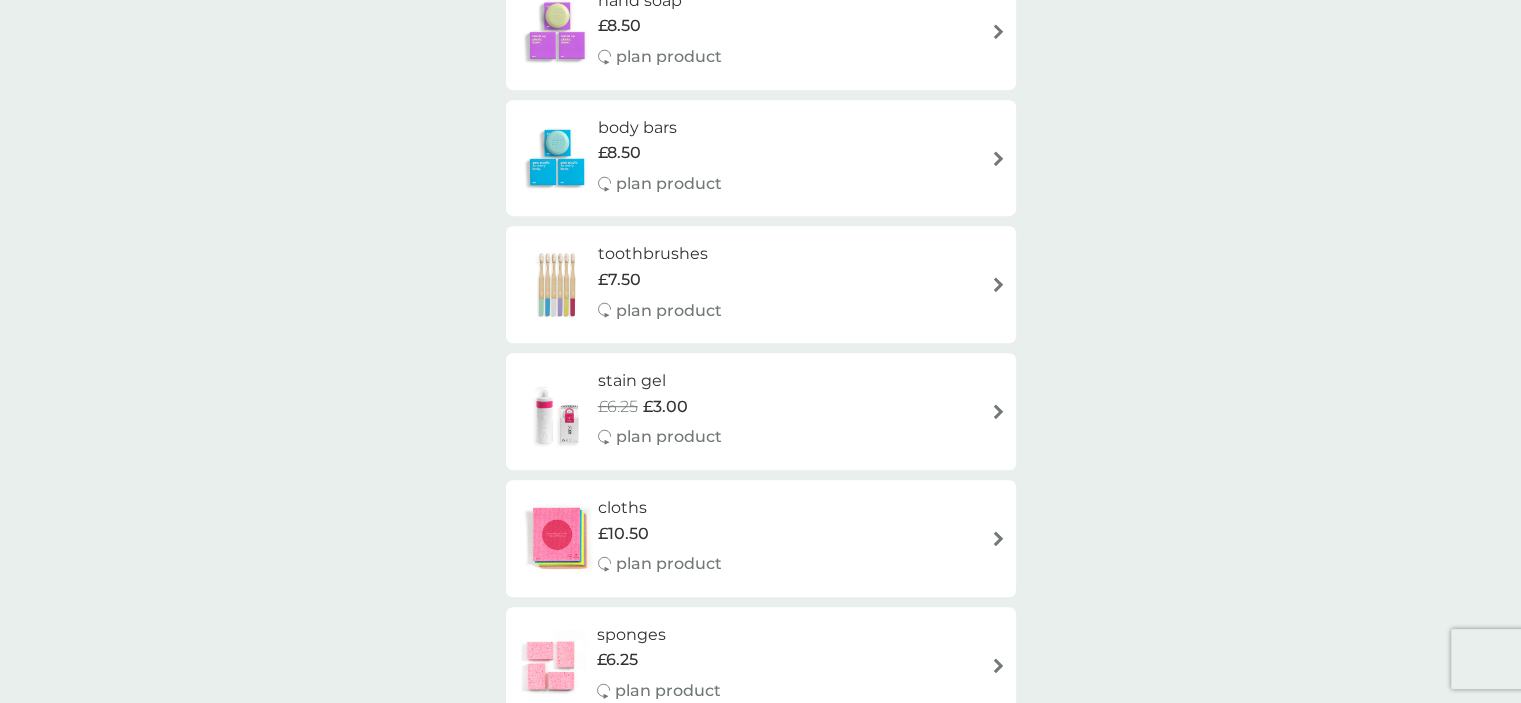 click on "£3.00" at bounding box center [665, 407] 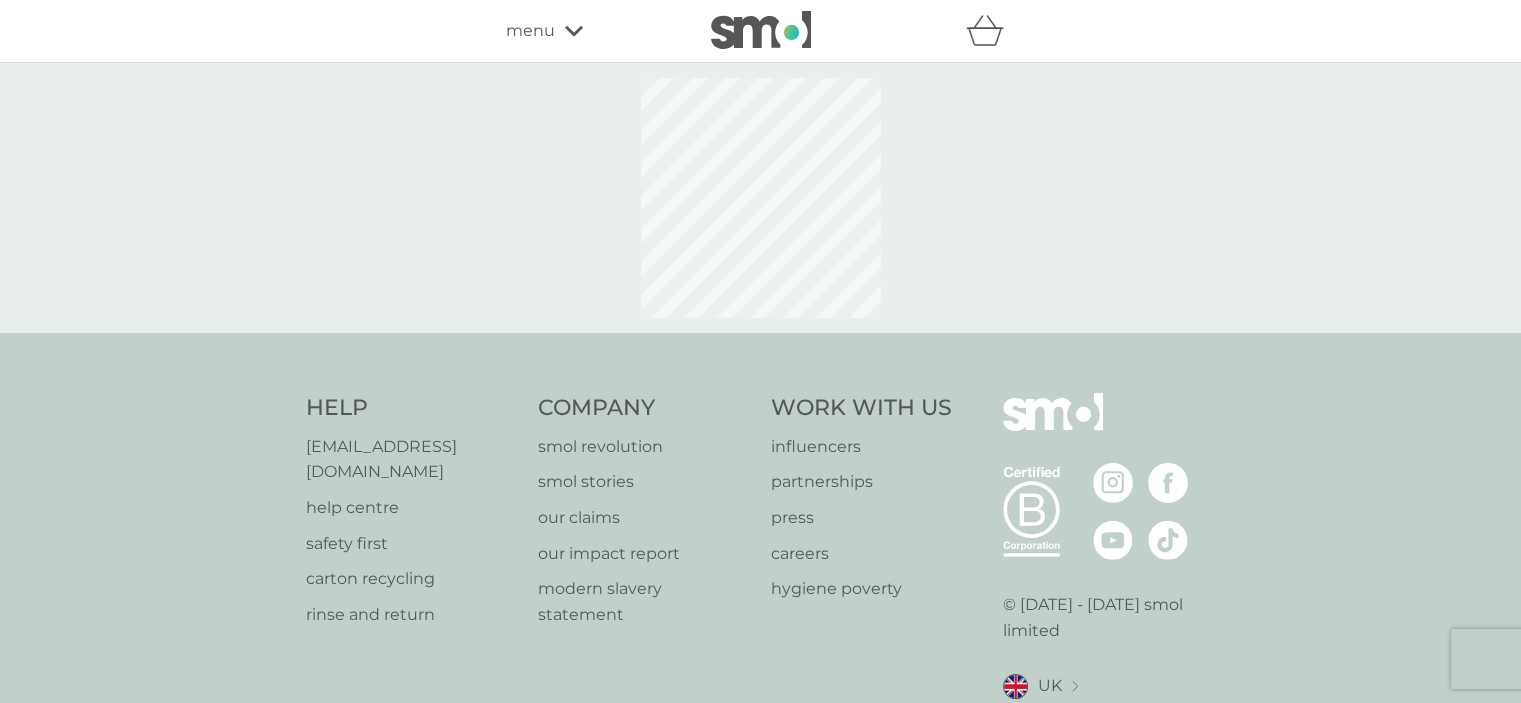 select on "182" 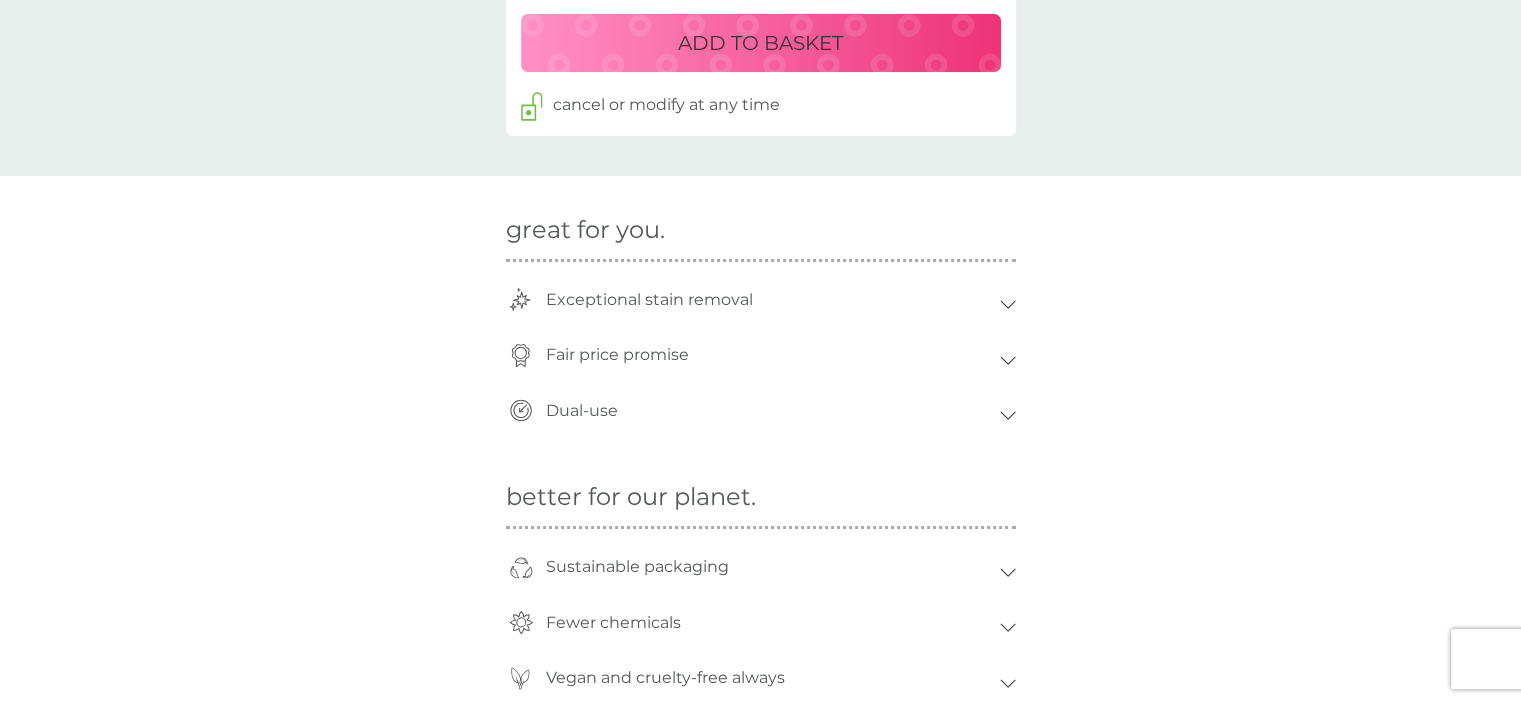 scroll, scrollTop: 1300, scrollLeft: 0, axis: vertical 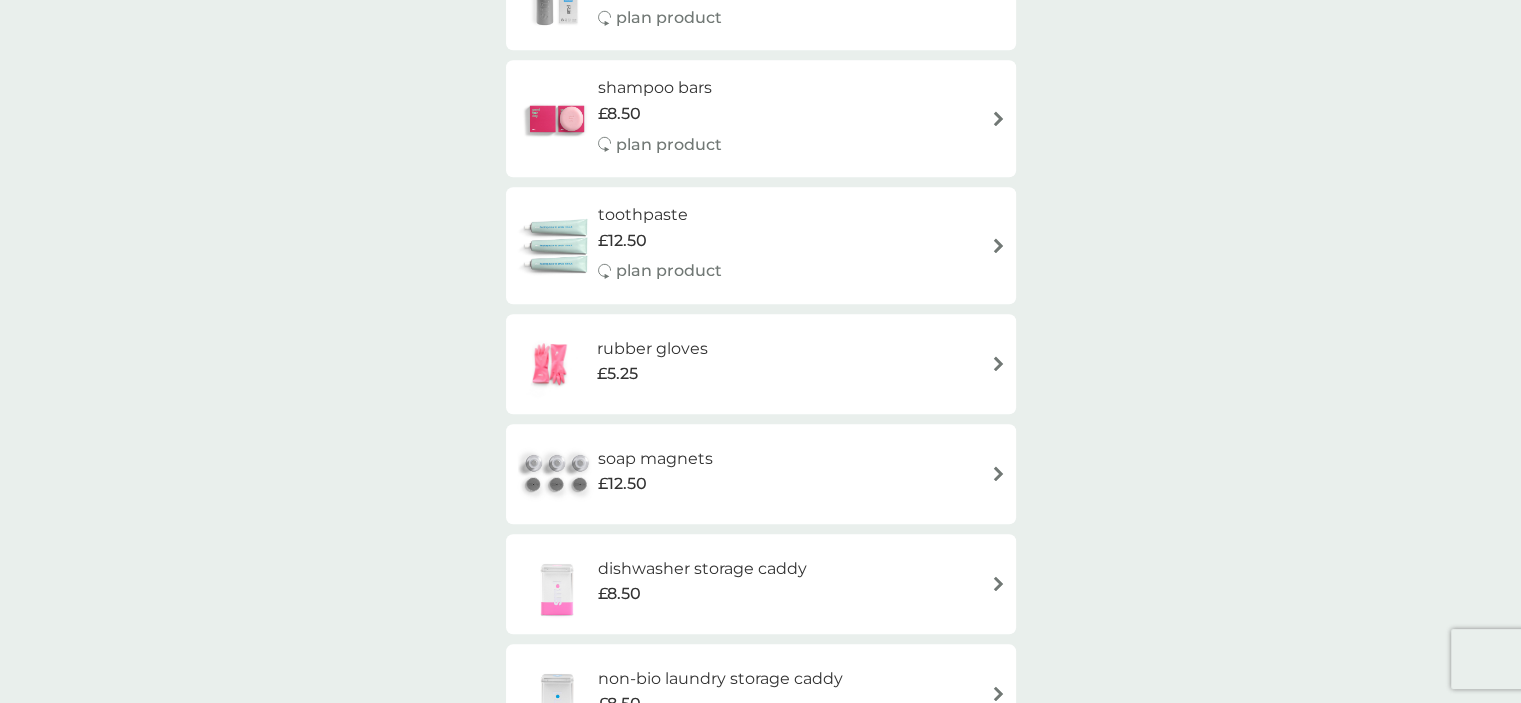 click on "soap magnets" at bounding box center (655, 459) 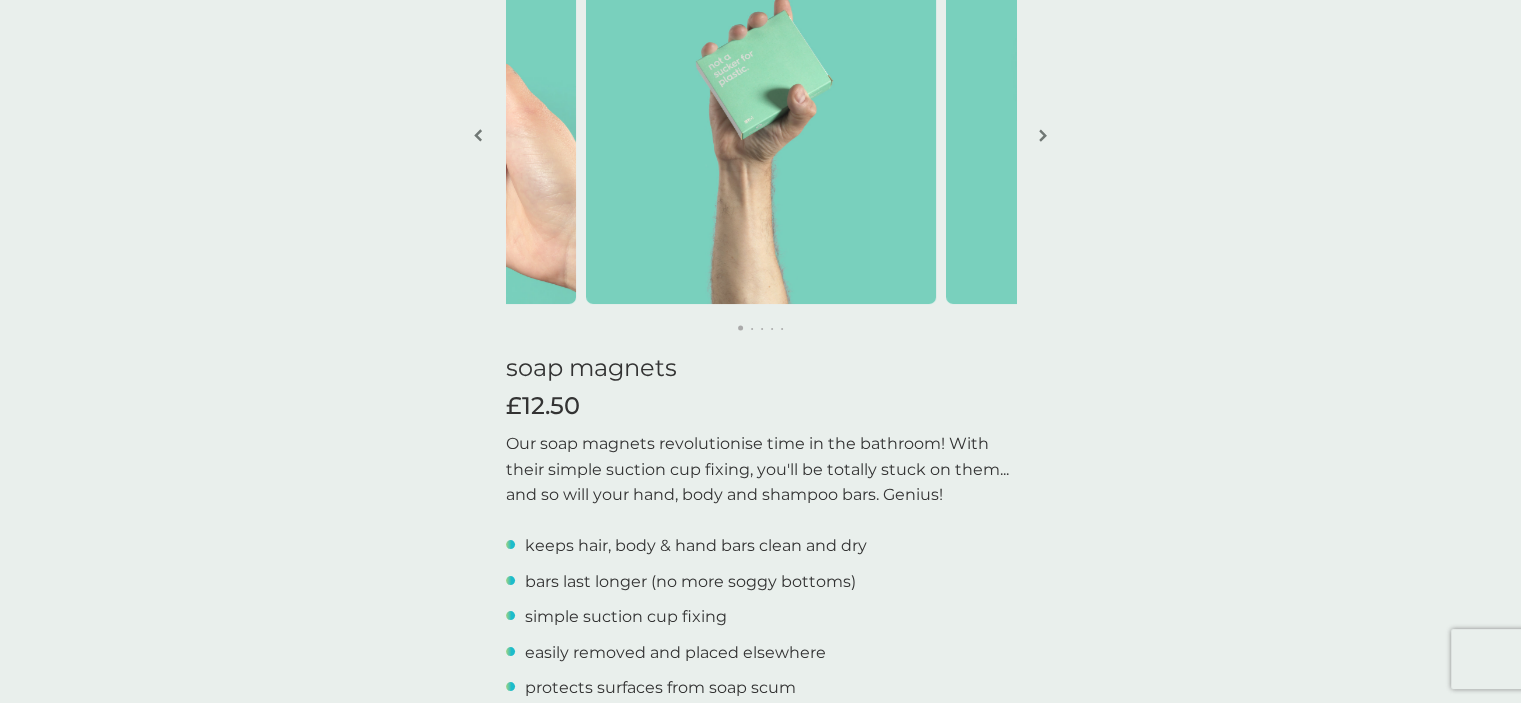 scroll, scrollTop: 200, scrollLeft: 0, axis: vertical 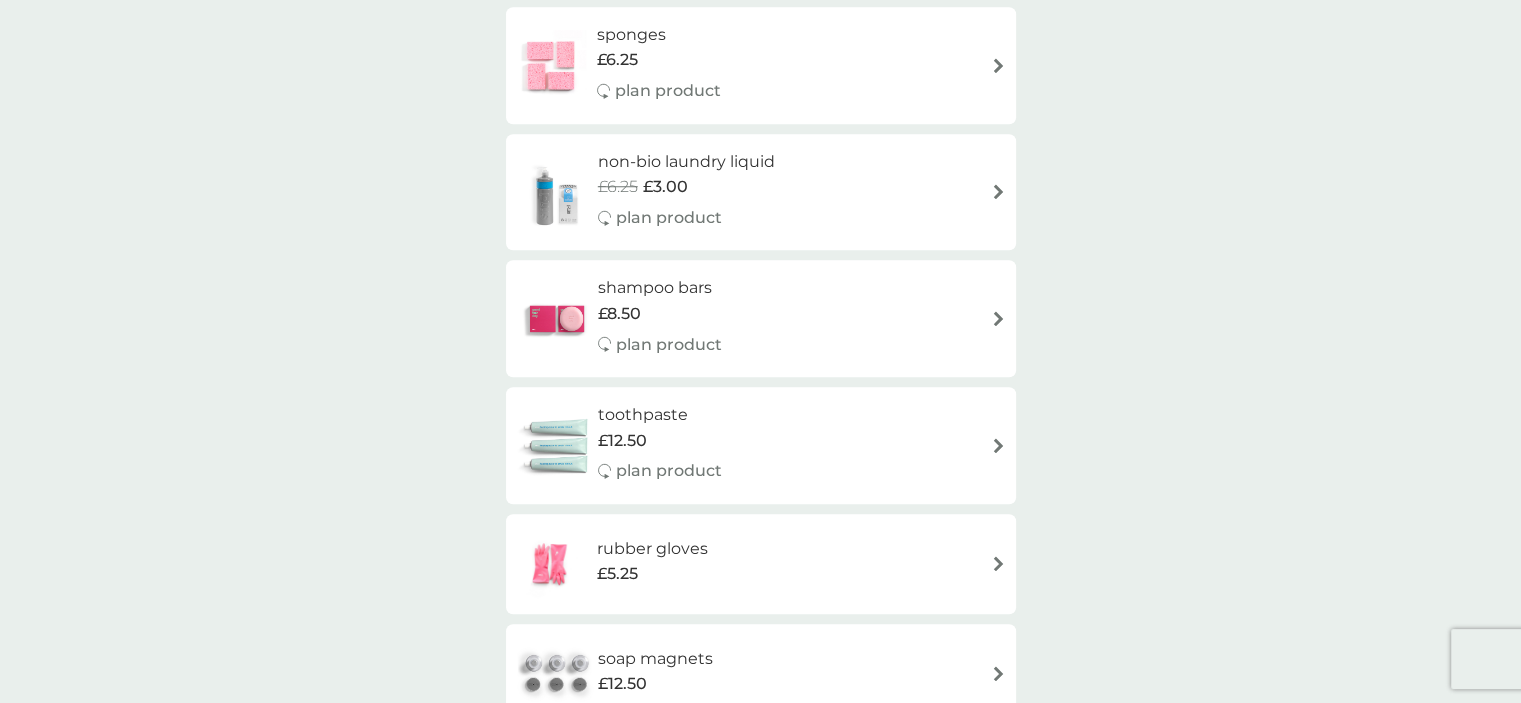 click on "toothpaste" at bounding box center (660, 415) 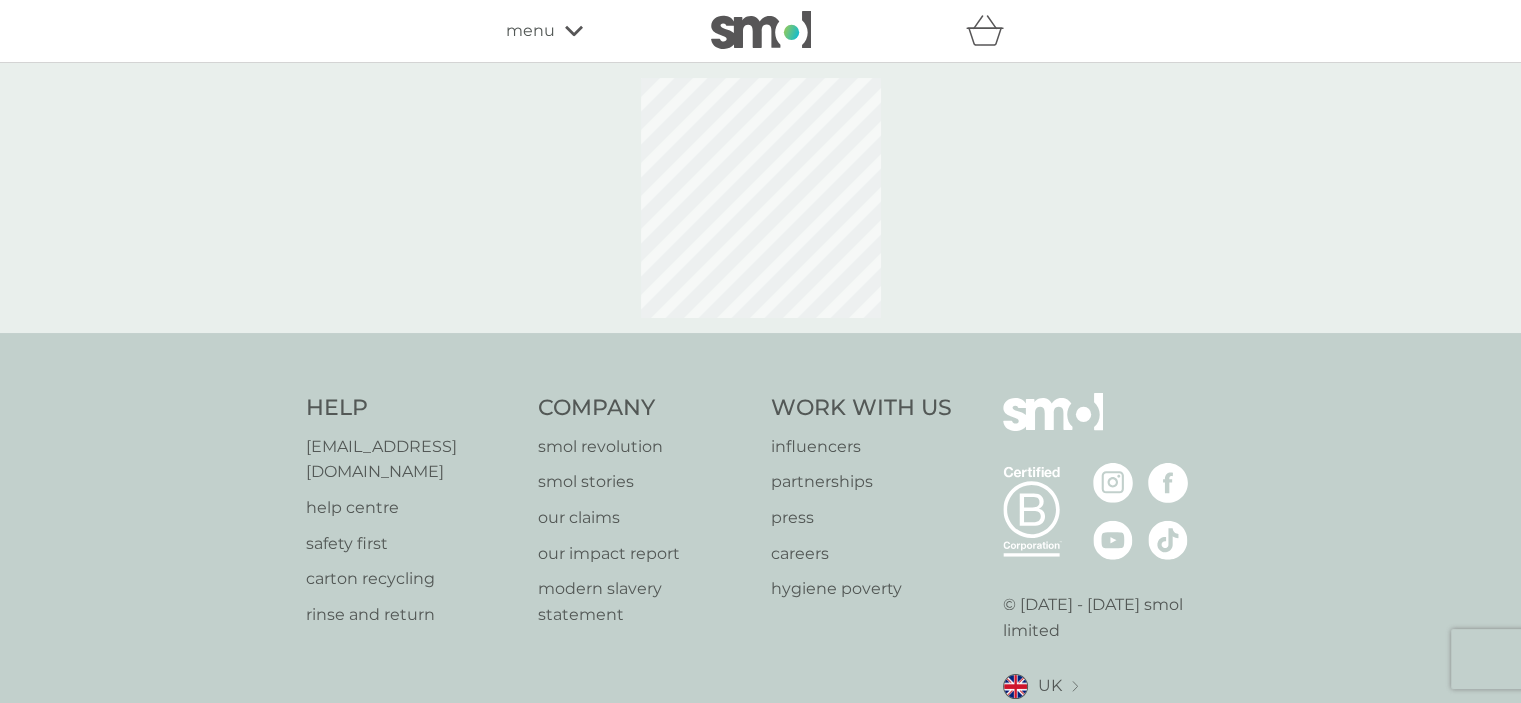 select on "91" 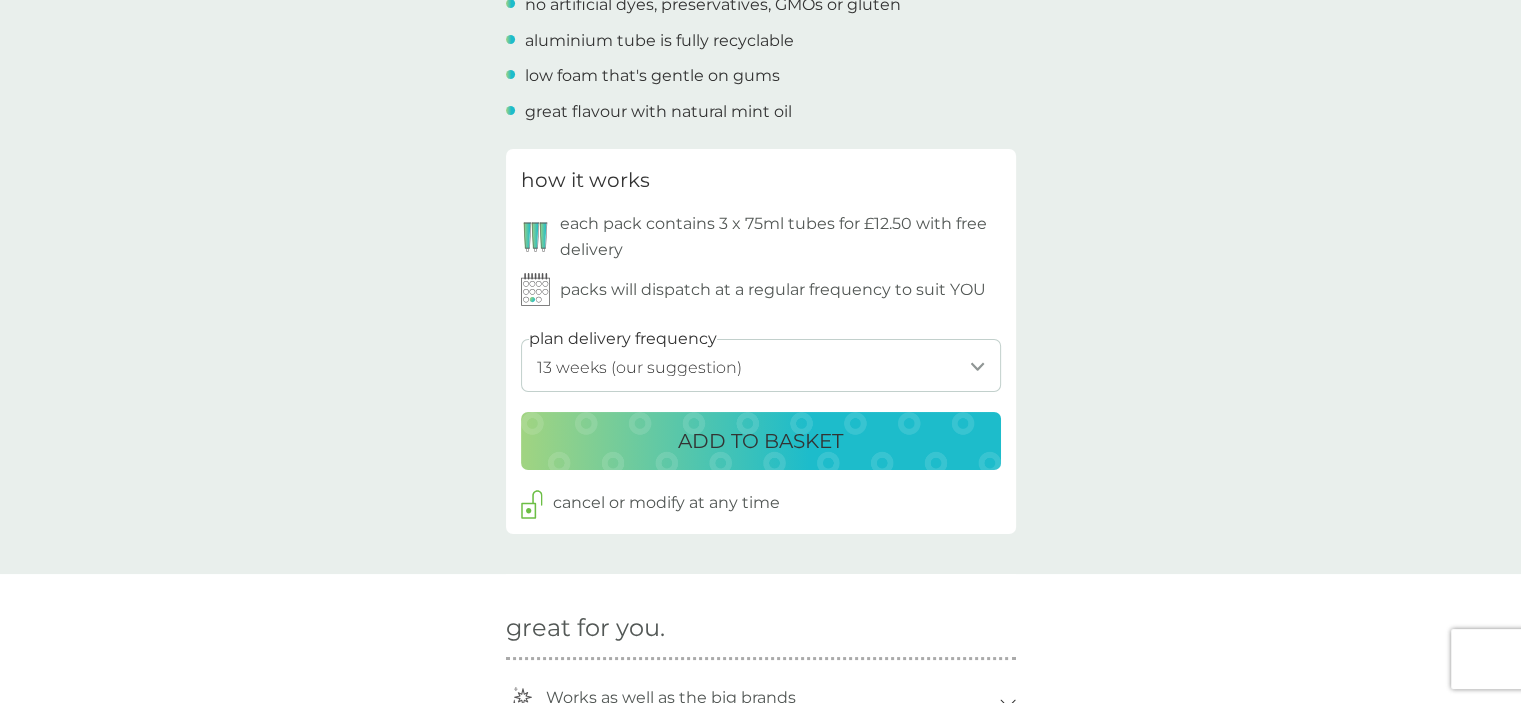 scroll, scrollTop: 900, scrollLeft: 0, axis: vertical 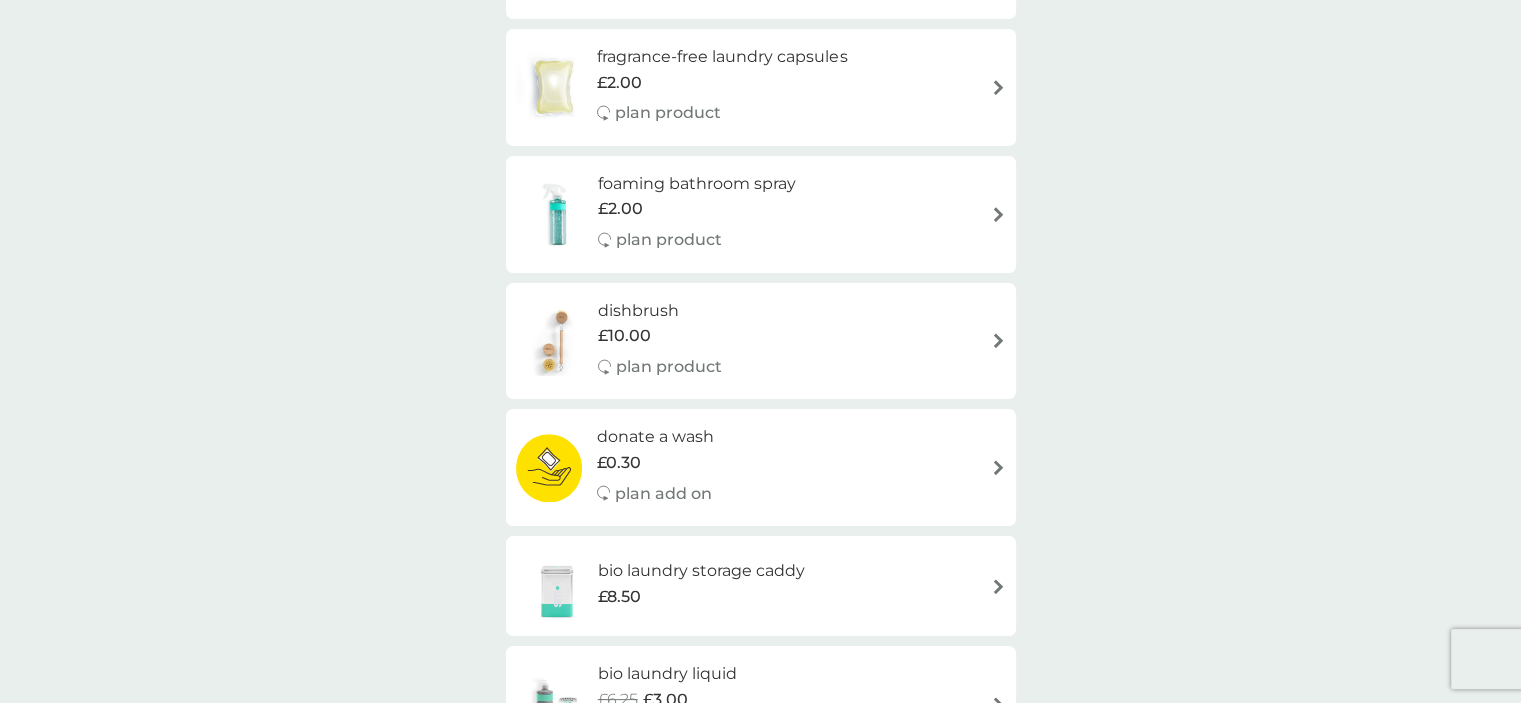click on "£10.00" at bounding box center [660, 336] 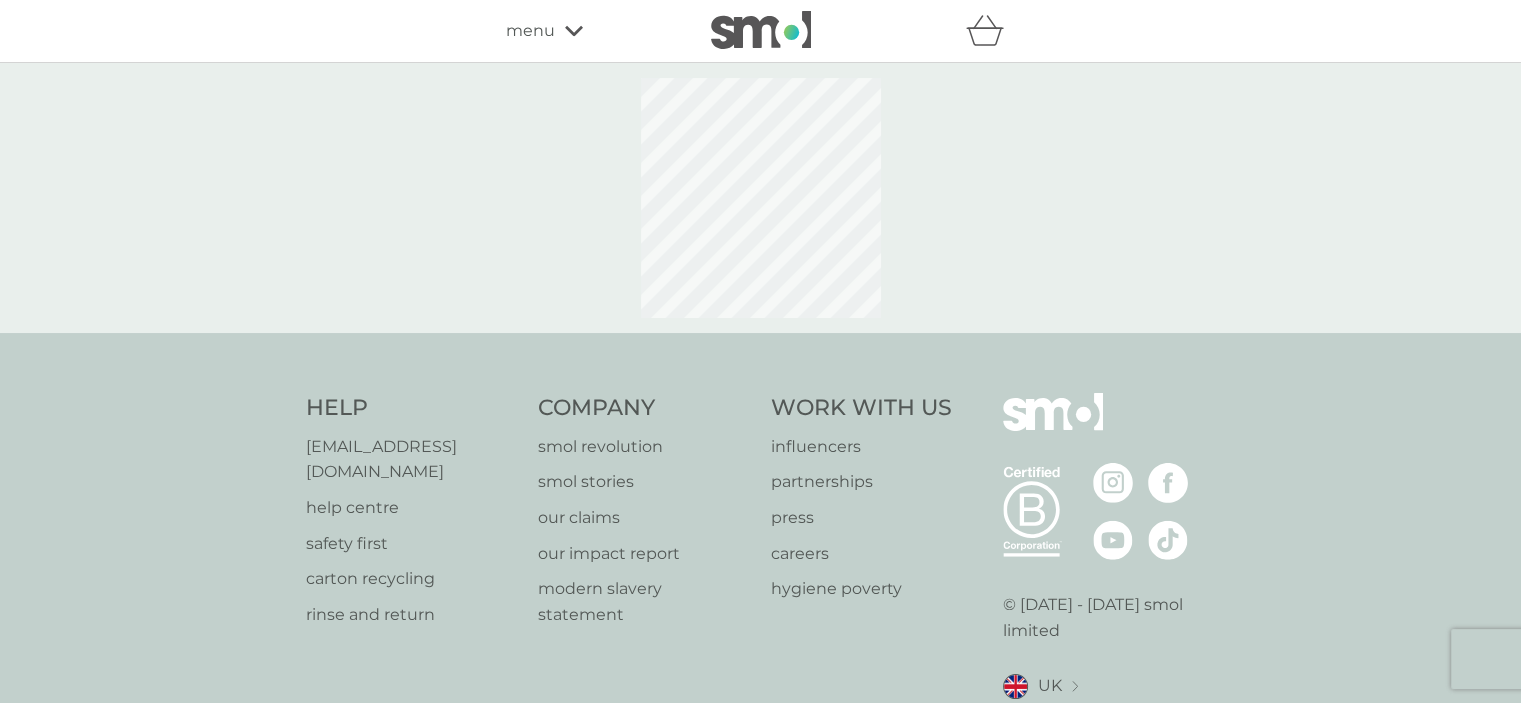 select on "245" 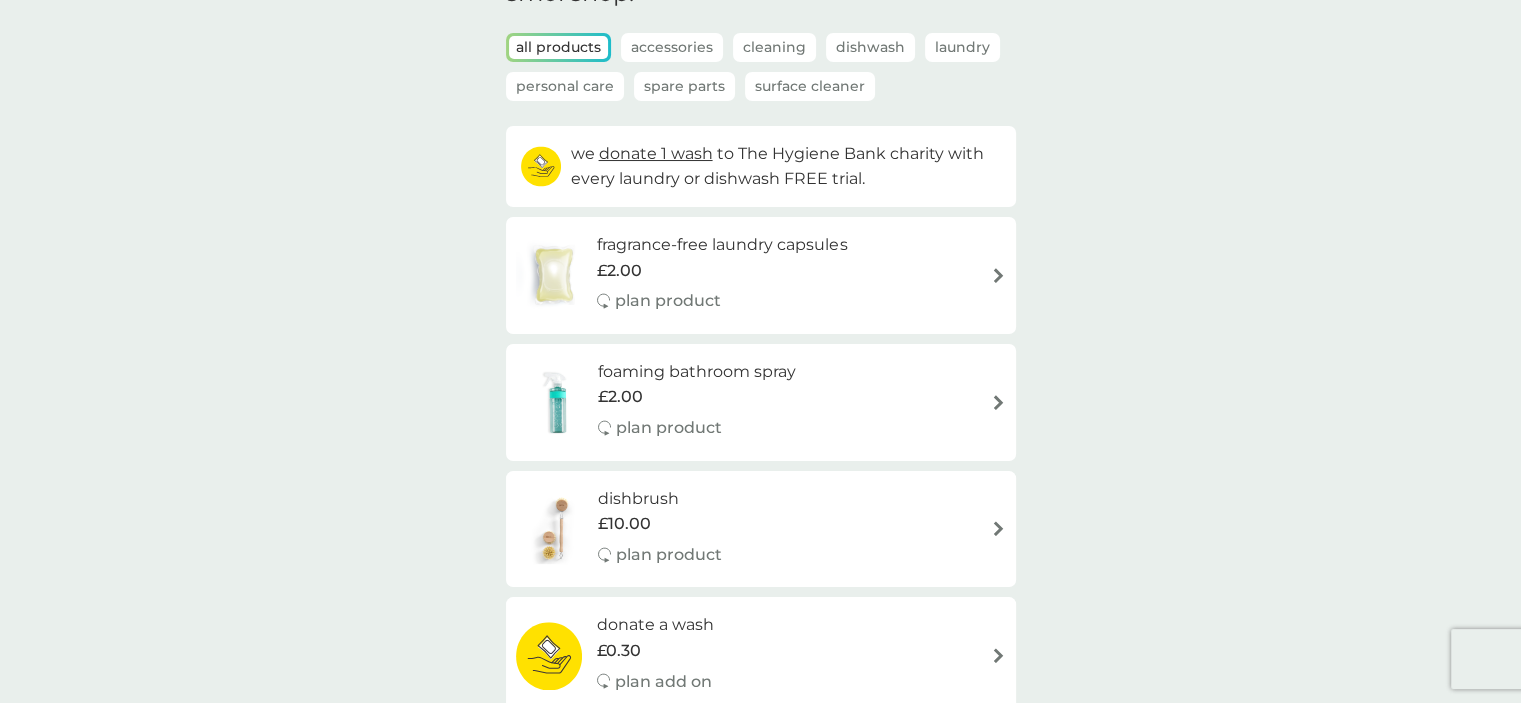 scroll, scrollTop: 100, scrollLeft: 0, axis: vertical 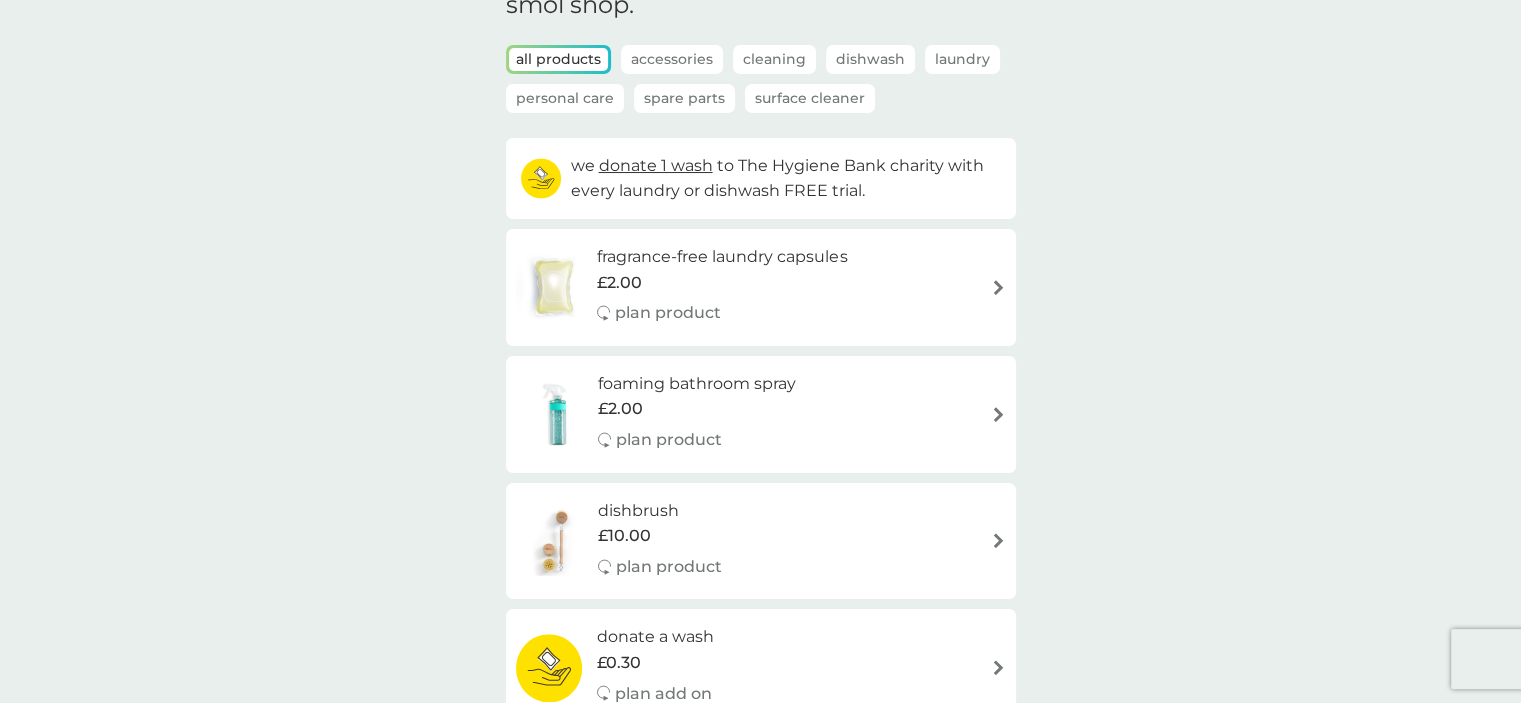 click on "foaming bathroom spray" at bounding box center (697, 384) 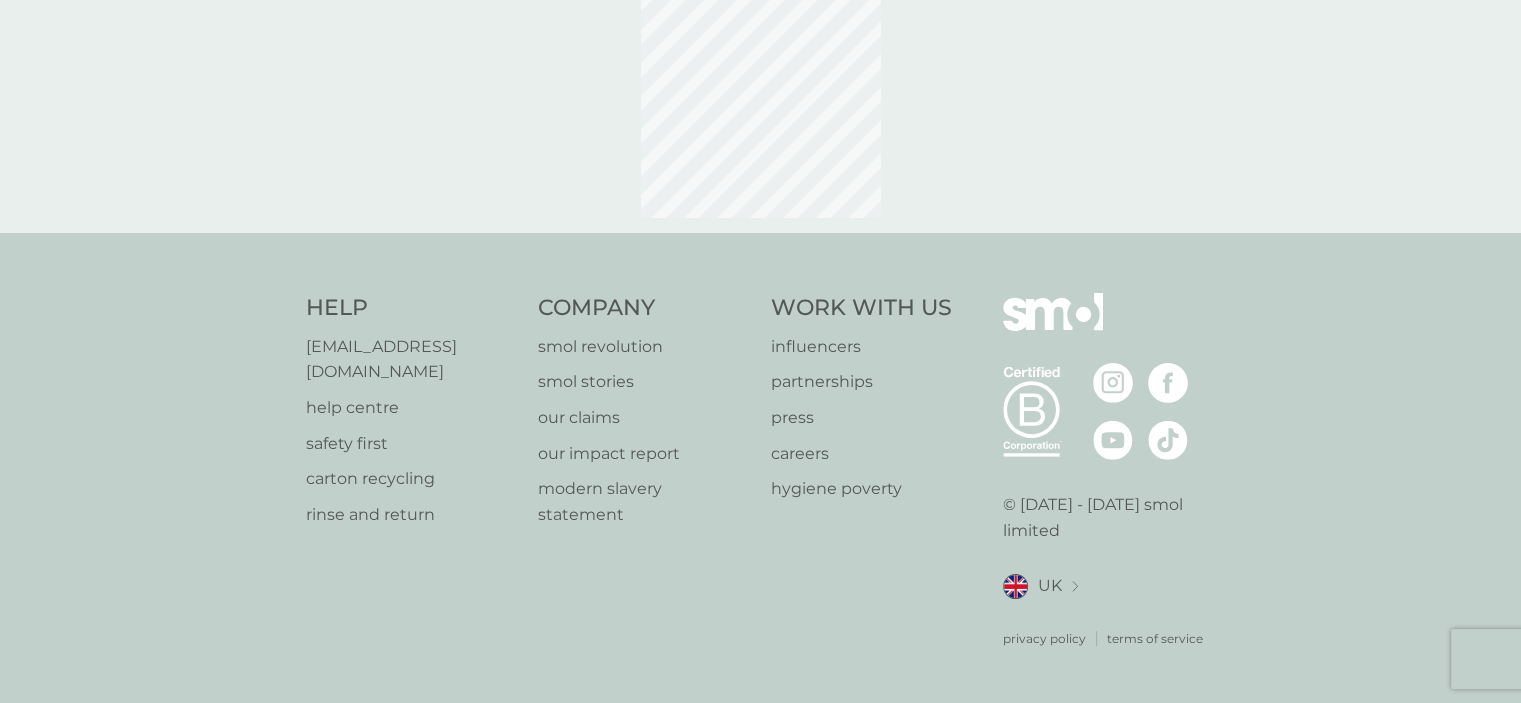 scroll, scrollTop: 0, scrollLeft: 0, axis: both 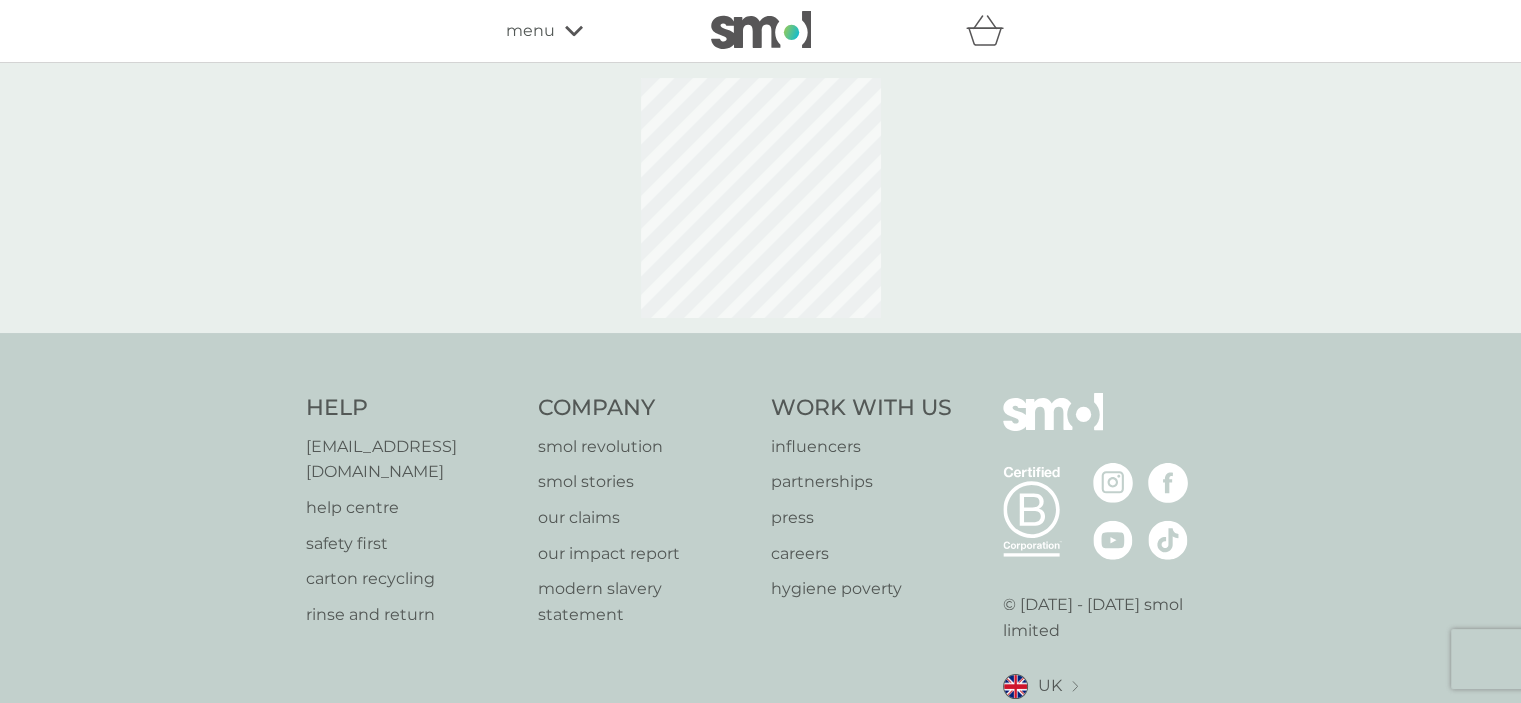select on "182" 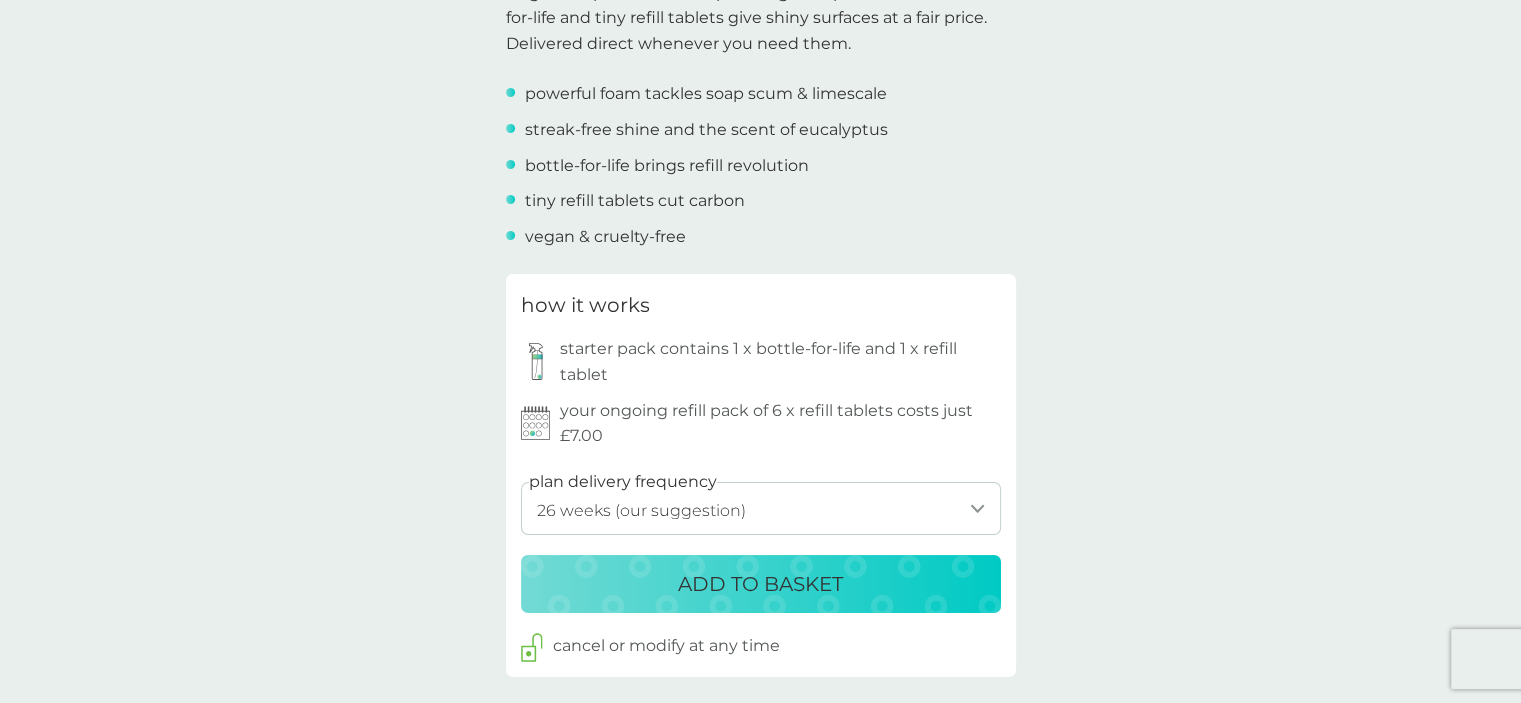 scroll, scrollTop: 800, scrollLeft: 0, axis: vertical 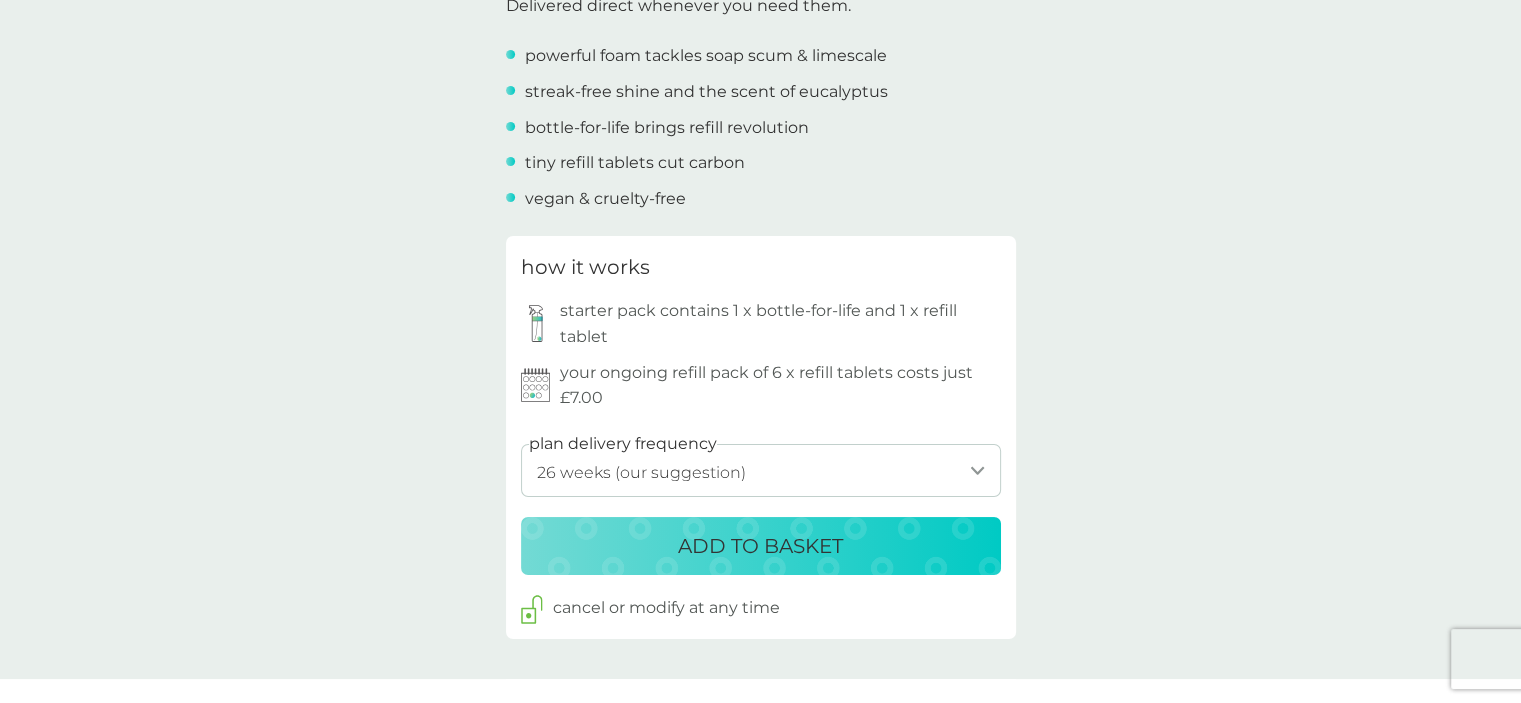 click on "ADD TO BASKET" at bounding box center [761, 546] 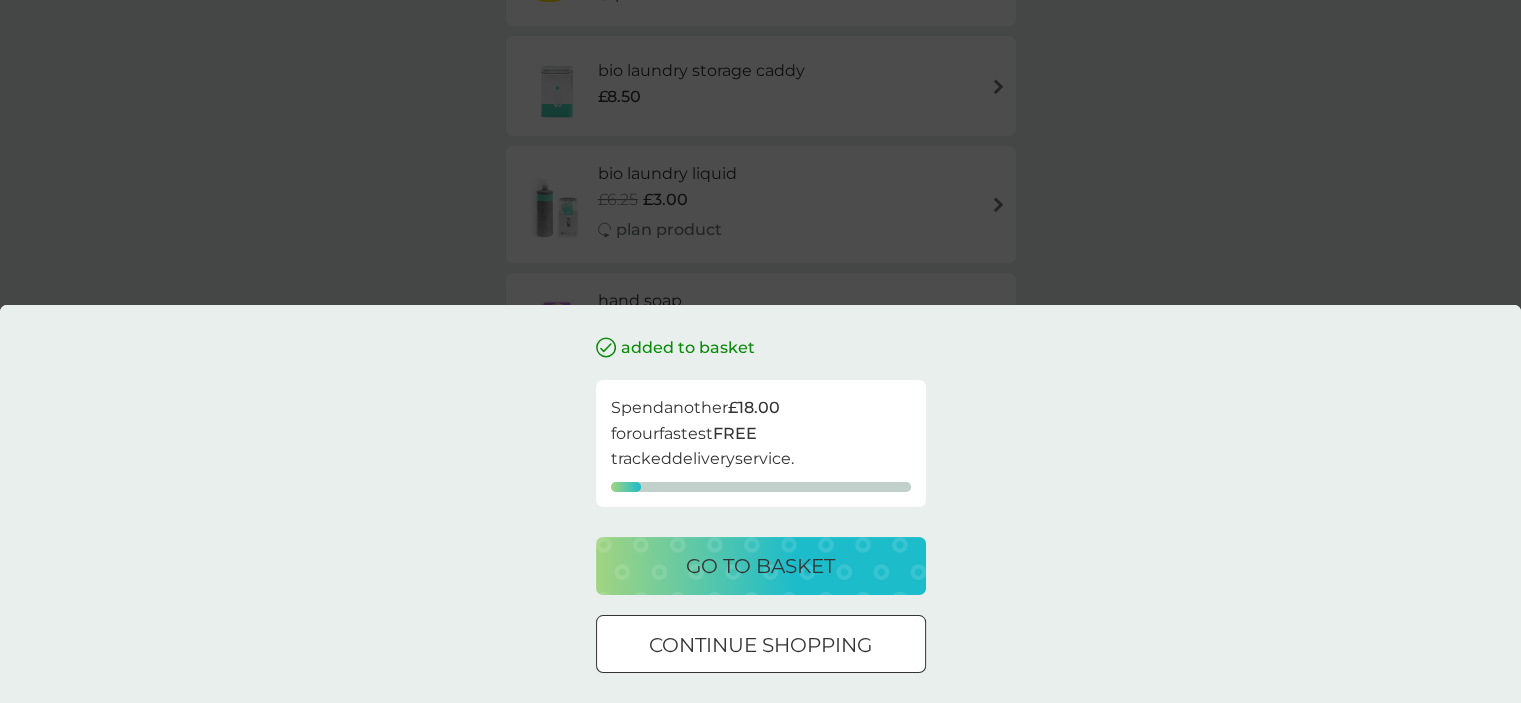 scroll, scrollTop: 0, scrollLeft: 0, axis: both 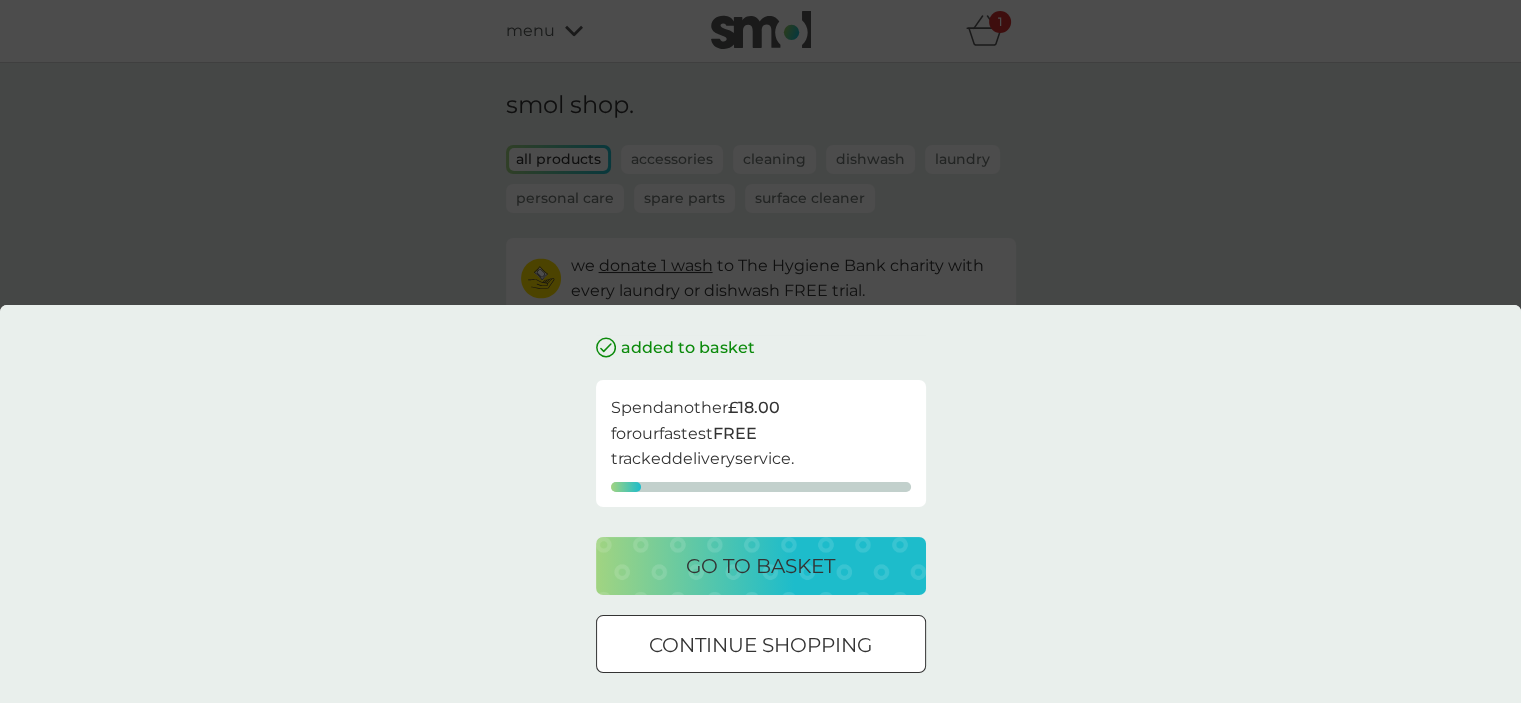 click on "continue shopping" at bounding box center [761, 644] 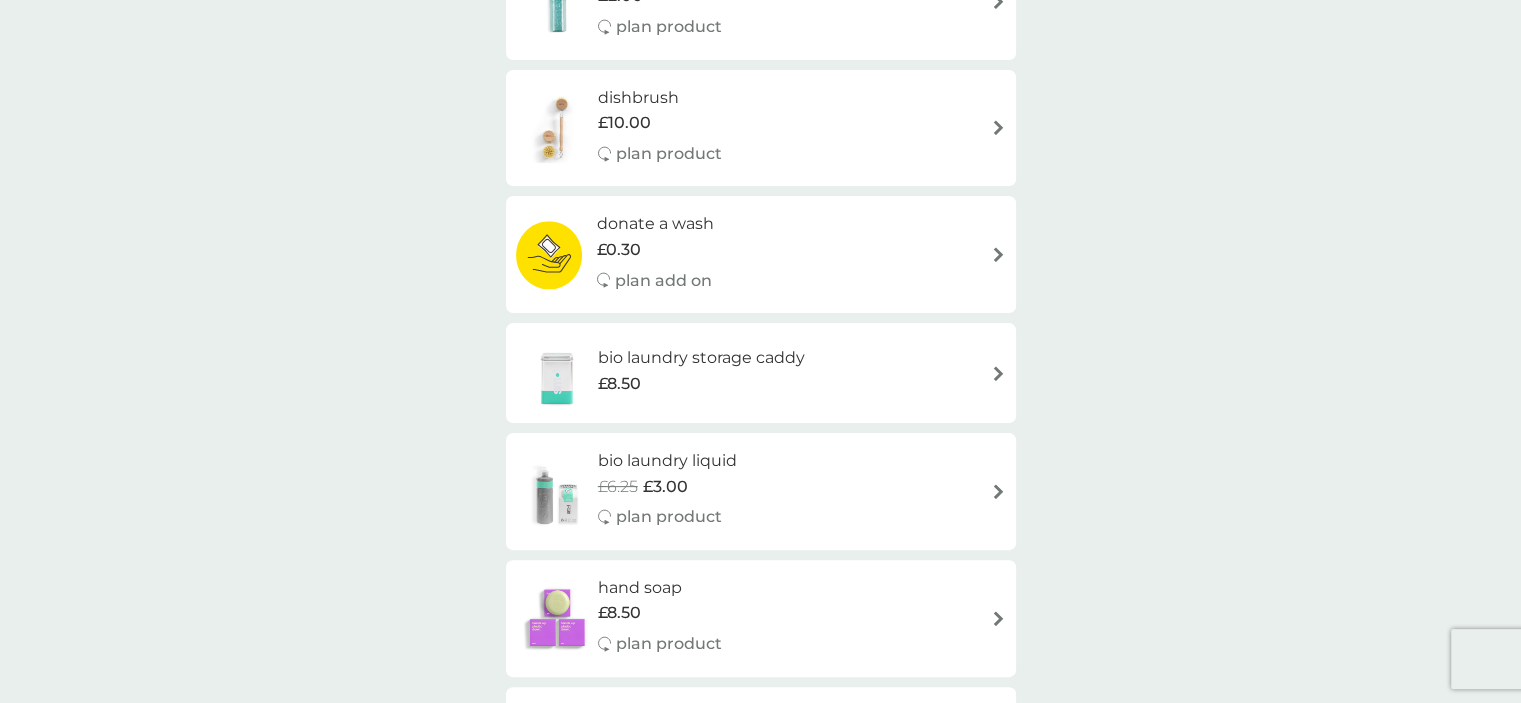 scroll, scrollTop: 0, scrollLeft: 0, axis: both 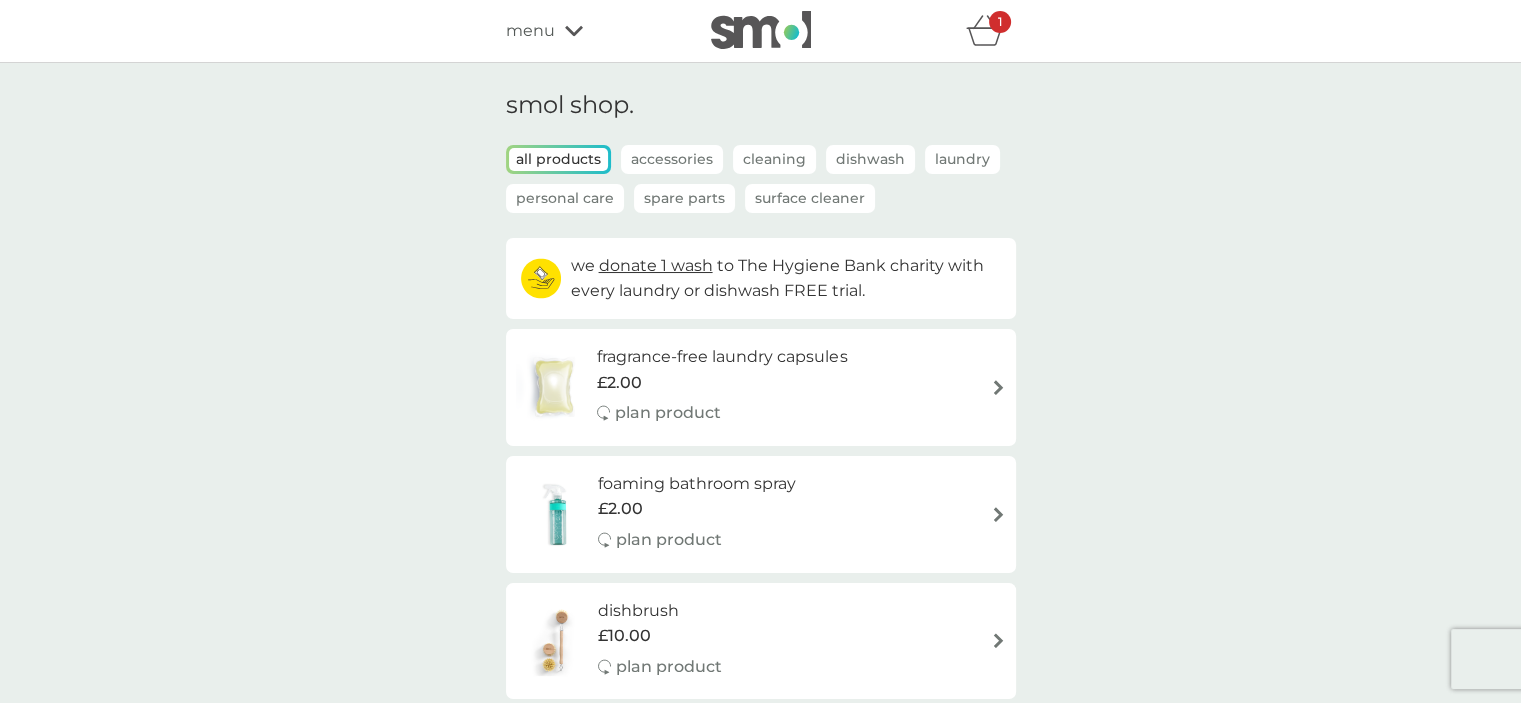 click 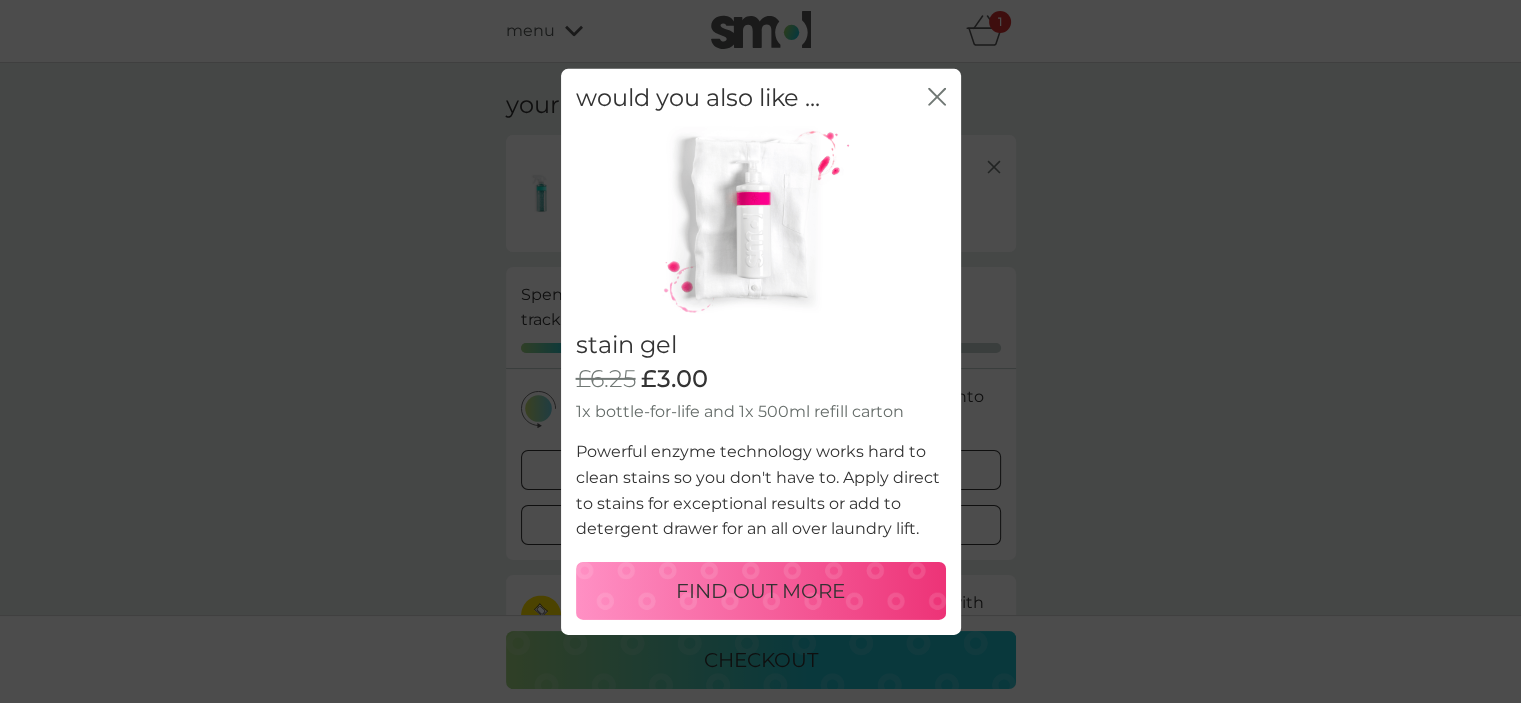 click 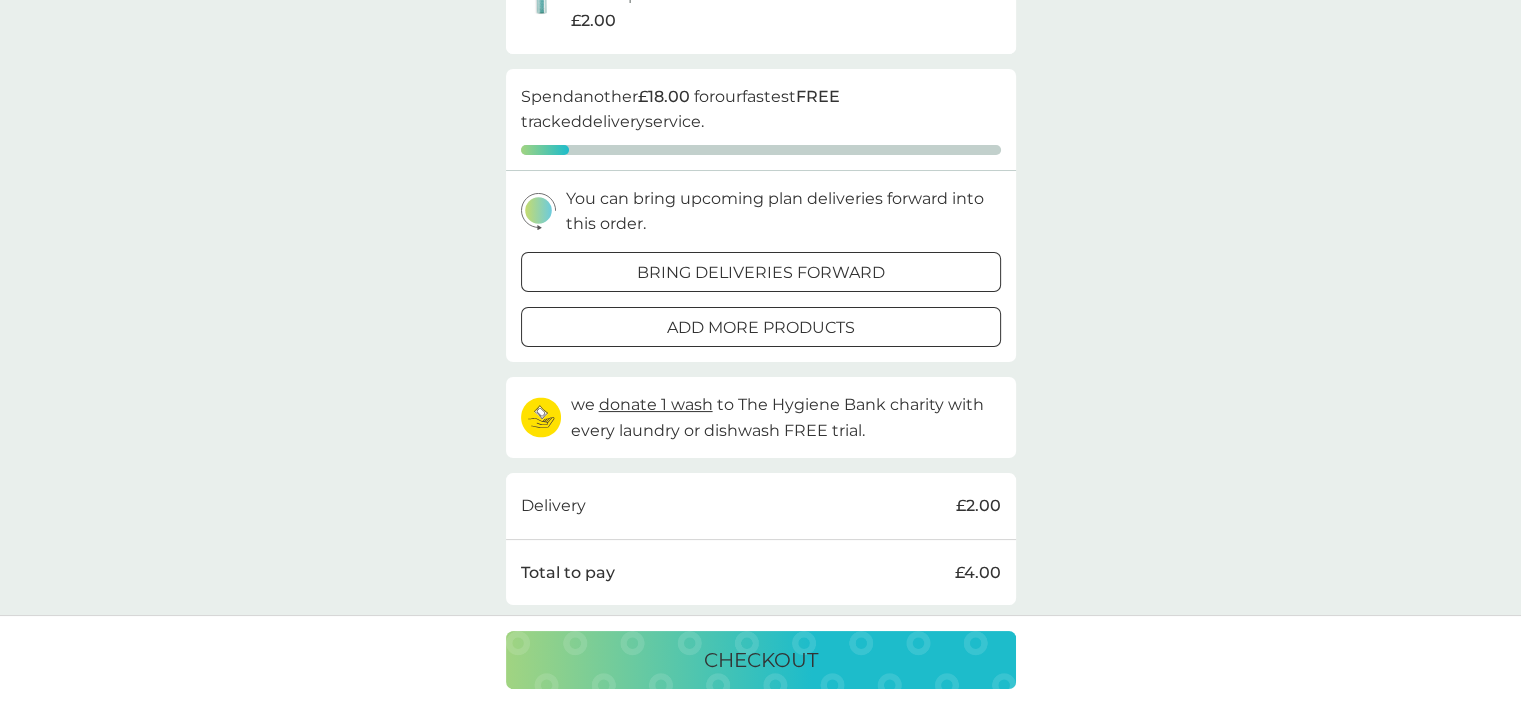 scroll, scrollTop: 200, scrollLeft: 0, axis: vertical 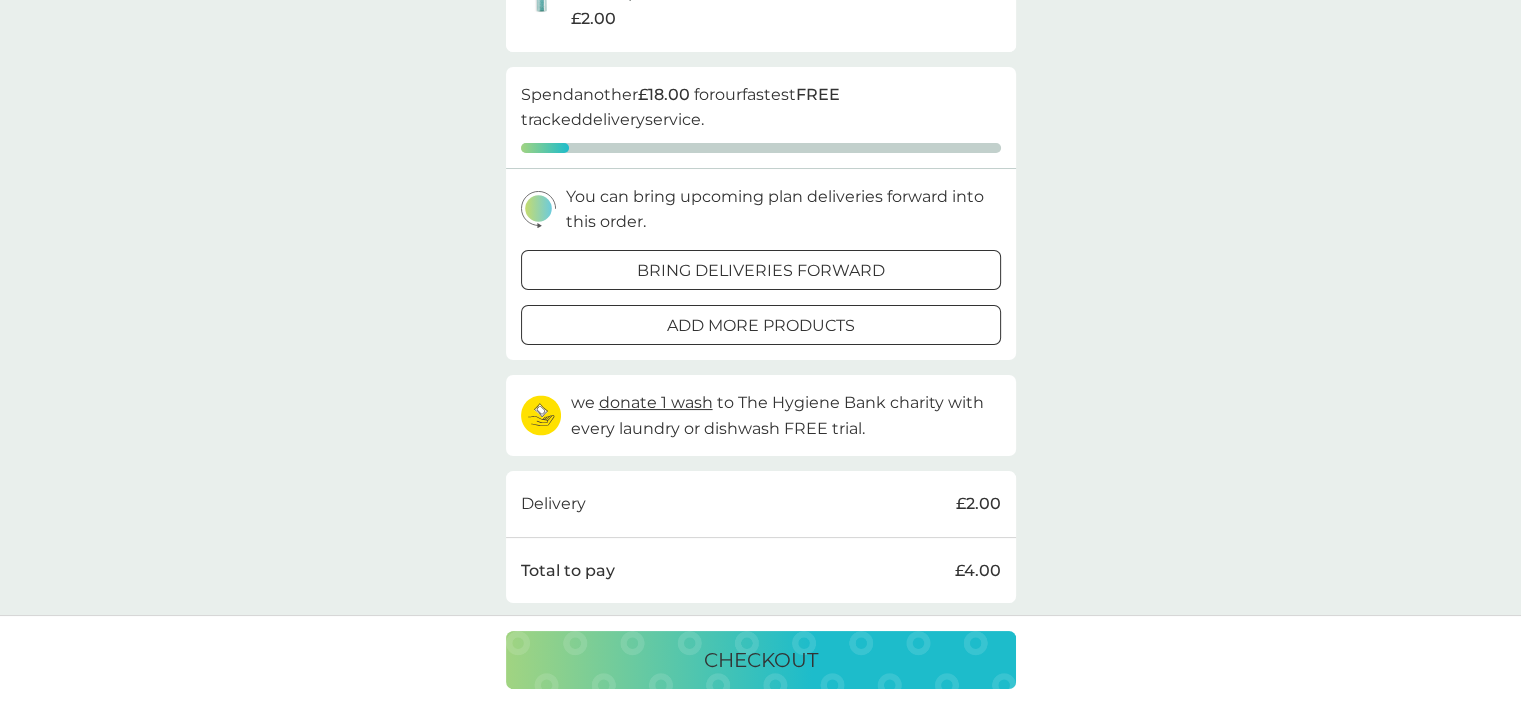 click on "checkout" at bounding box center (761, 660) 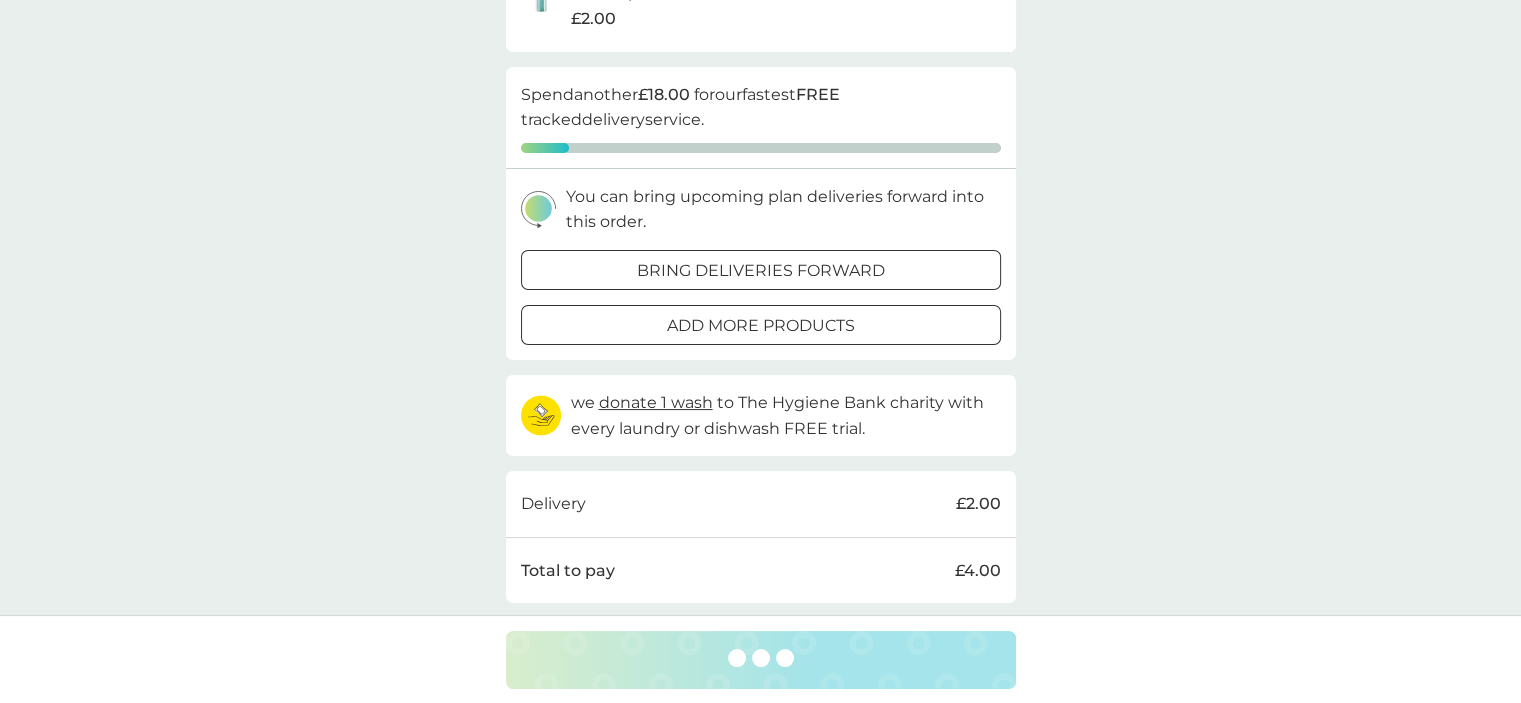 scroll, scrollTop: 0, scrollLeft: 0, axis: both 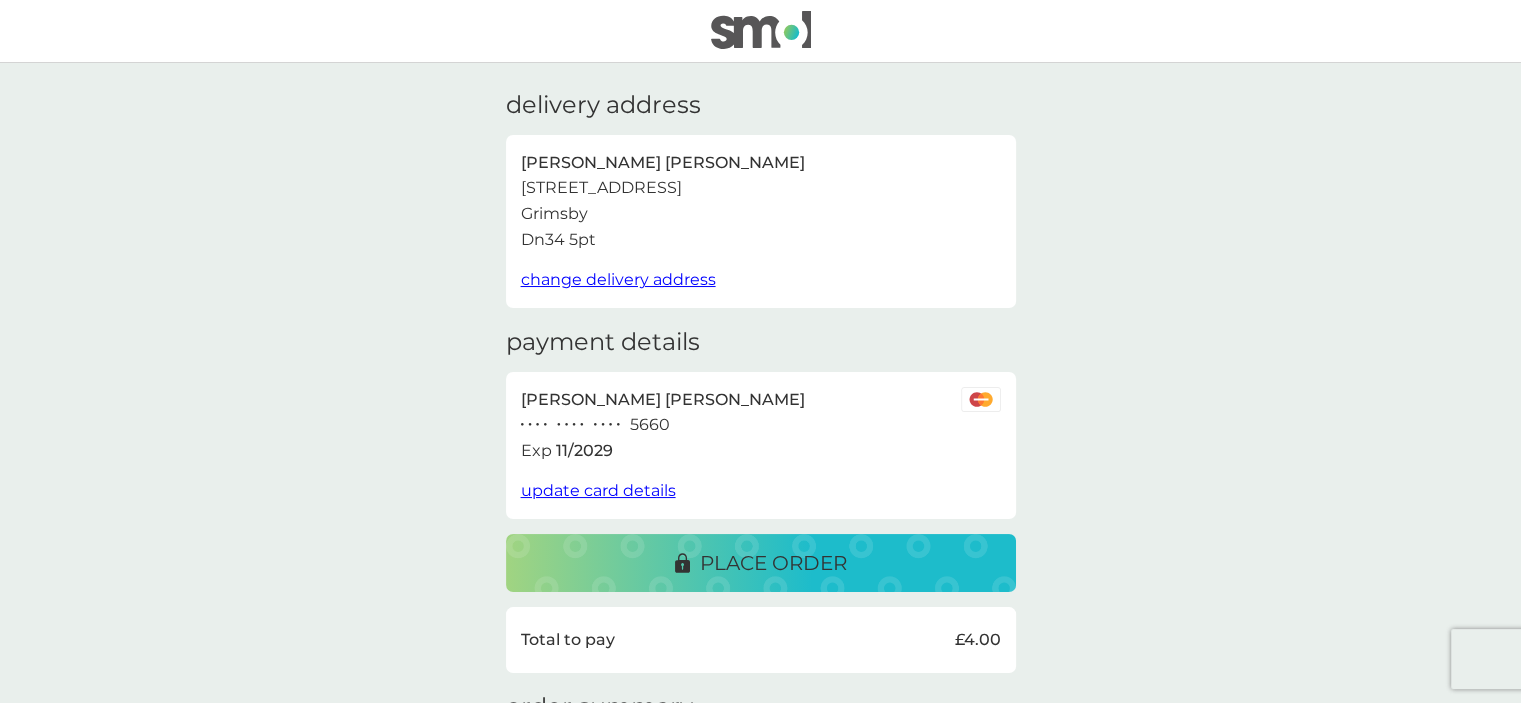 click on "place order" at bounding box center [761, 563] 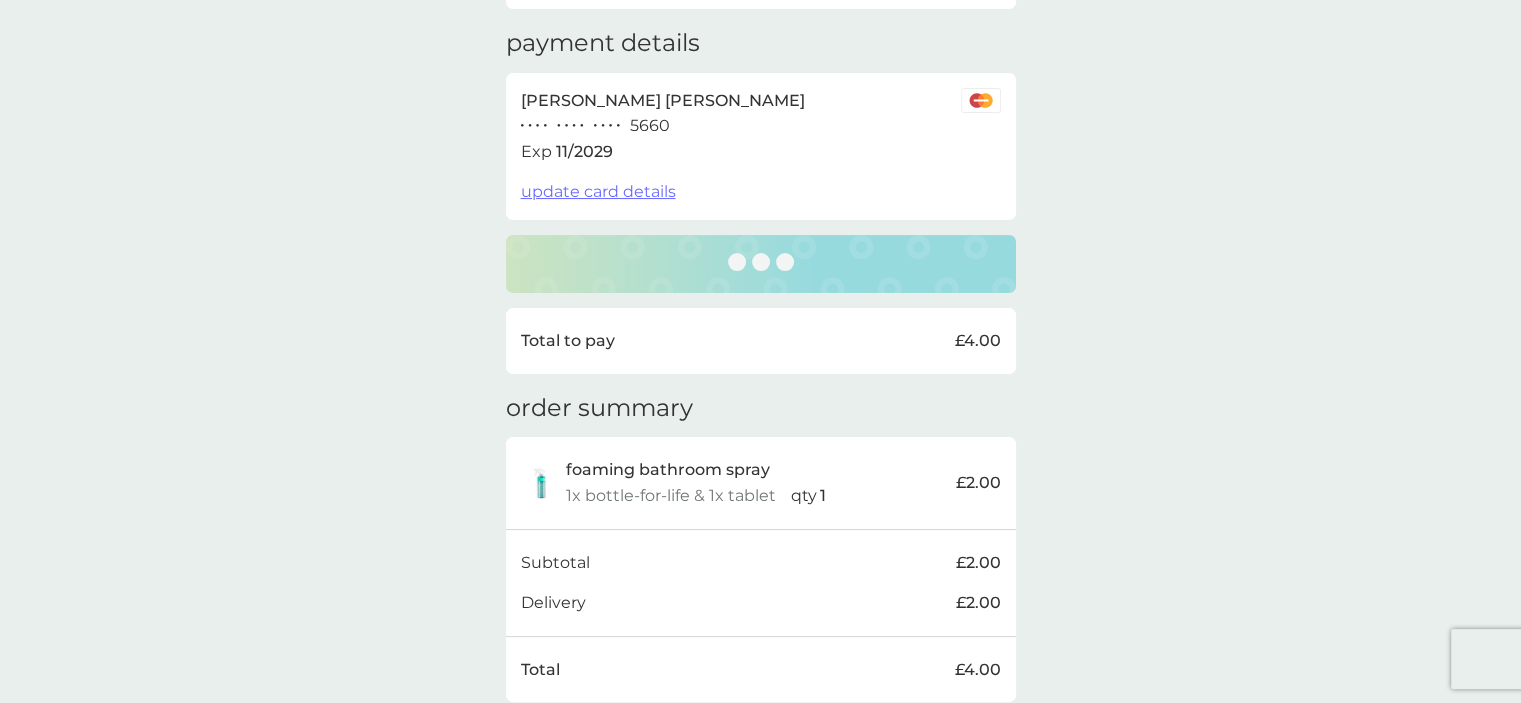 scroll, scrollTop: 300, scrollLeft: 0, axis: vertical 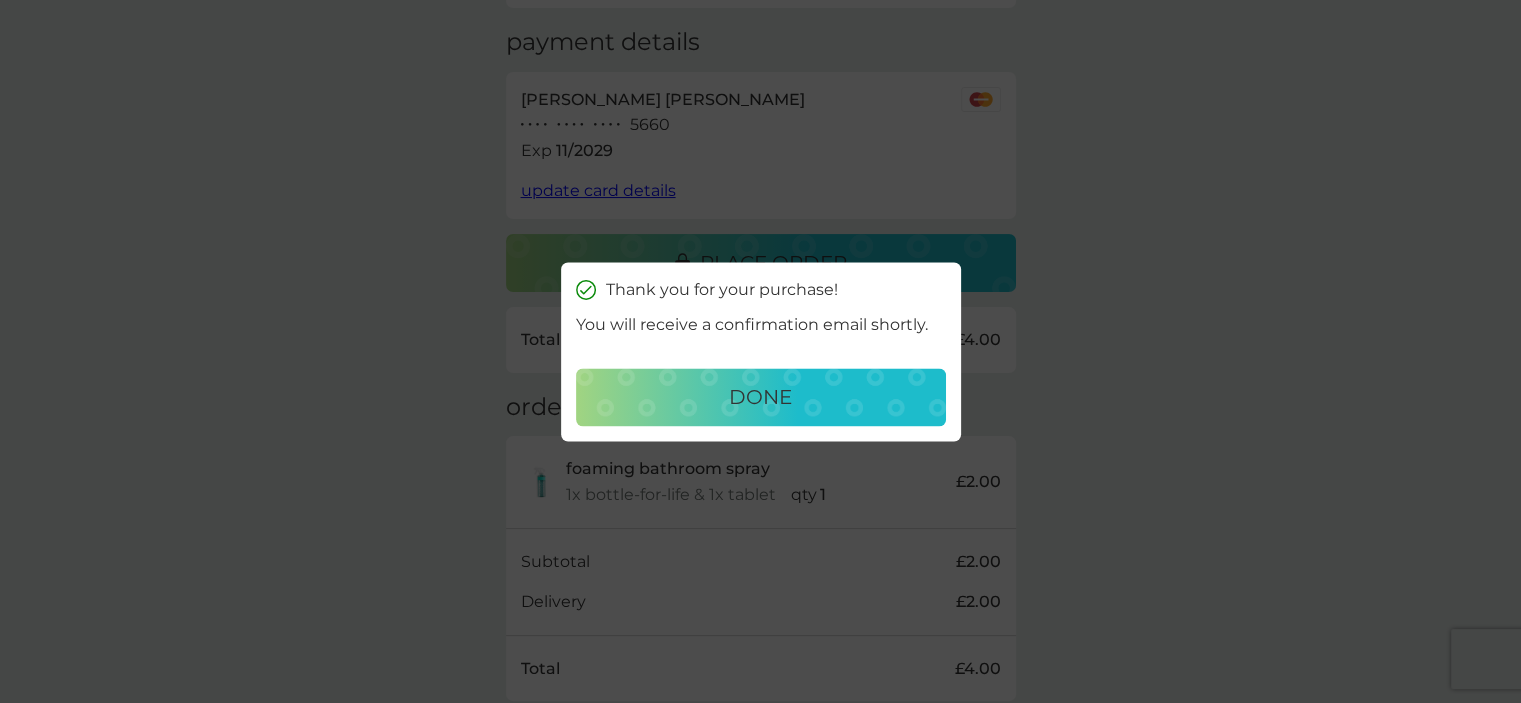 click on "done" at bounding box center (761, 397) 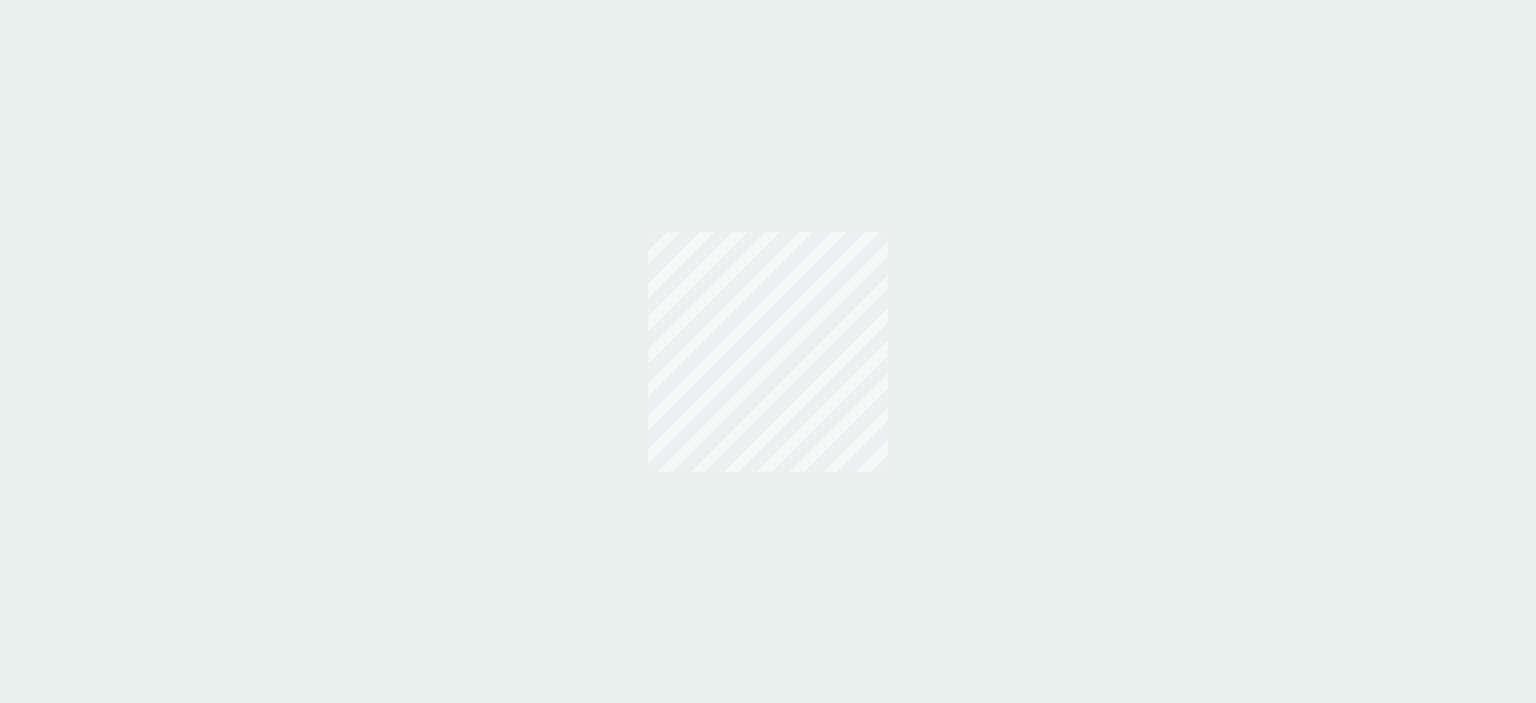 scroll, scrollTop: 0, scrollLeft: 0, axis: both 